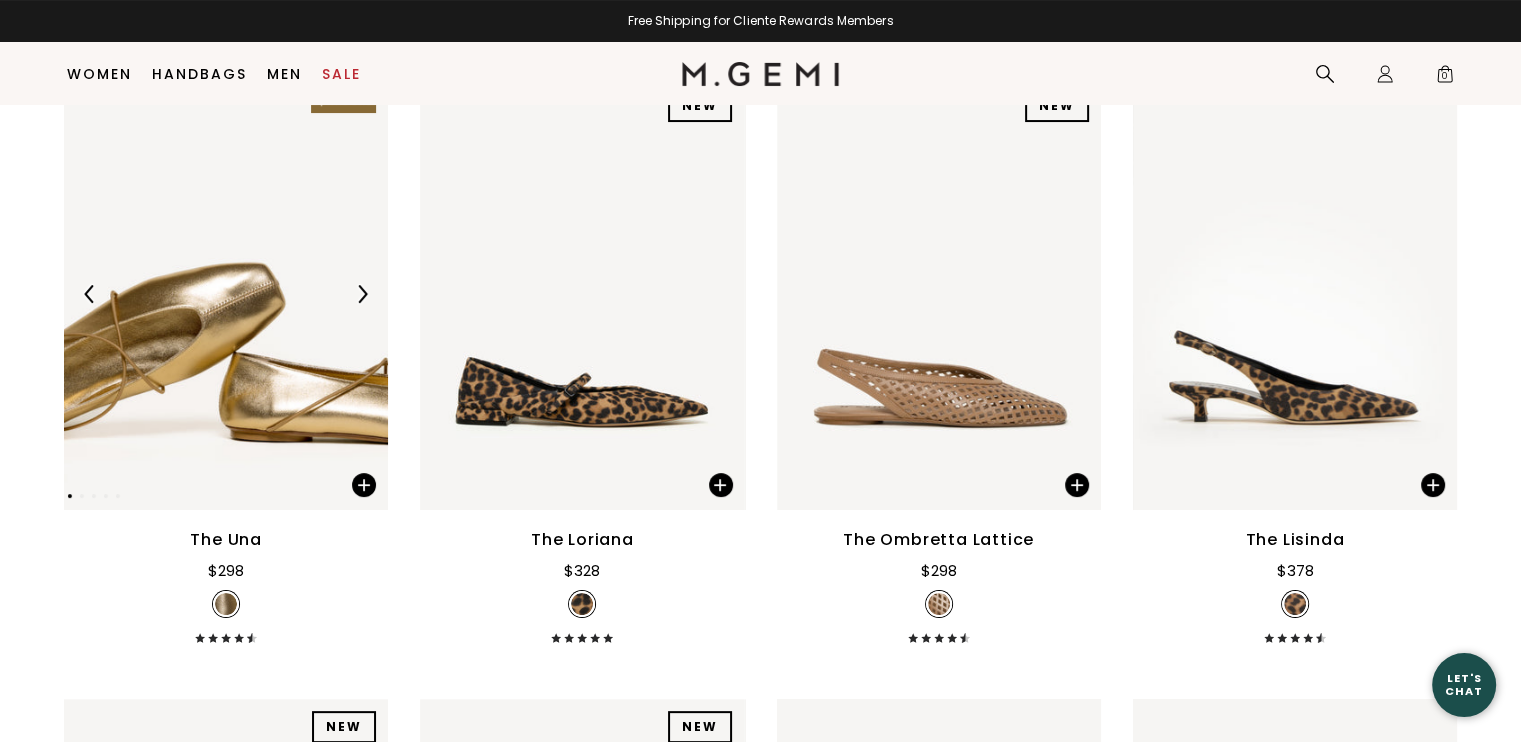scroll, scrollTop: 312, scrollLeft: 0, axis: vertical 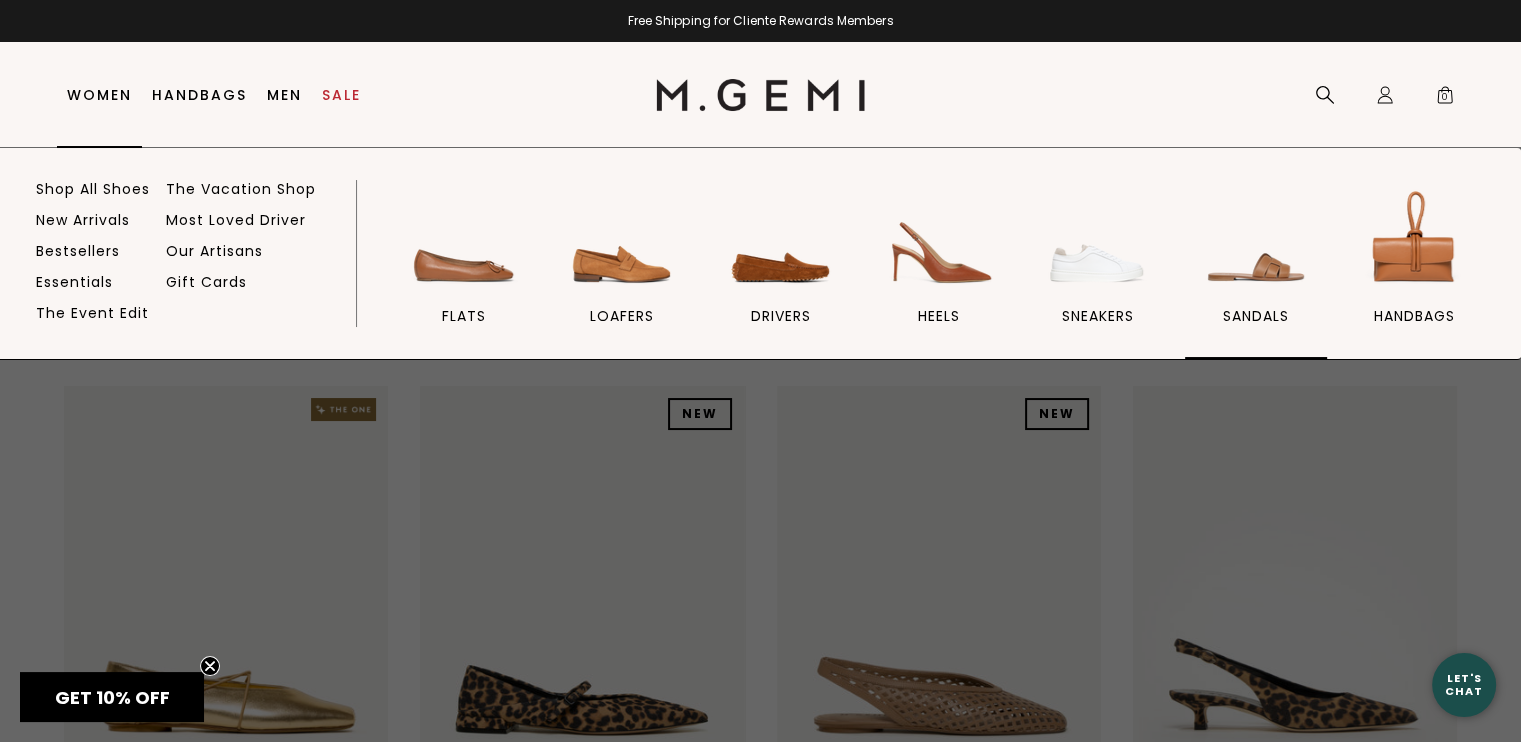 click at bounding box center [1256, 241] 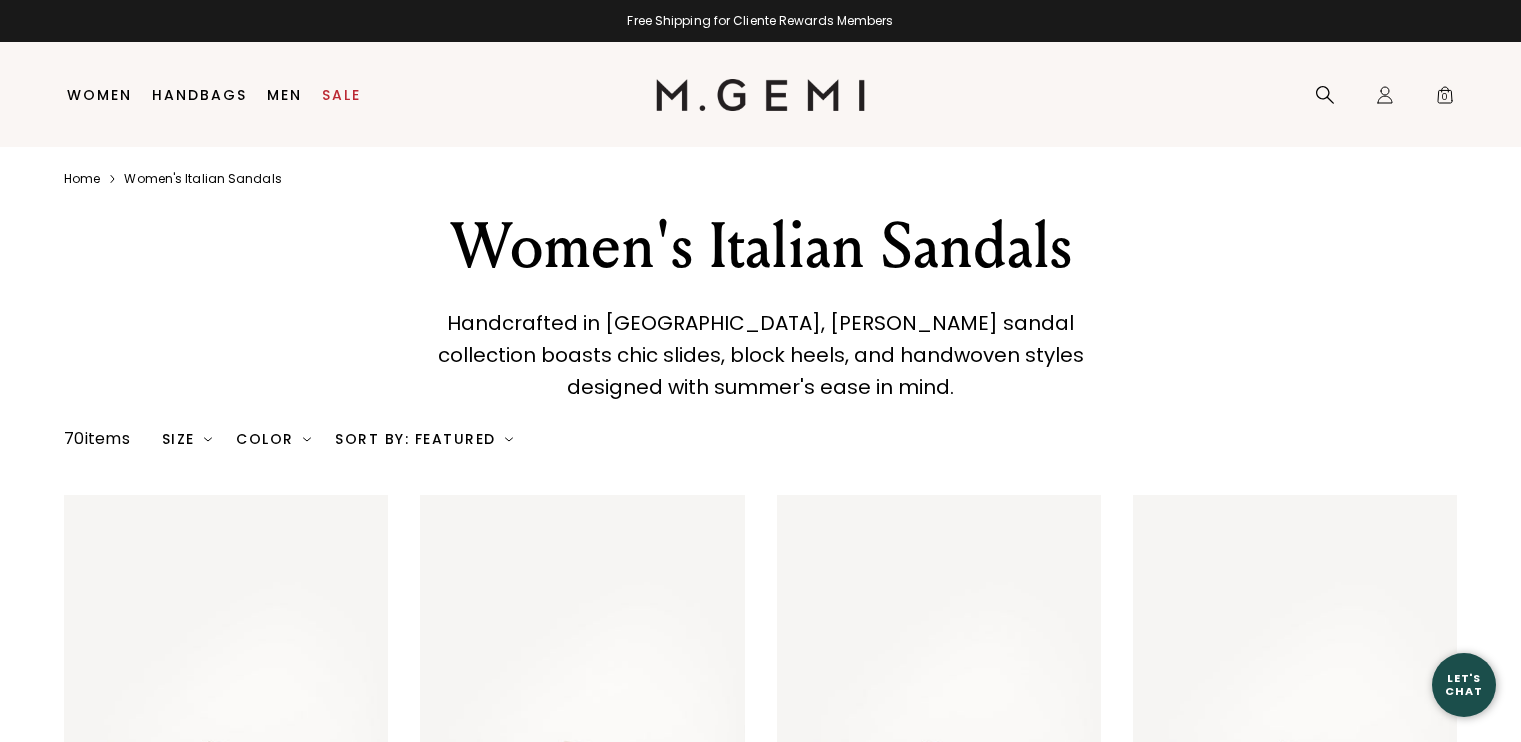 scroll, scrollTop: 0, scrollLeft: 0, axis: both 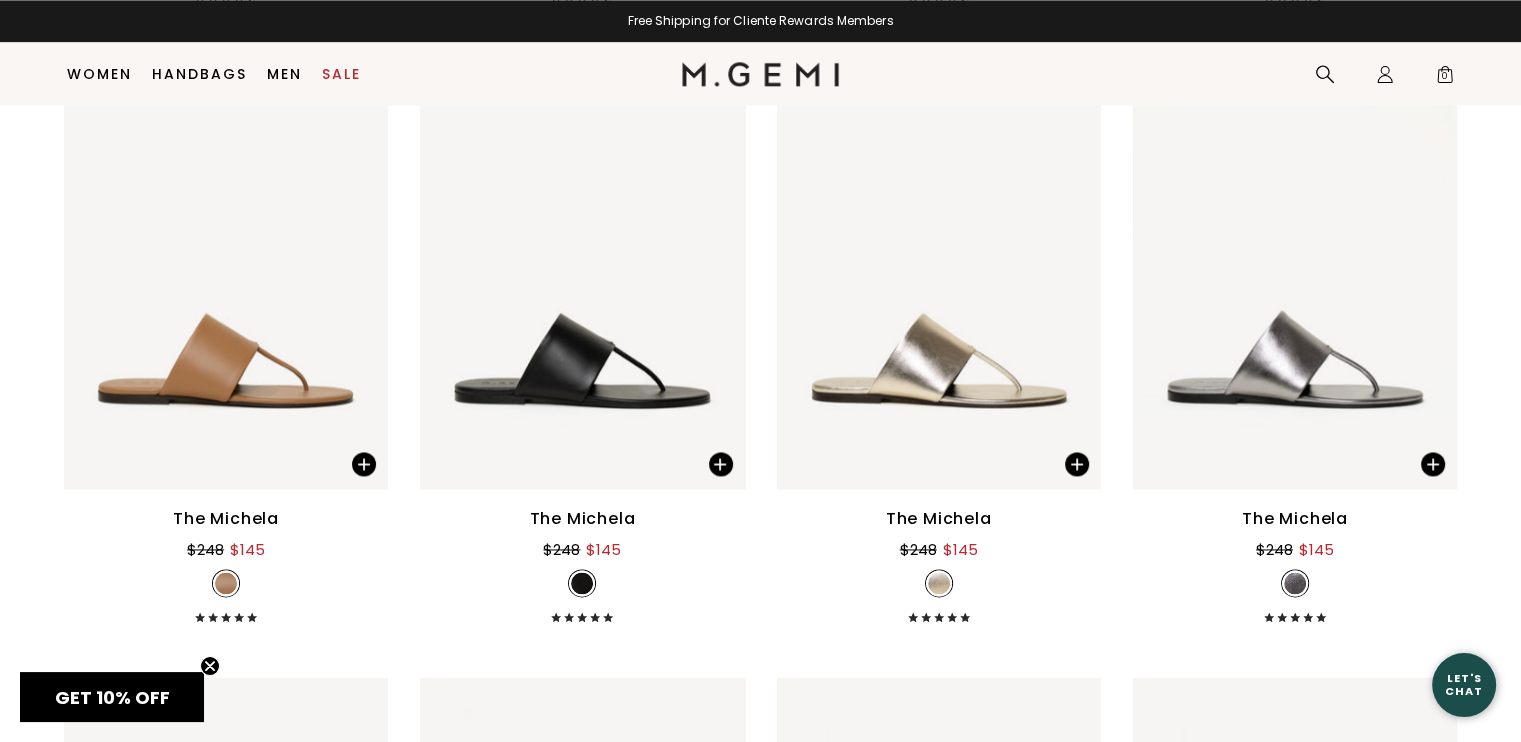 drag, startPoint x: 1535, startPoint y: 83, endPoint x: 1519, endPoint y: 538, distance: 455.28122 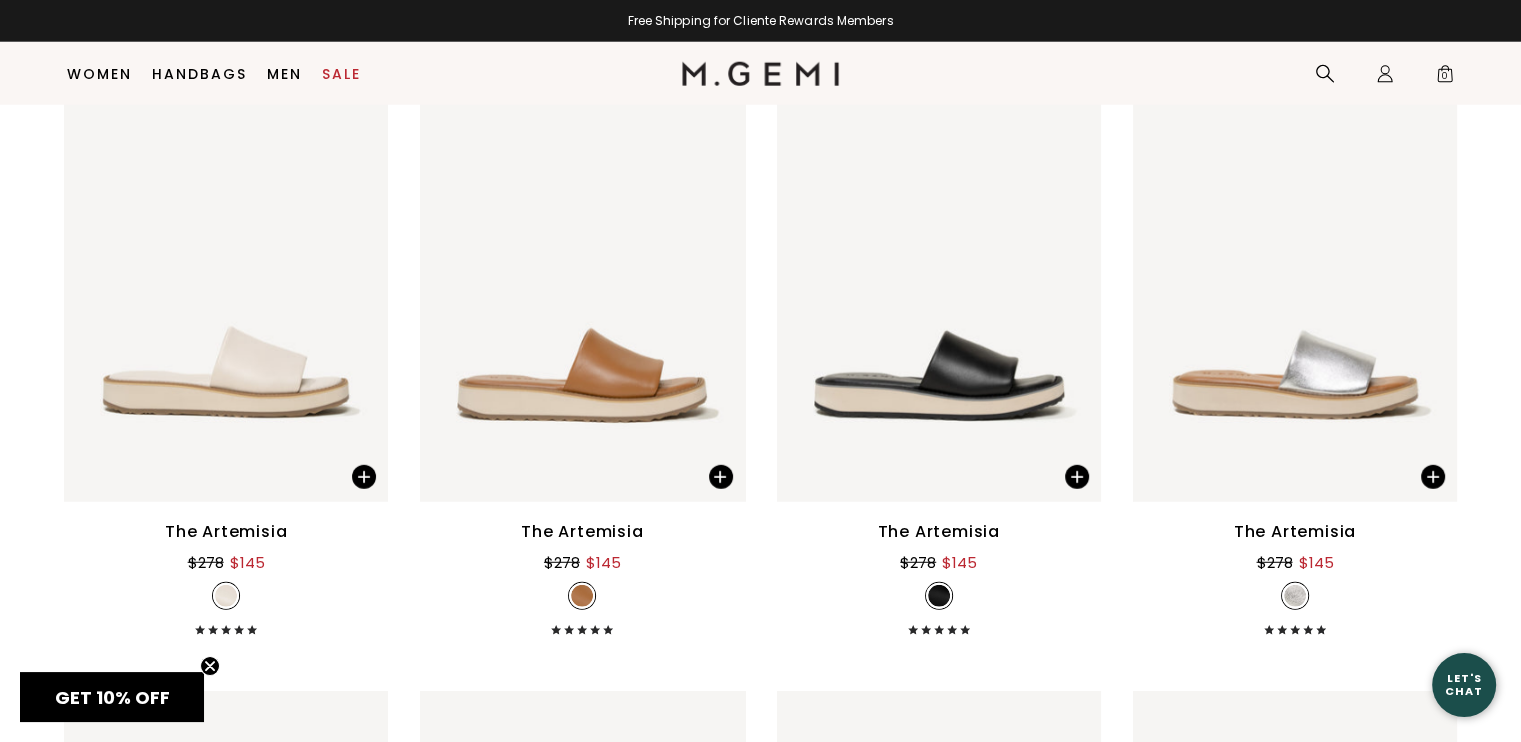 scroll, scrollTop: 5348, scrollLeft: 0, axis: vertical 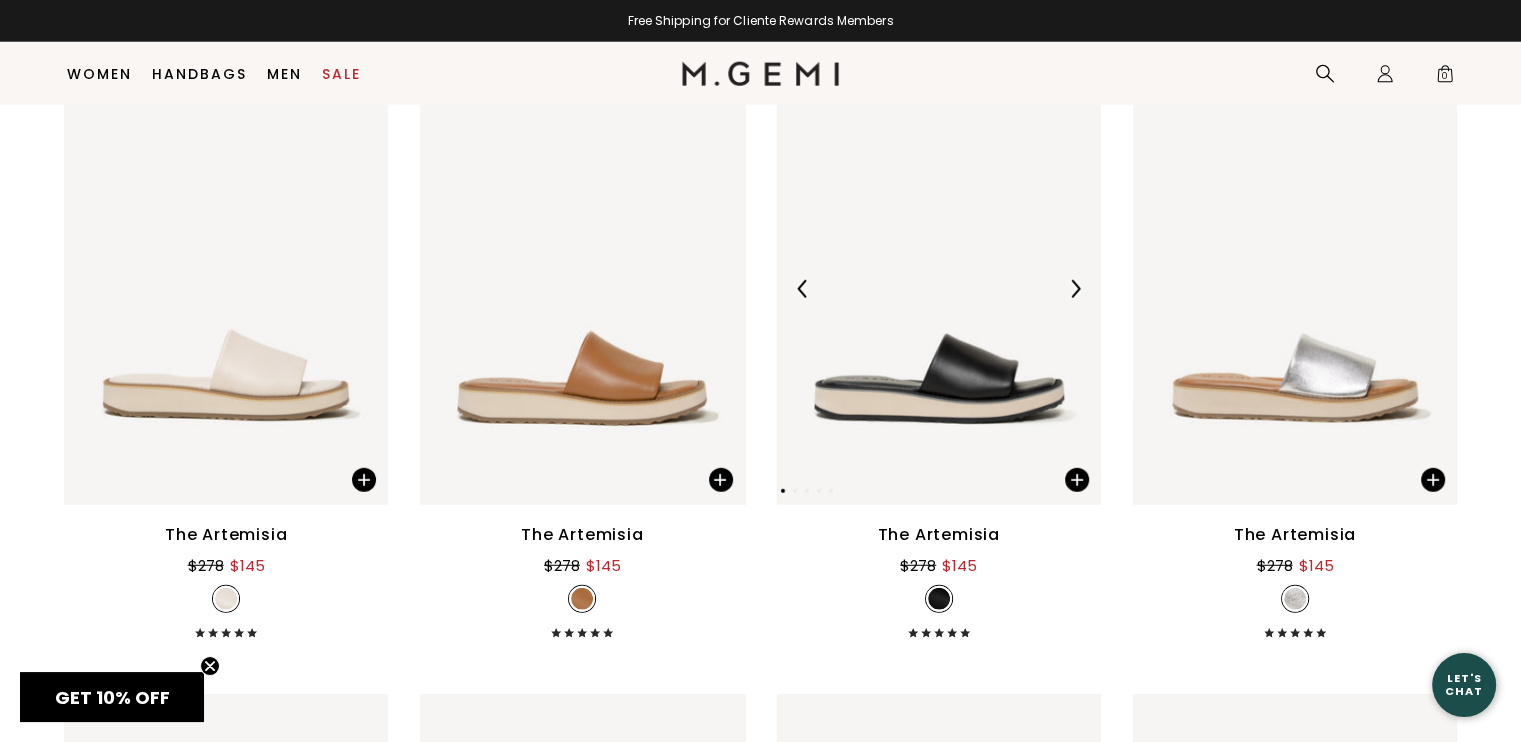 click at bounding box center [939, 289] 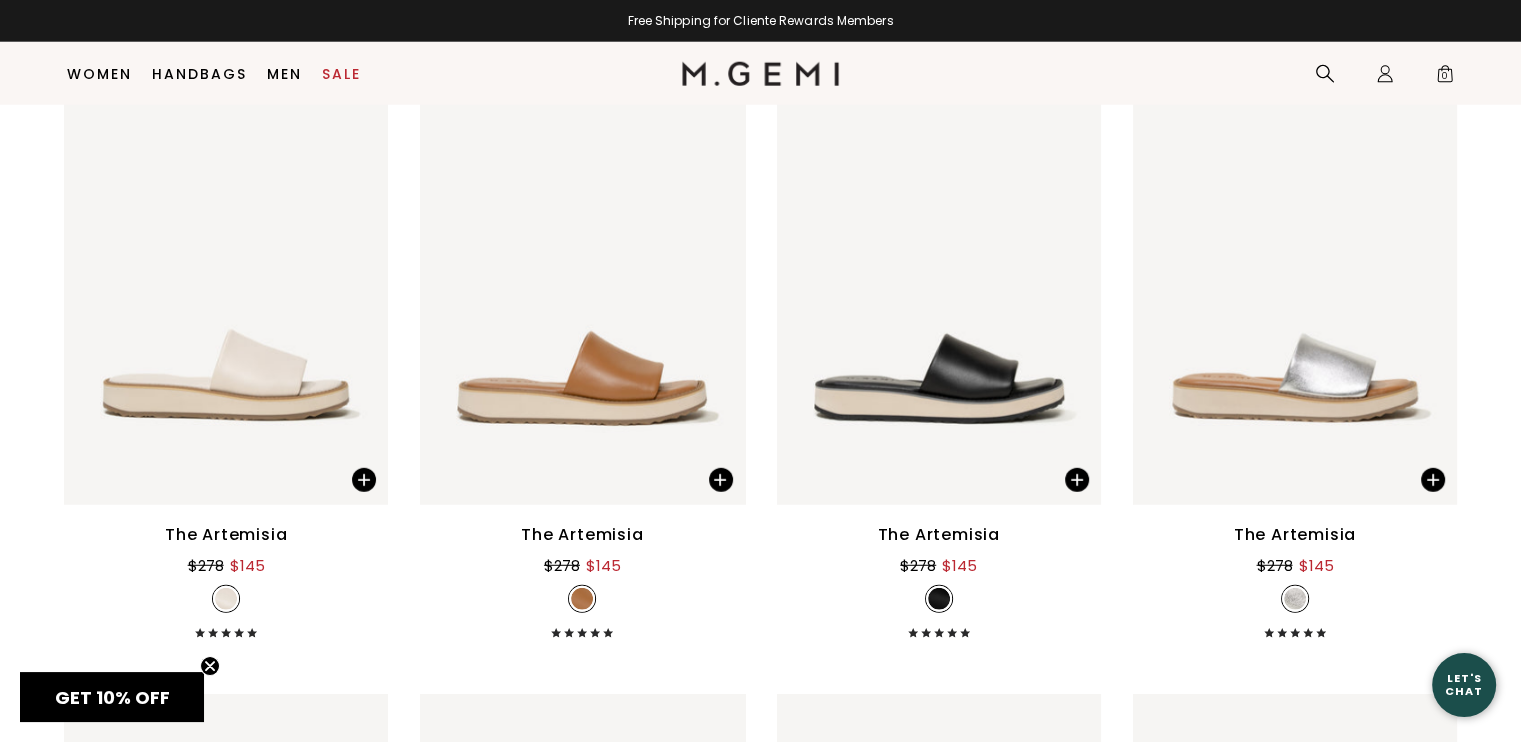 scroll, scrollTop: 5998, scrollLeft: 0, axis: vertical 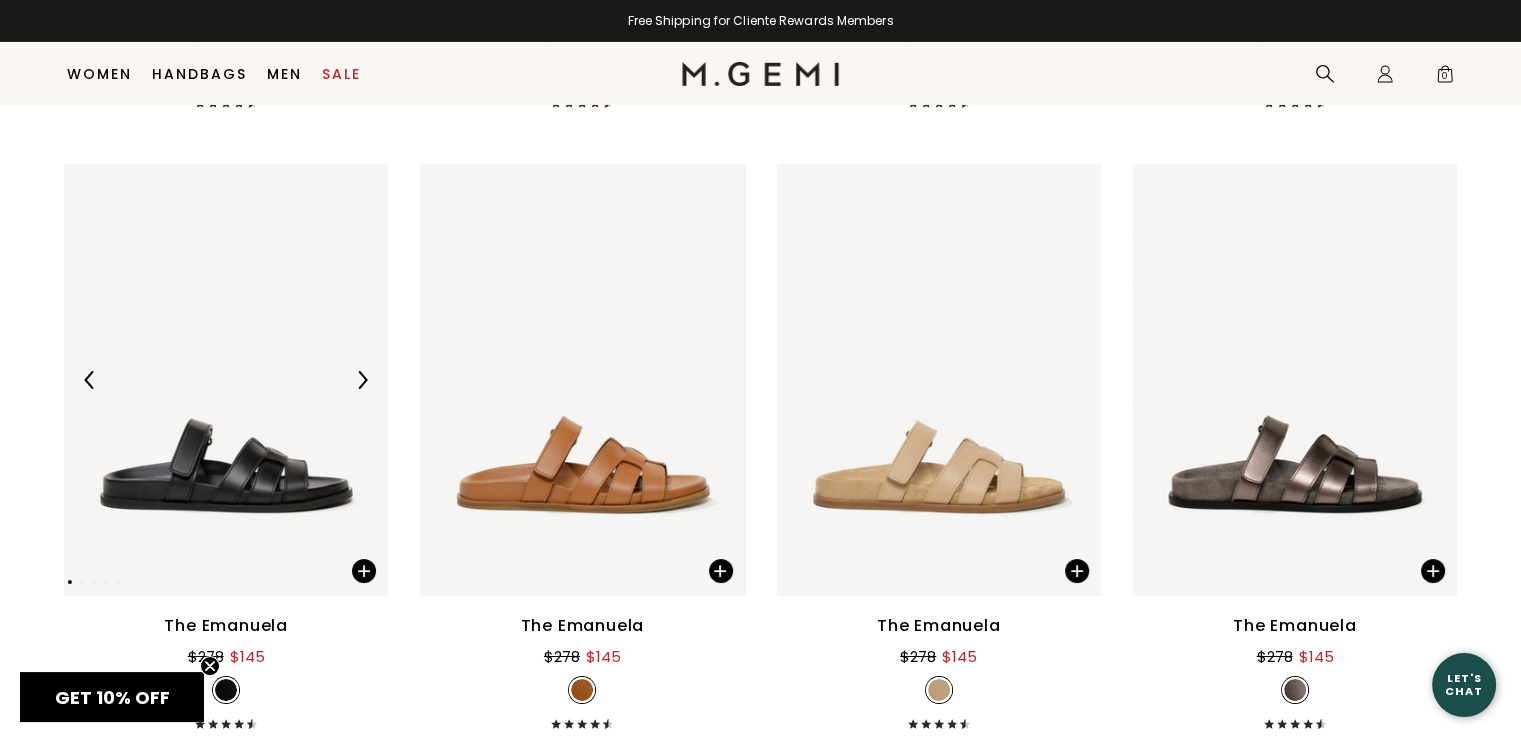 click at bounding box center [226, 380] 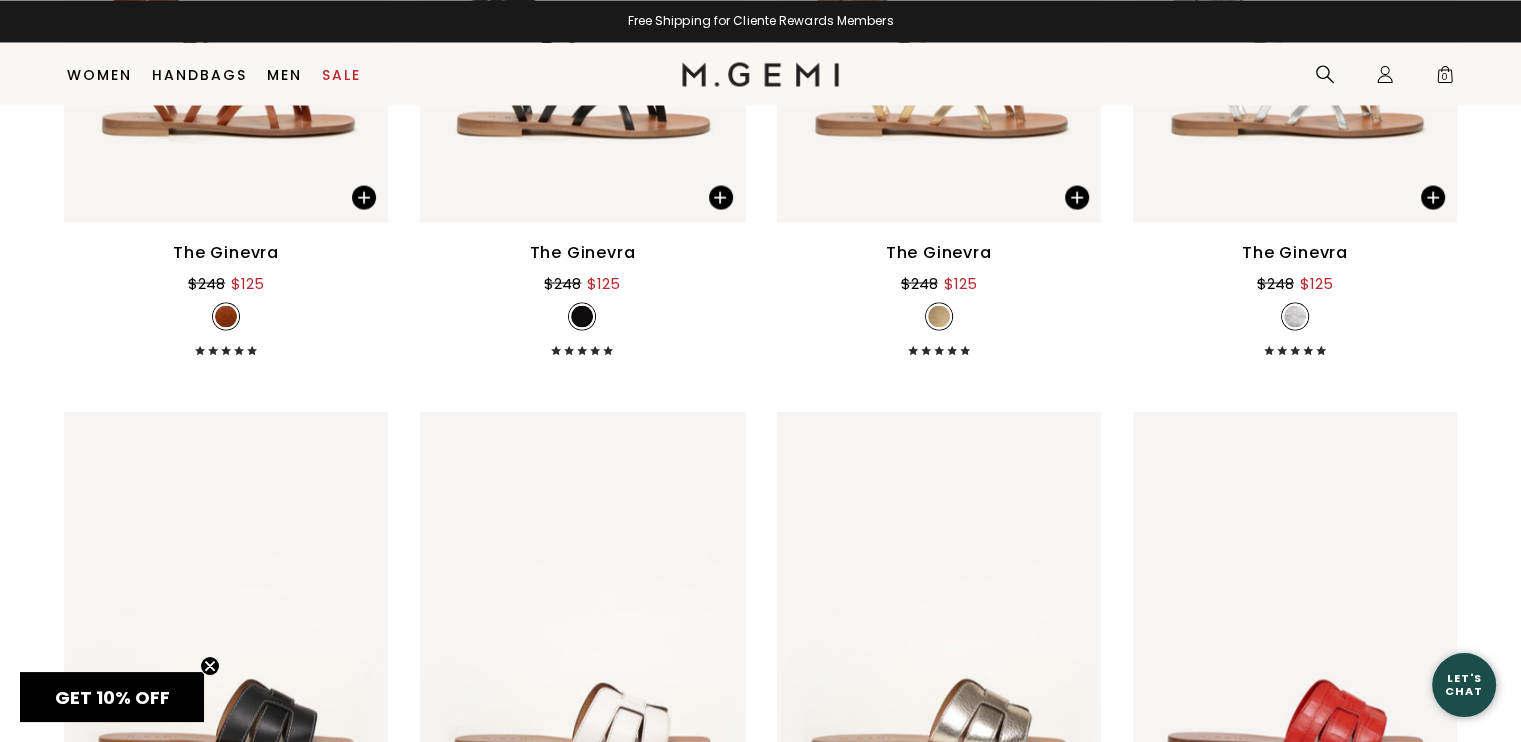 scroll, scrollTop: 3694, scrollLeft: 0, axis: vertical 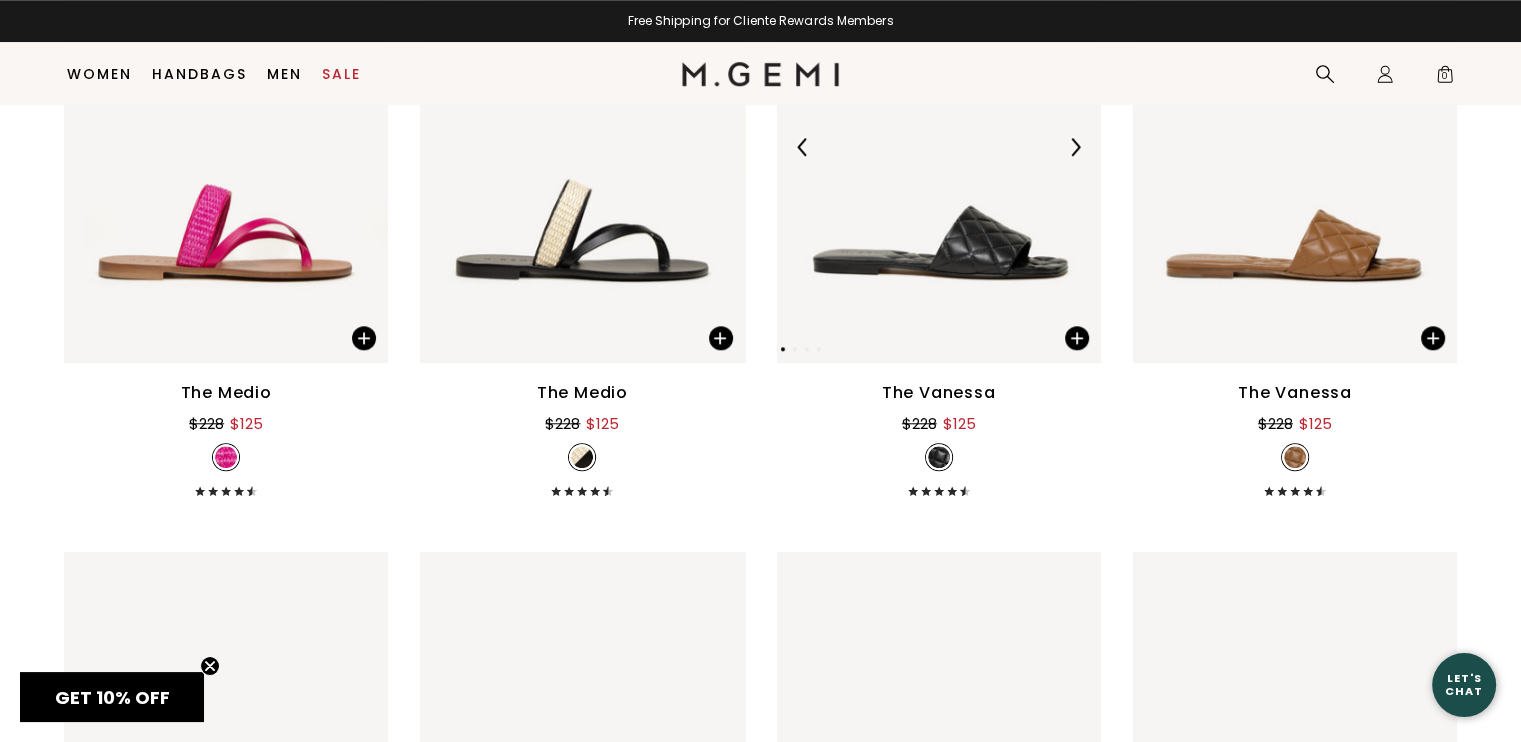 click at bounding box center (939, 147) 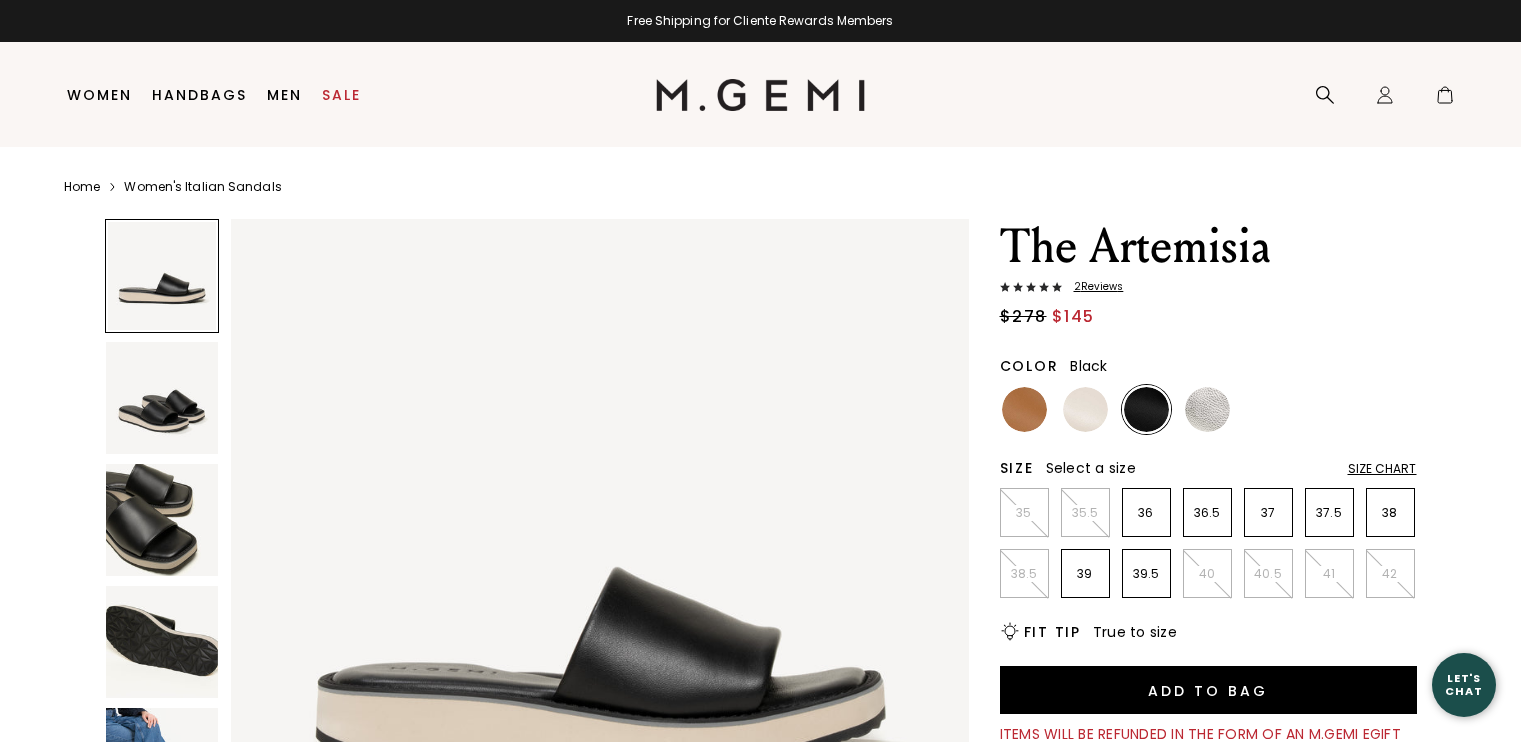 scroll, scrollTop: 0, scrollLeft: 0, axis: both 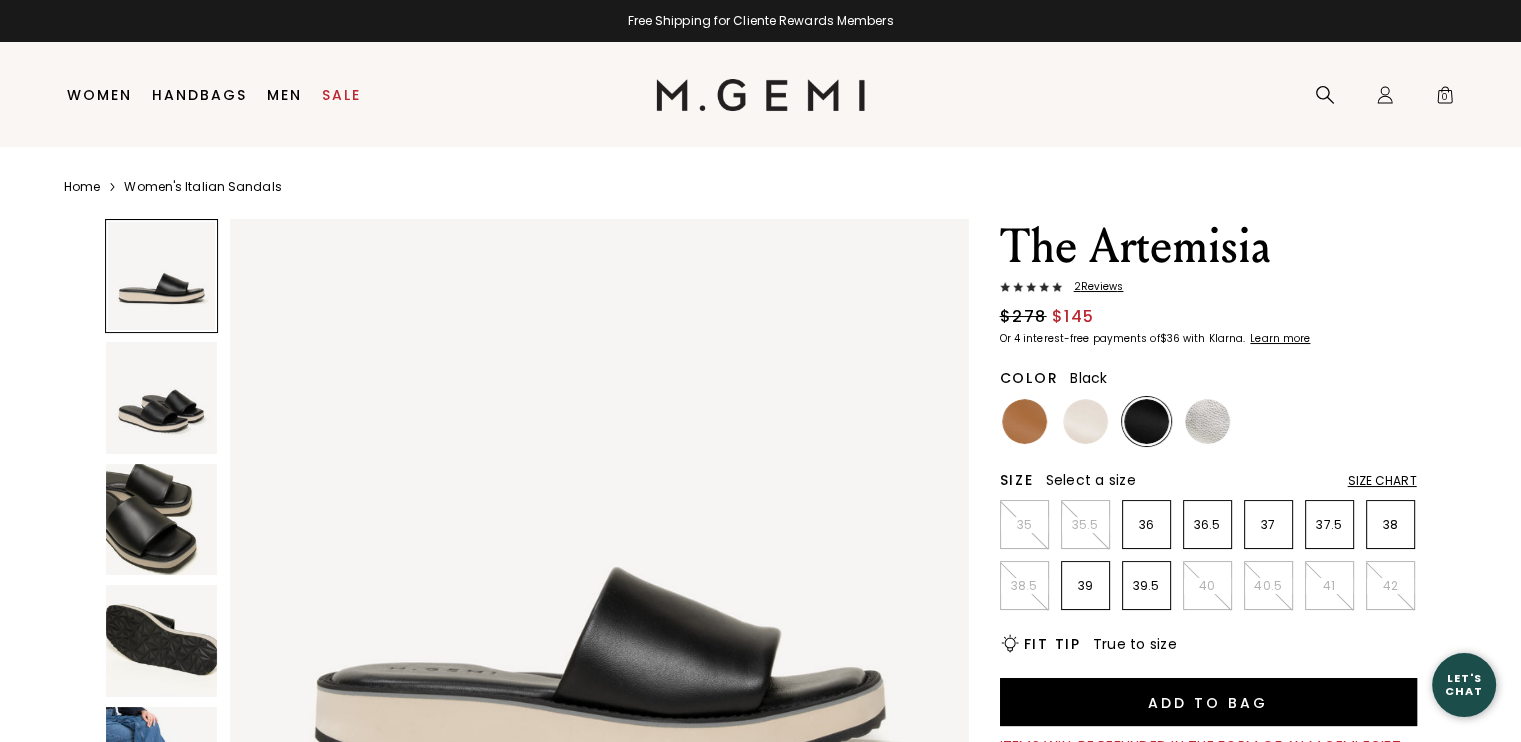 click at bounding box center [162, 520] 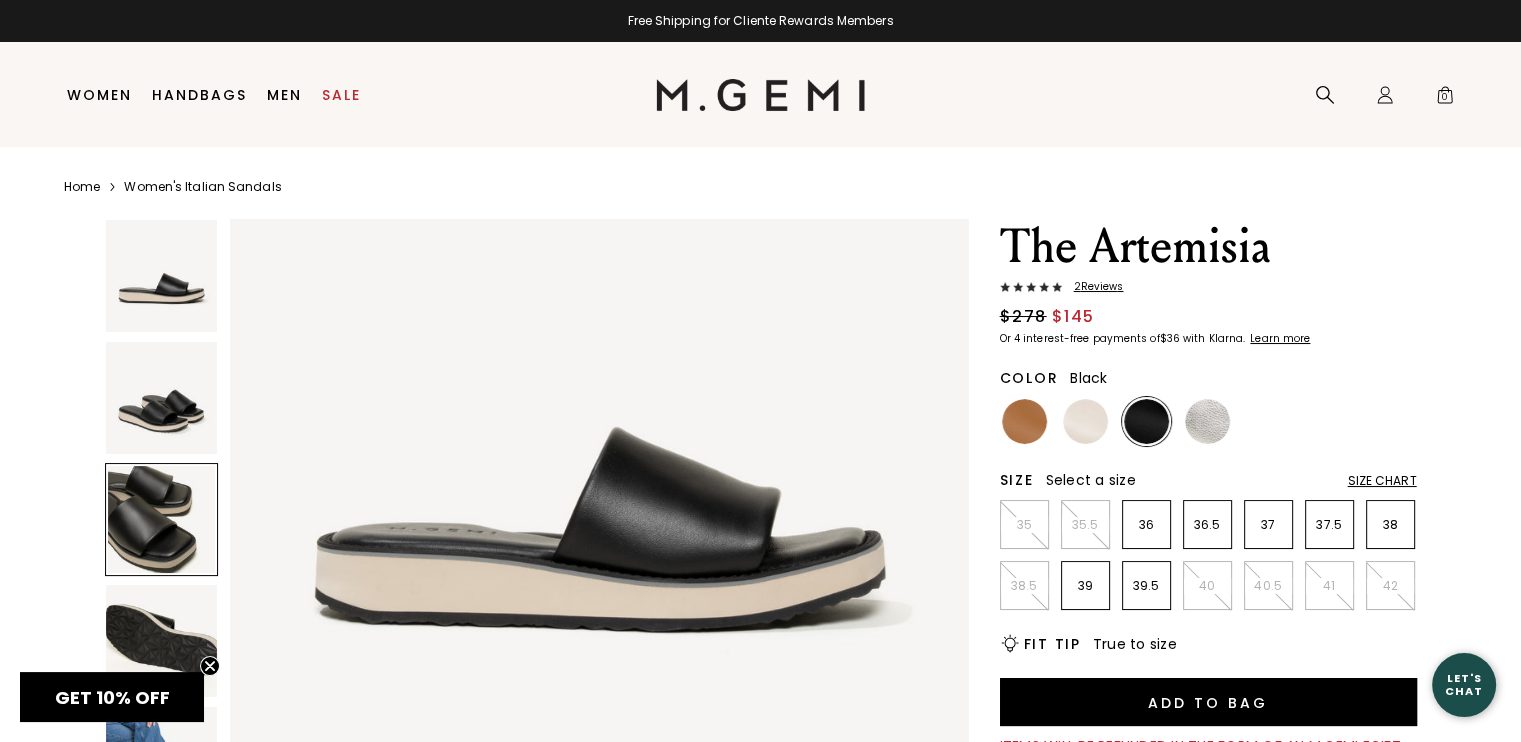 scroll, scrollTop: 864, scrollLeft: 0, axis: vertical 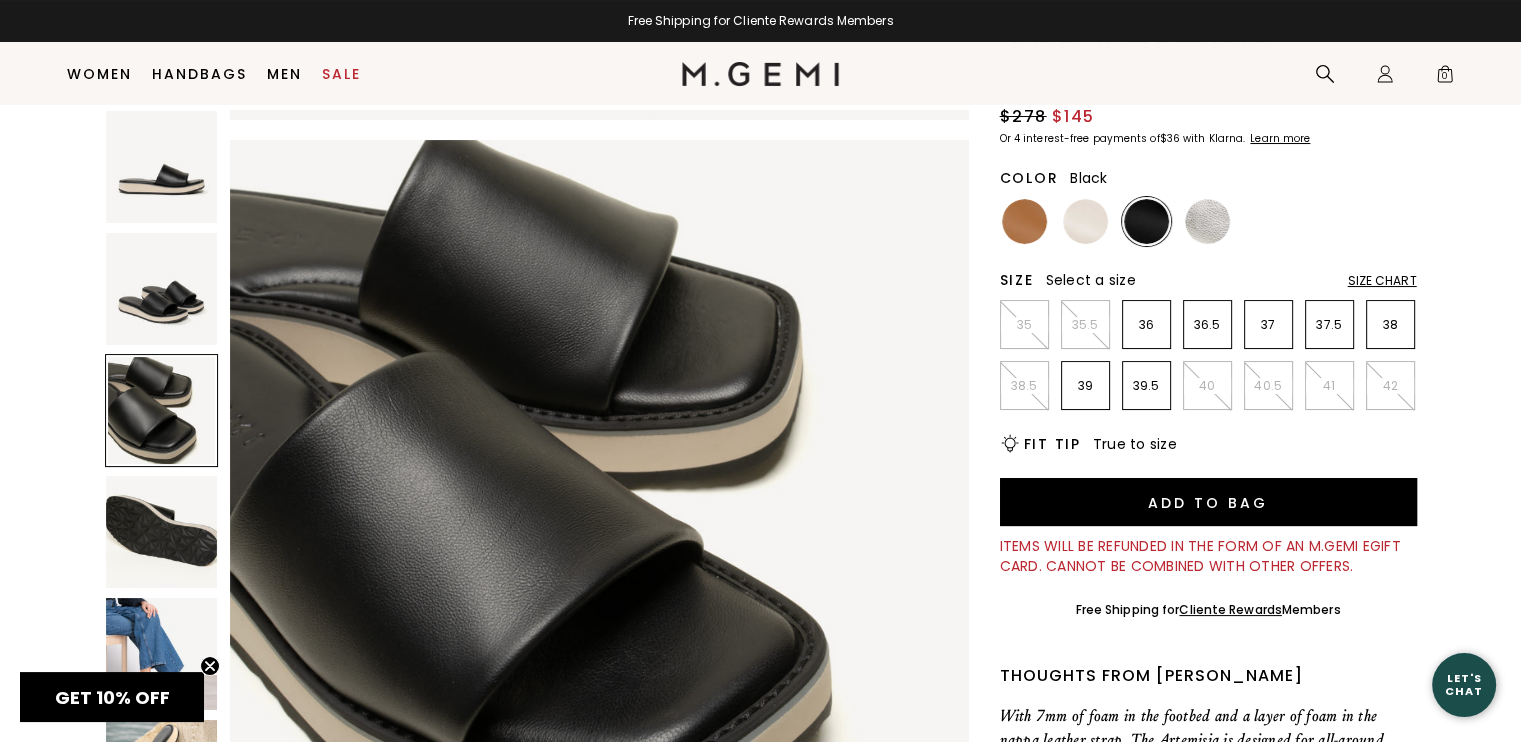 click at bounding box center [162, 654] 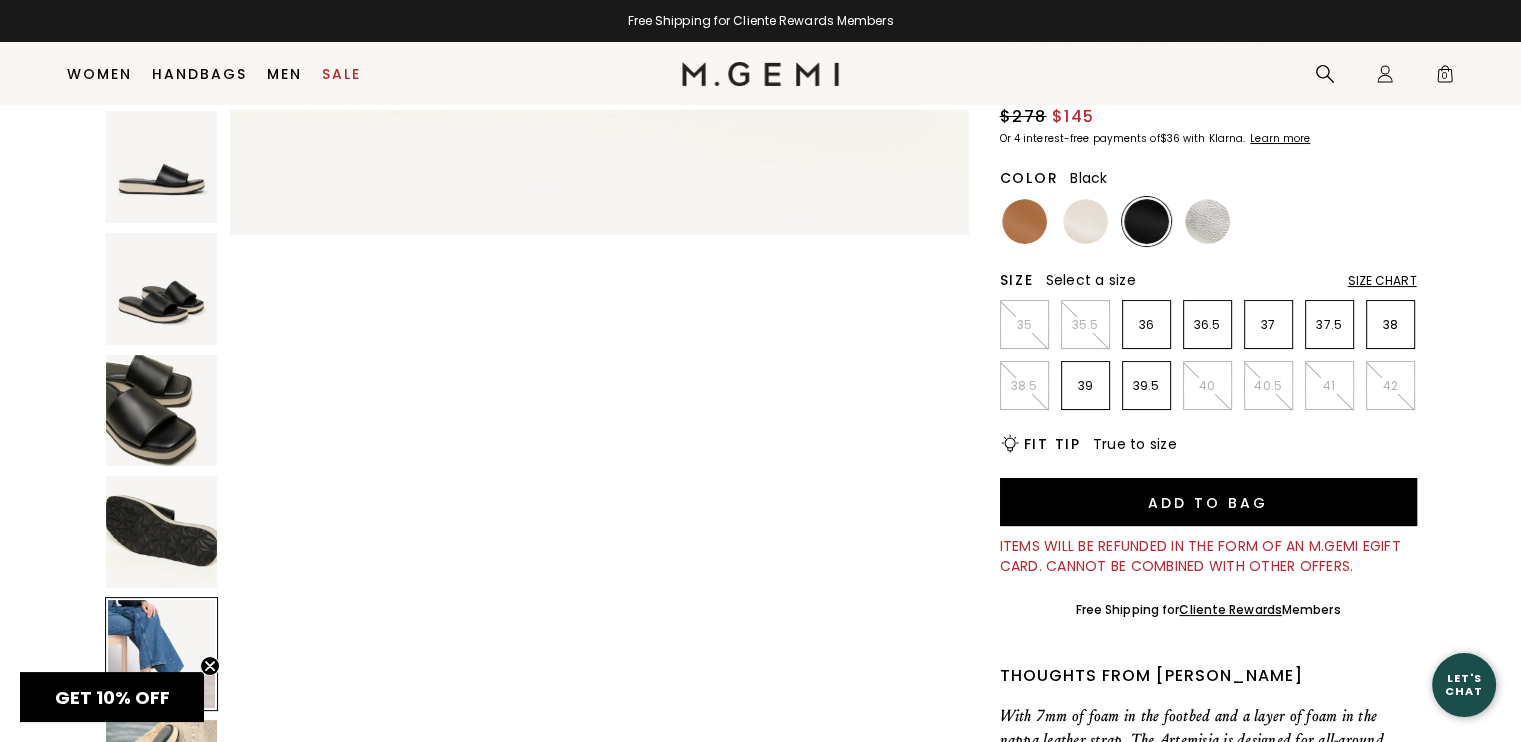 scroll, scrollTop: 2972, scrollLeft: 0, axis: vertical 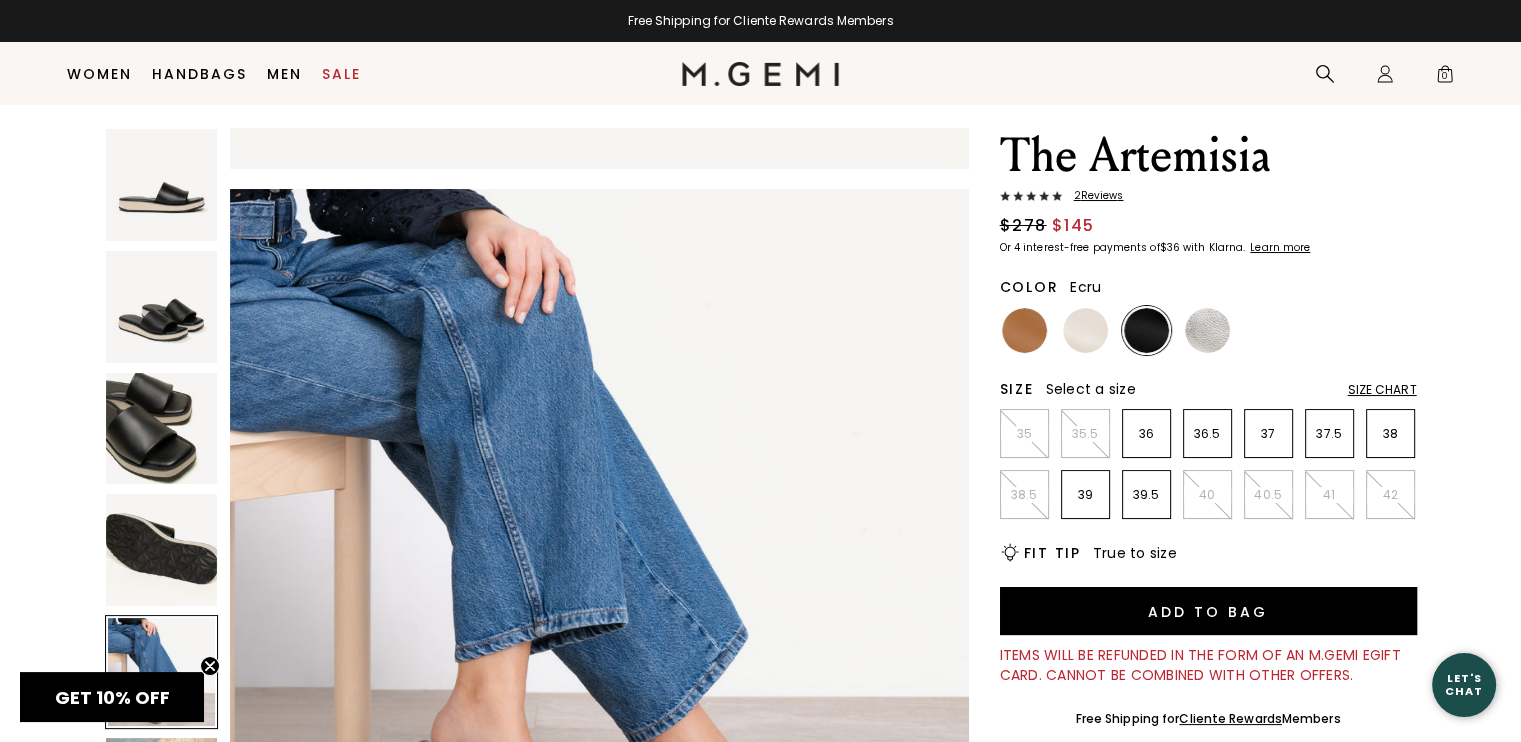 click at bounding box center [1085, 330] 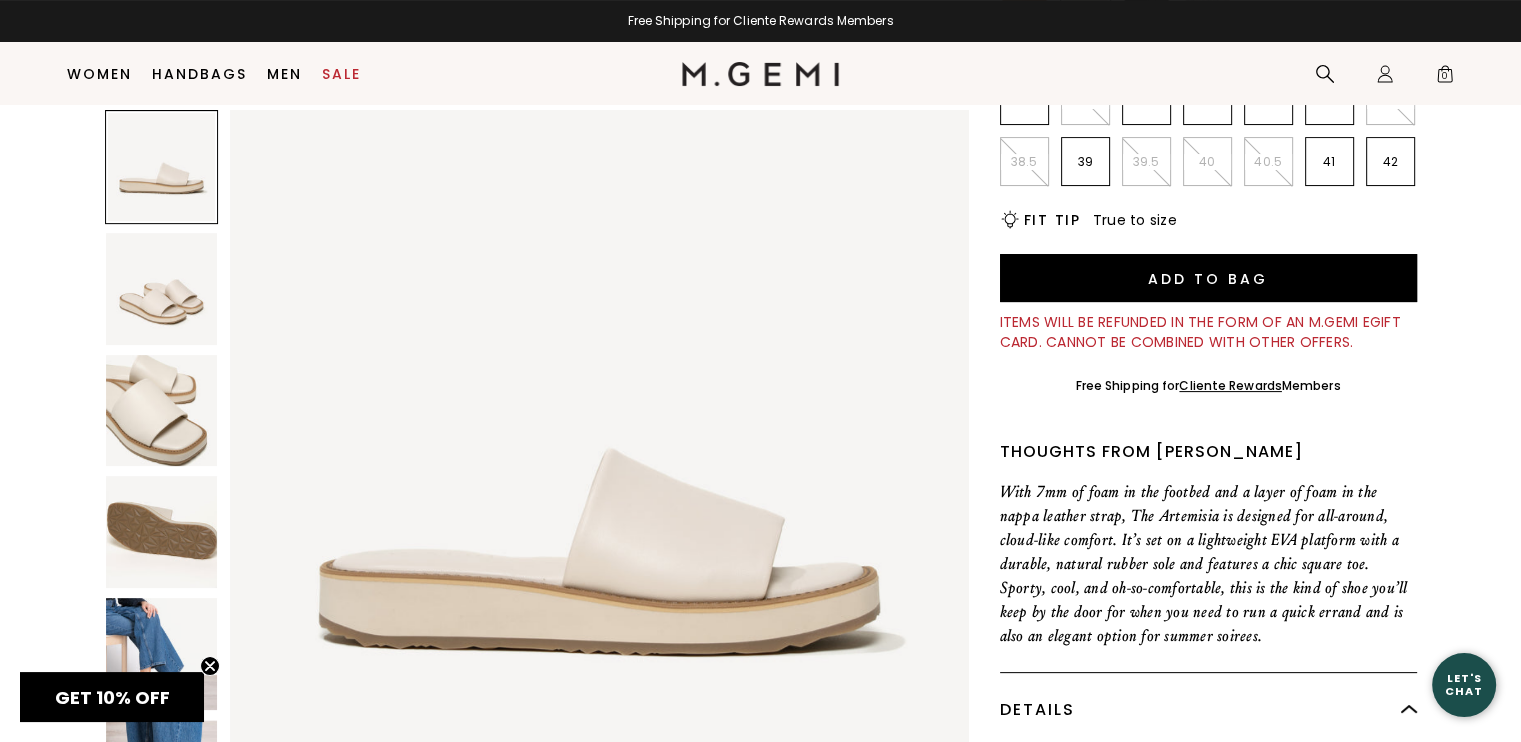 scroll, scrollTop: 365, scrollLeft: 0, axis: vertical 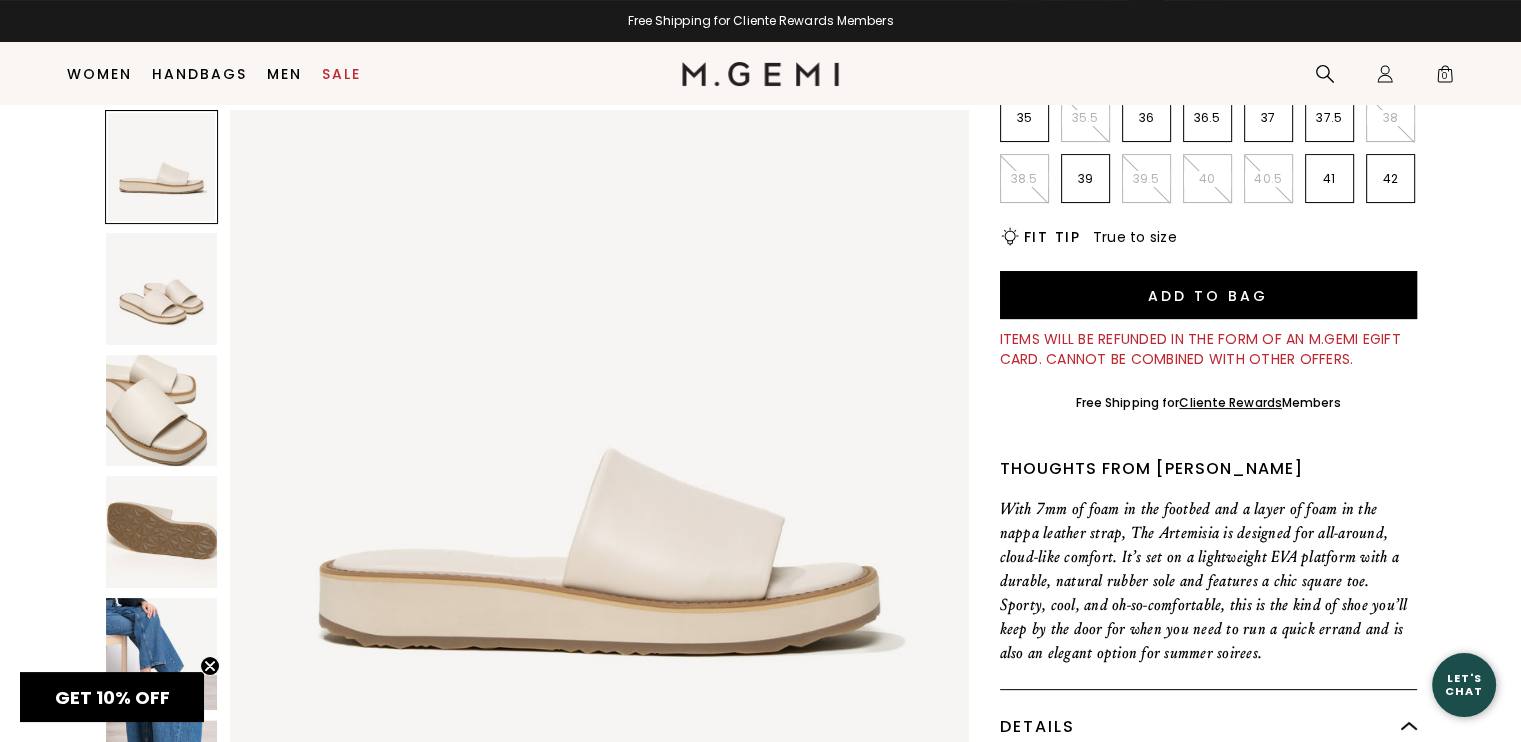 click at bounding box center [162, 411] 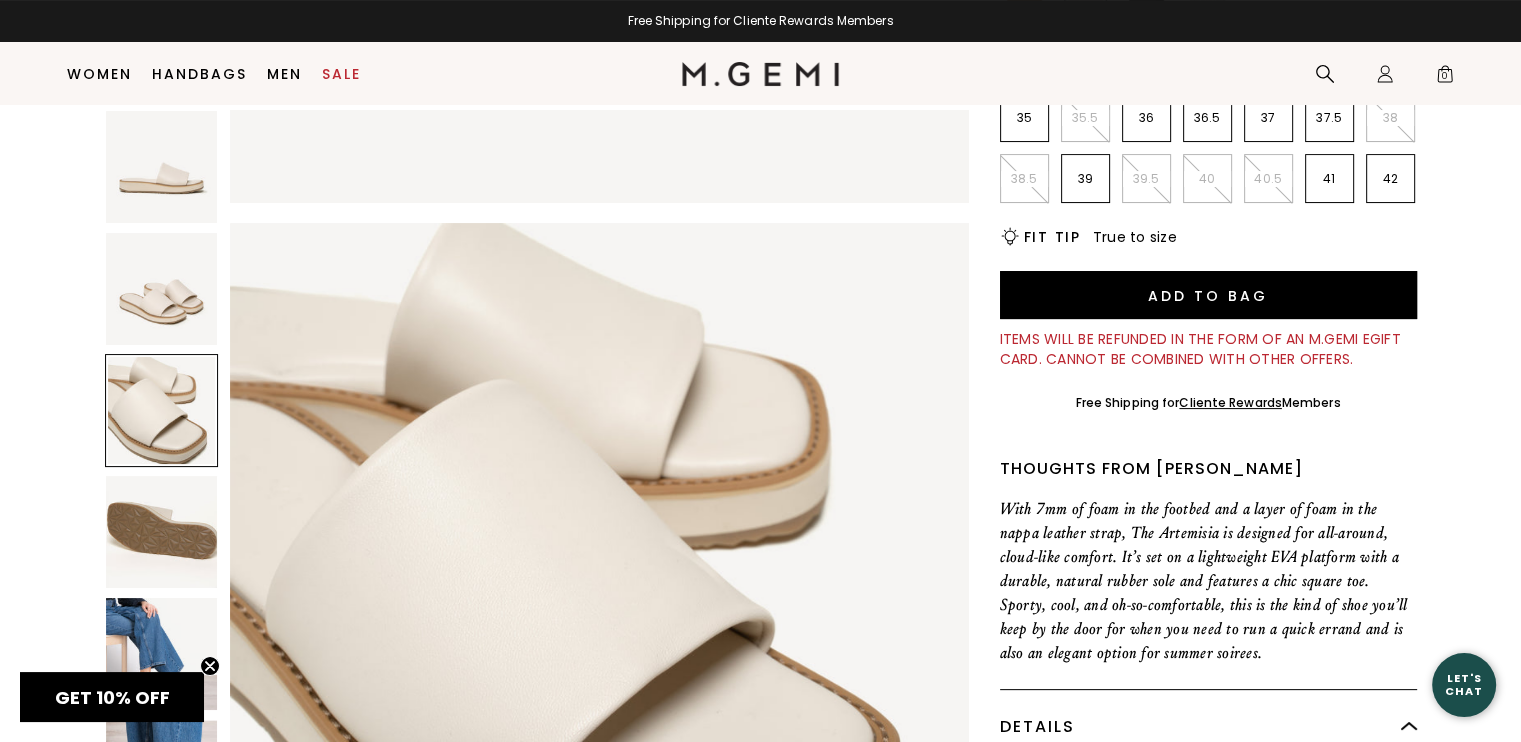 scroll, scrollTop: 1486, scrollLeft: 0, axis: vertical 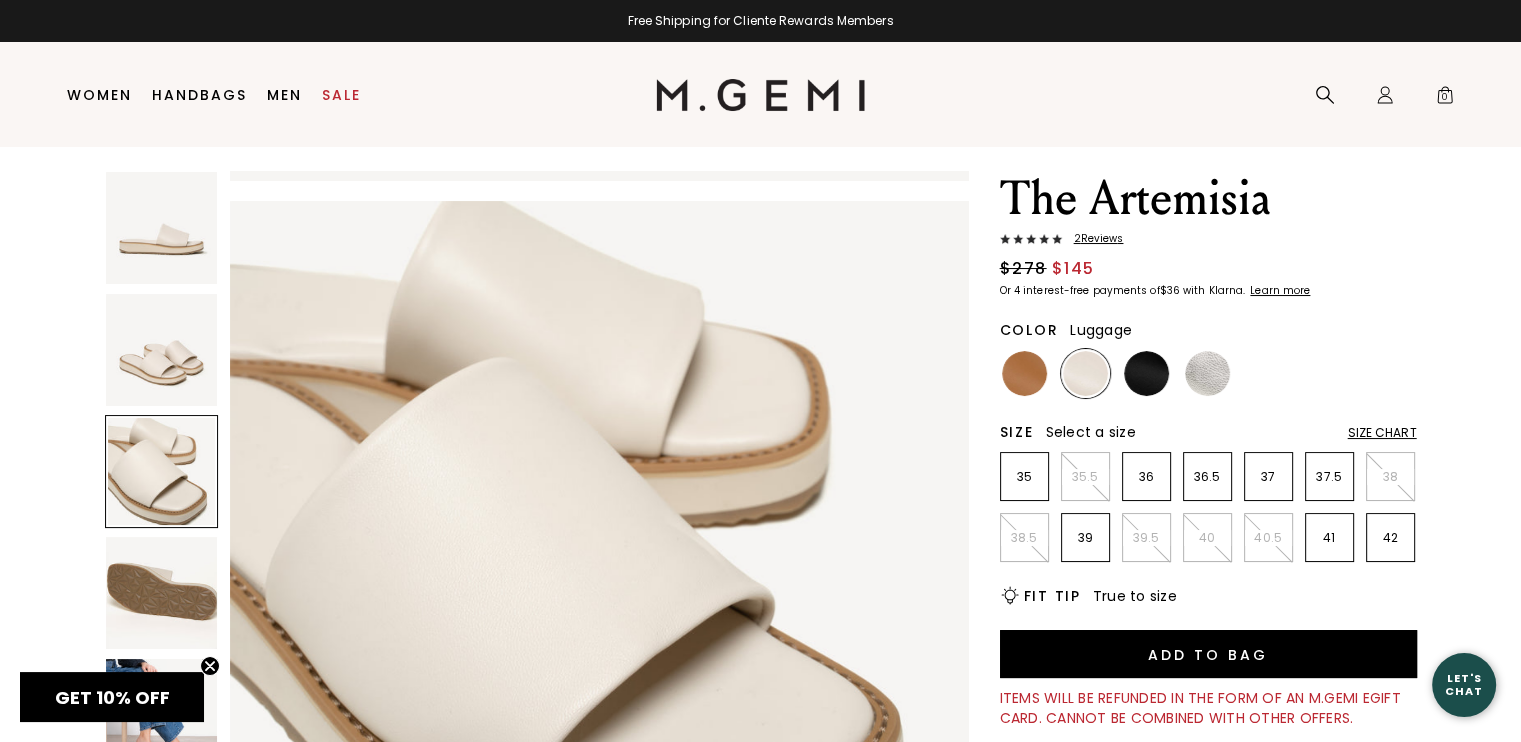 click at bounding box center [1024, 373] 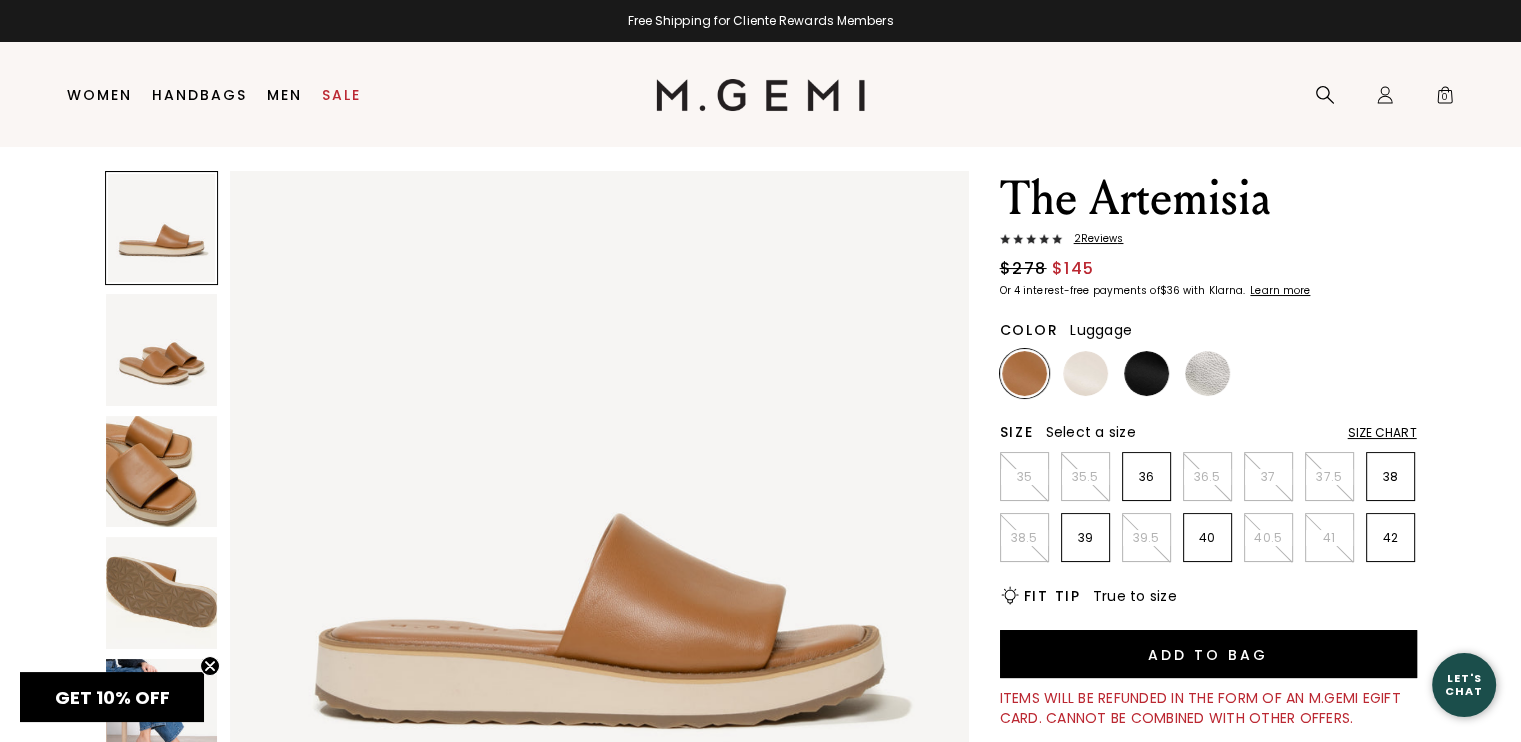 click at bounding box center (162, 472) 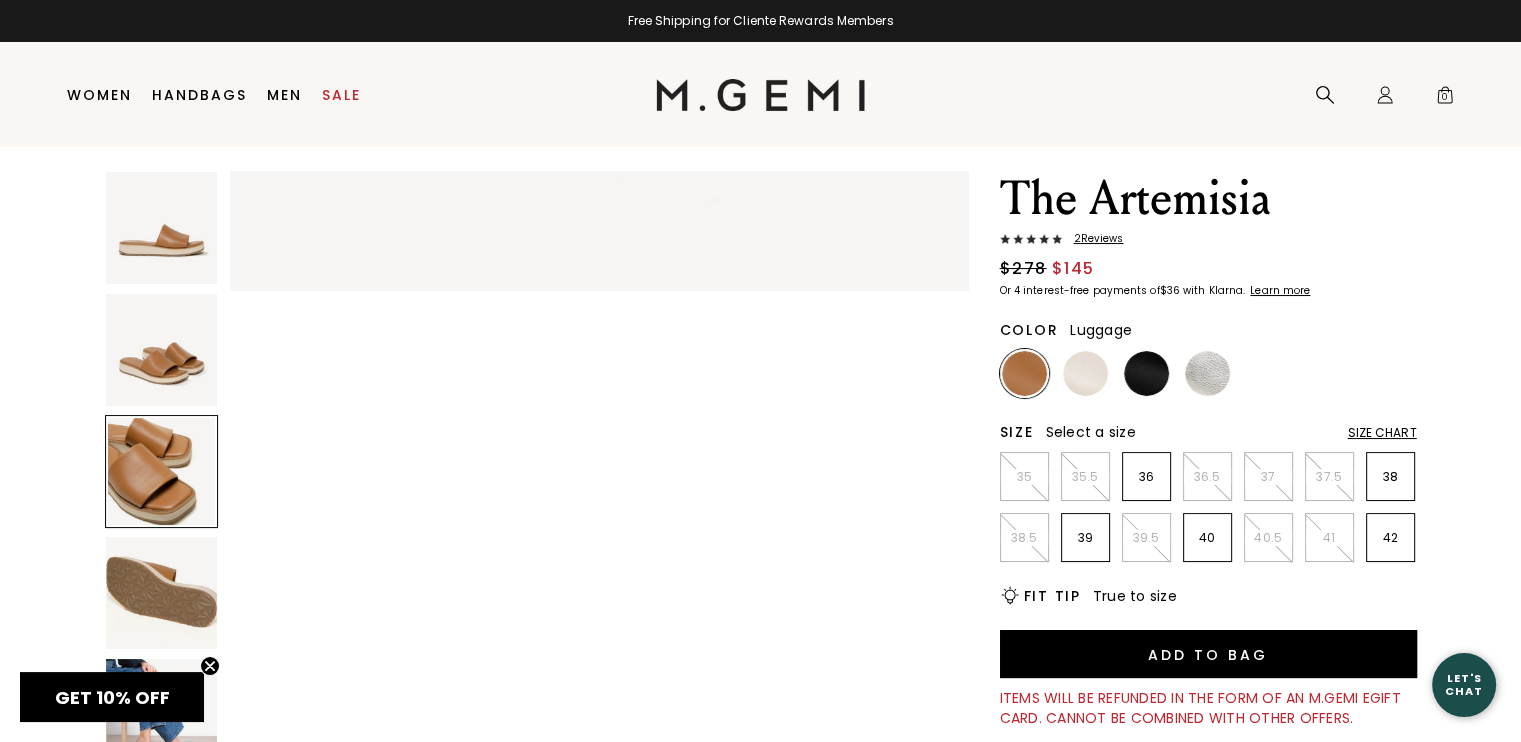 scroll, scrollTop: 1486, scrollLeft: 0, axis: vertical 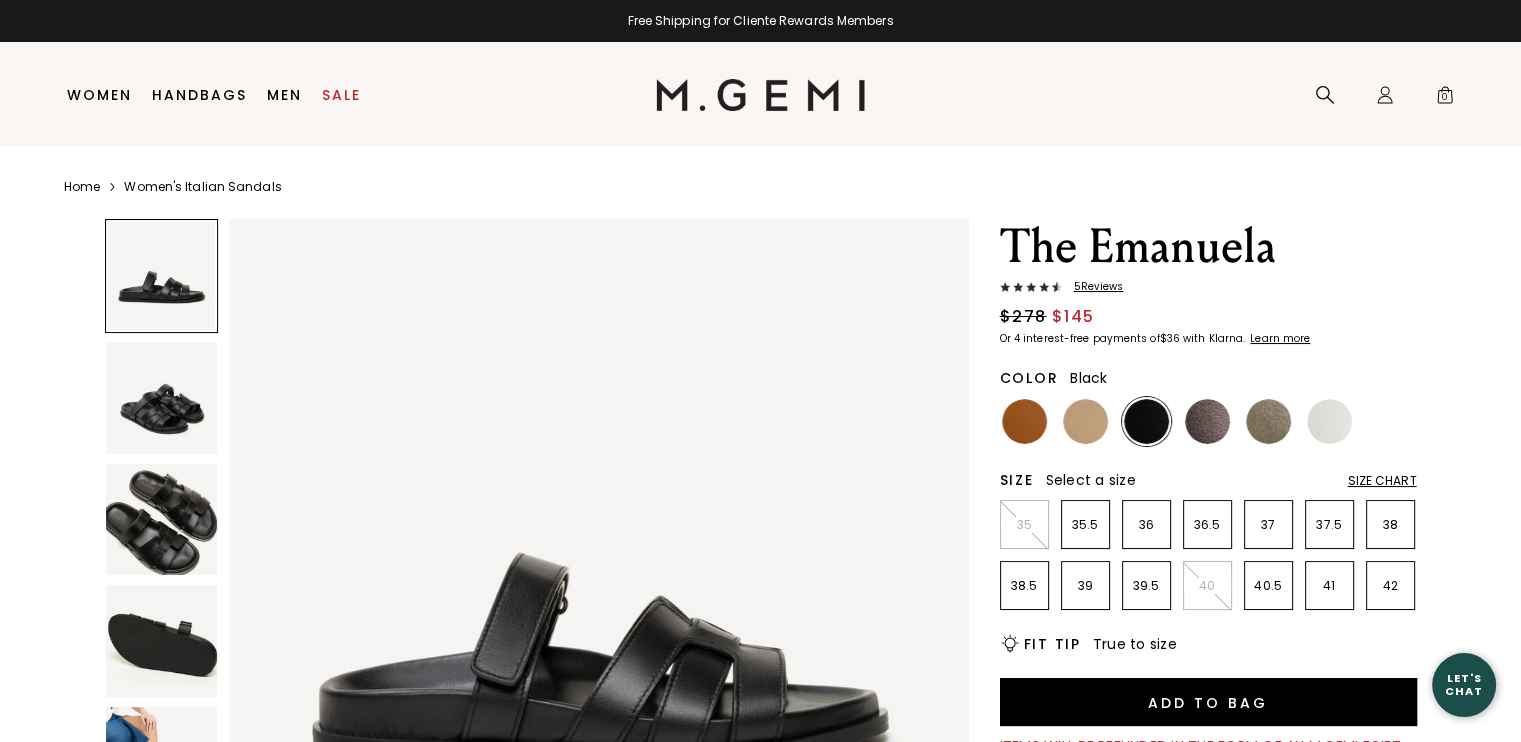 click at bounding box center (162, 520) 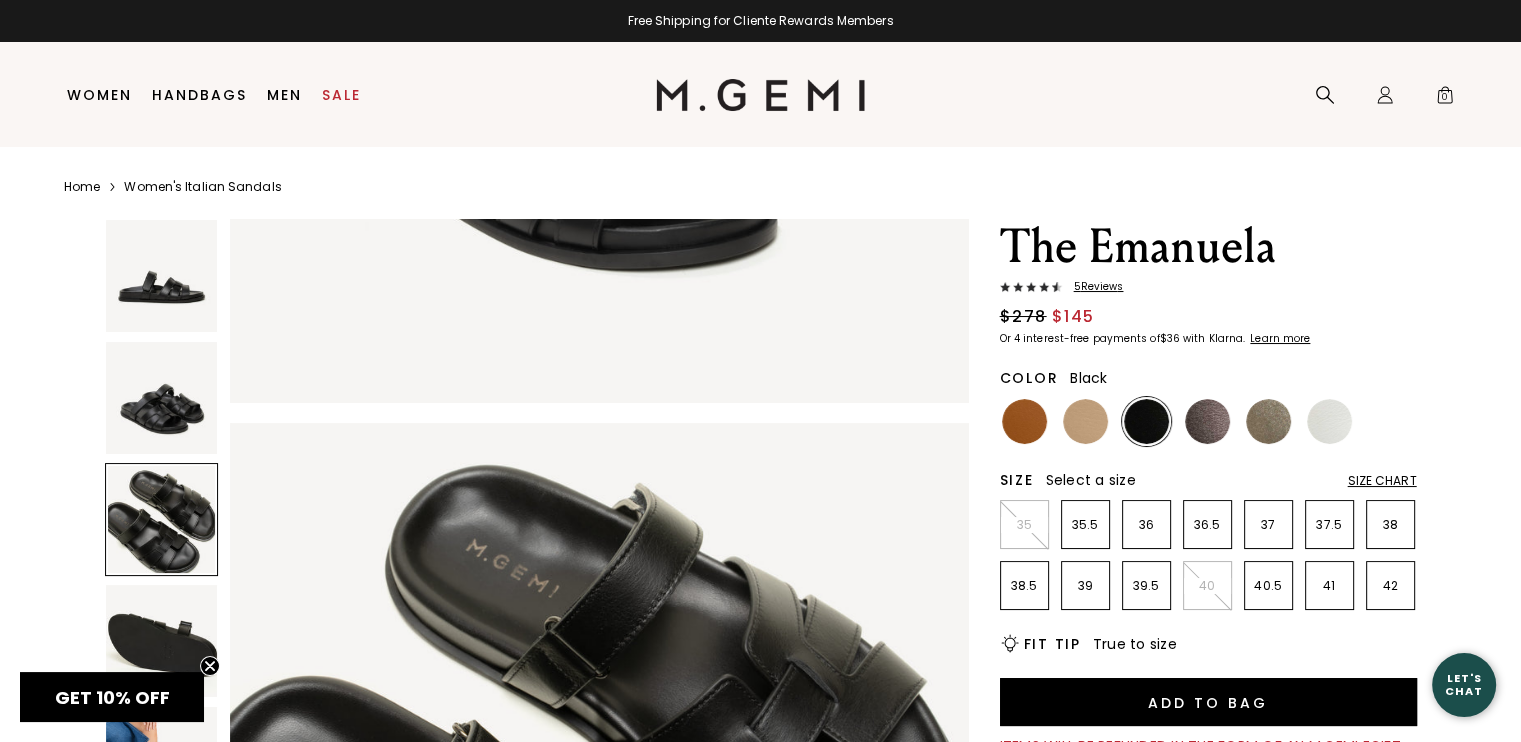 scroll, scrollTop: 1486, scrollLeft: 0, axis: vertical 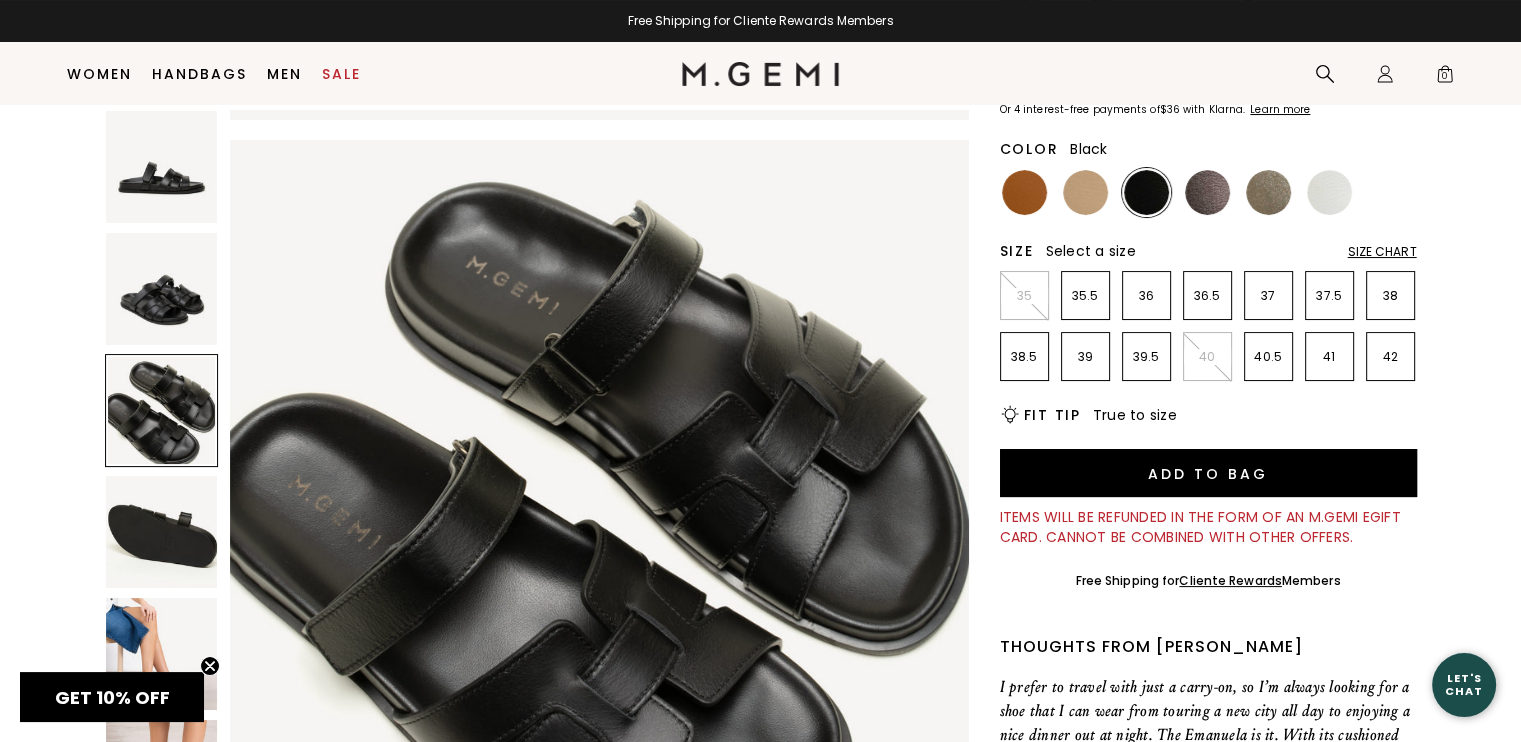 click at bounding box center [162, 654] 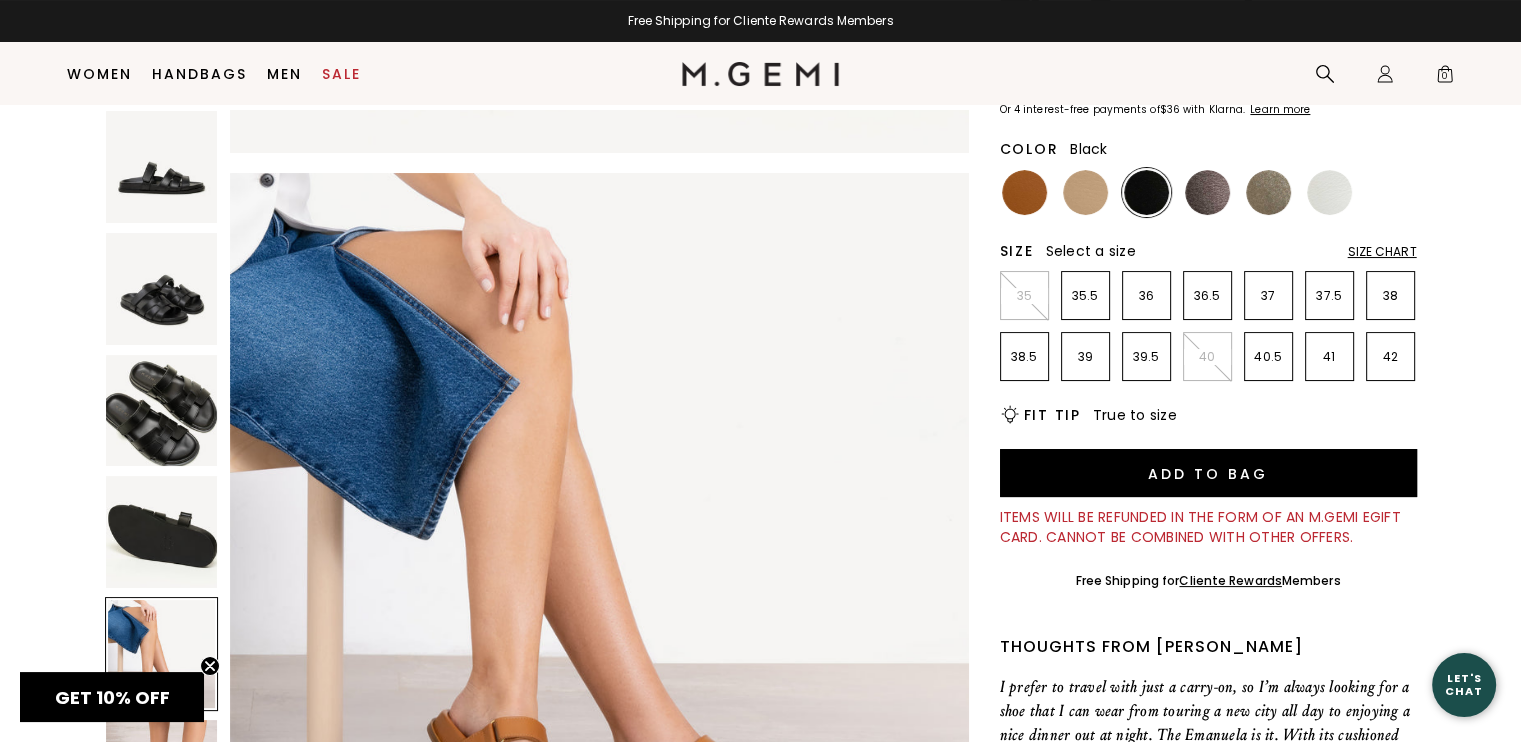 scroll, scrollTop: 2972, scrollLeft: 0, axis: vertical 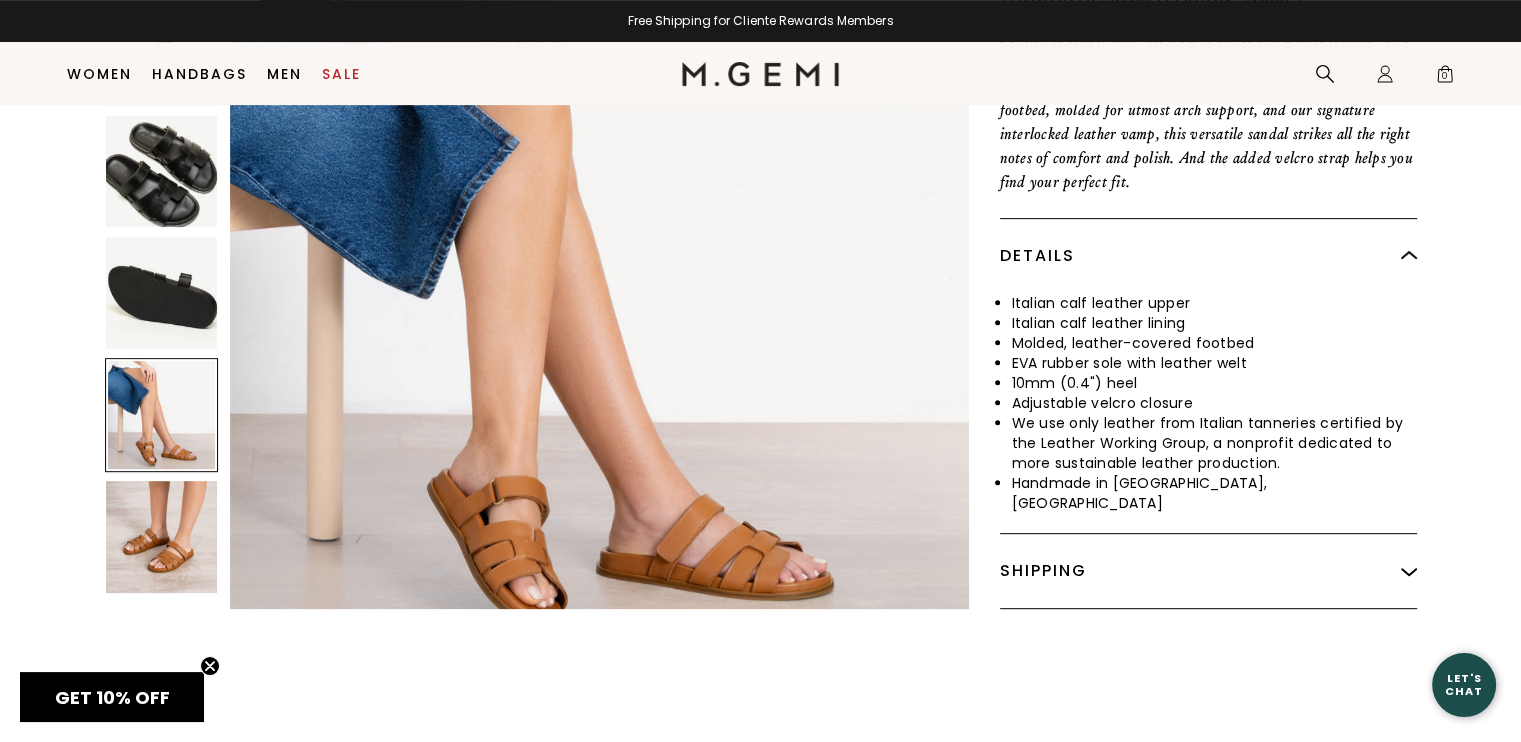 click at bounding box center [162, 537] 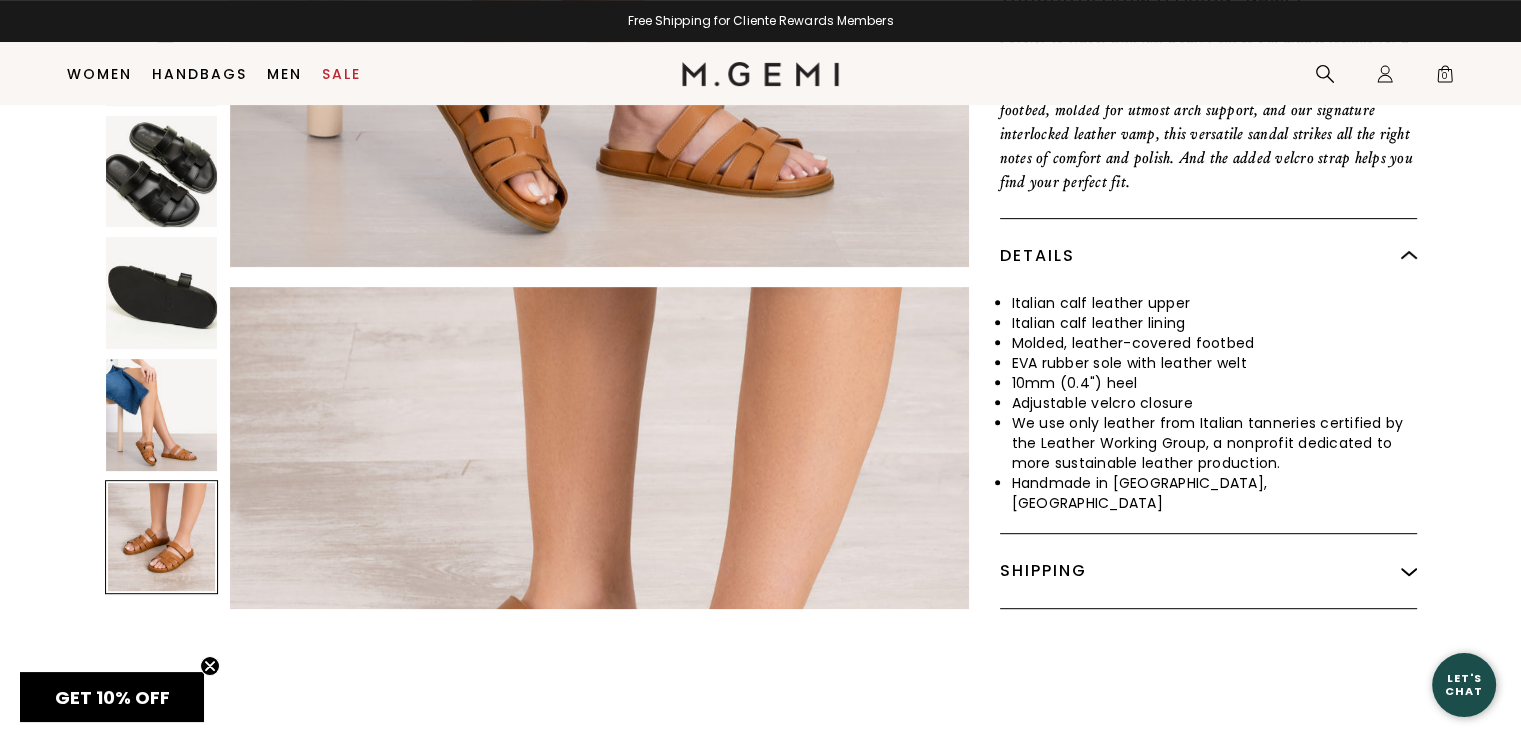 scroll, scrollTop: 3715, scrollLeft: 0, axis: vertical 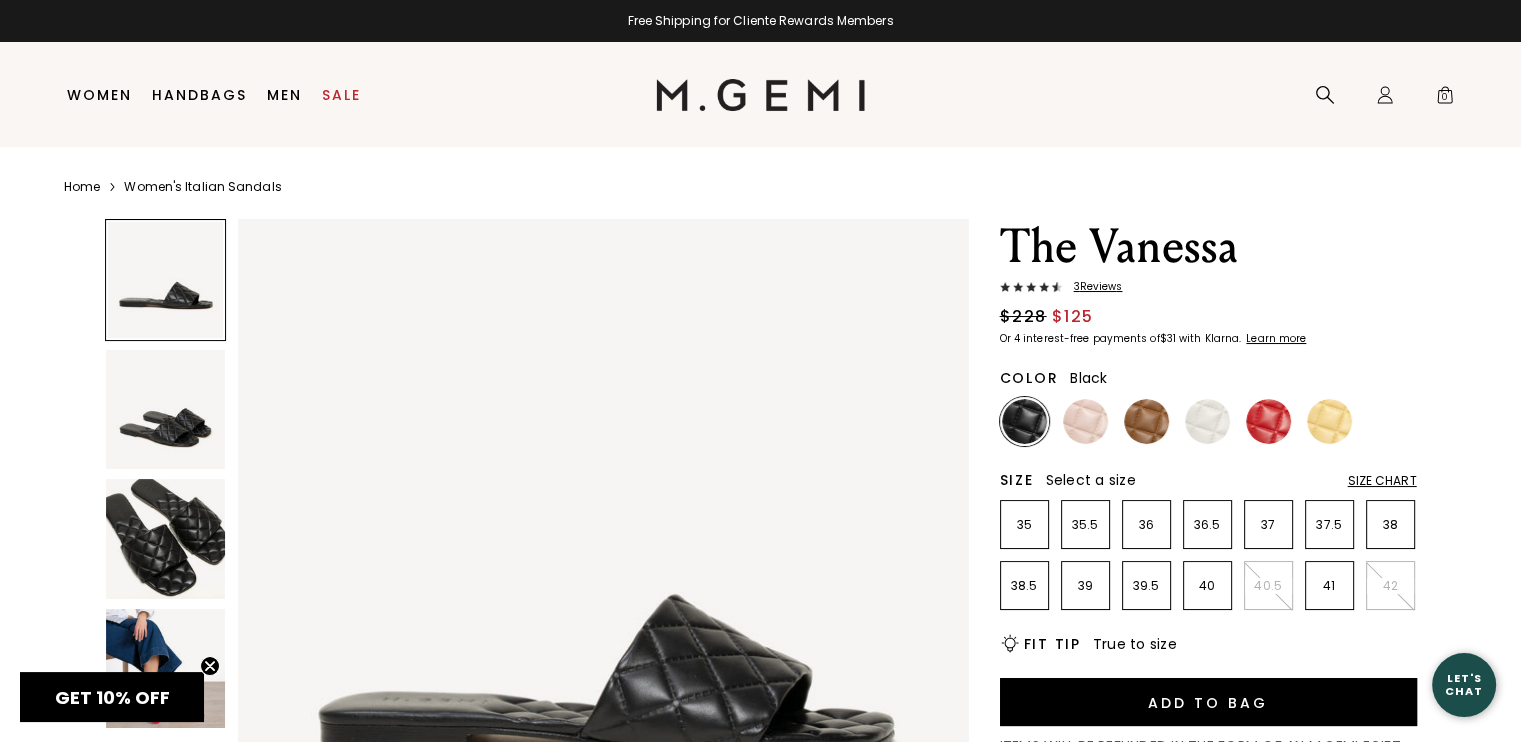 click at bounding box center (166, 539) 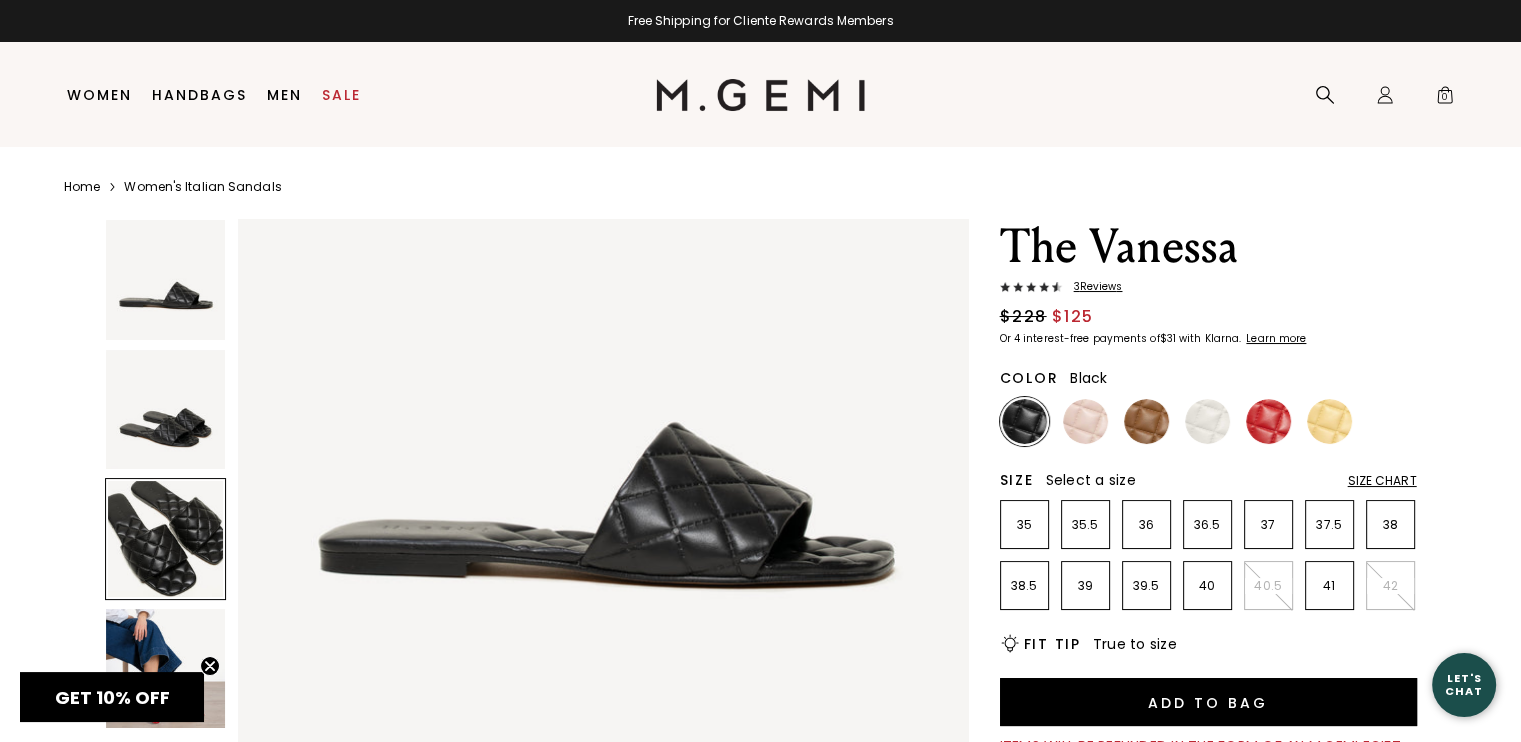 scroll, scrollTop: 0, scrollLeft: 0, axis: both 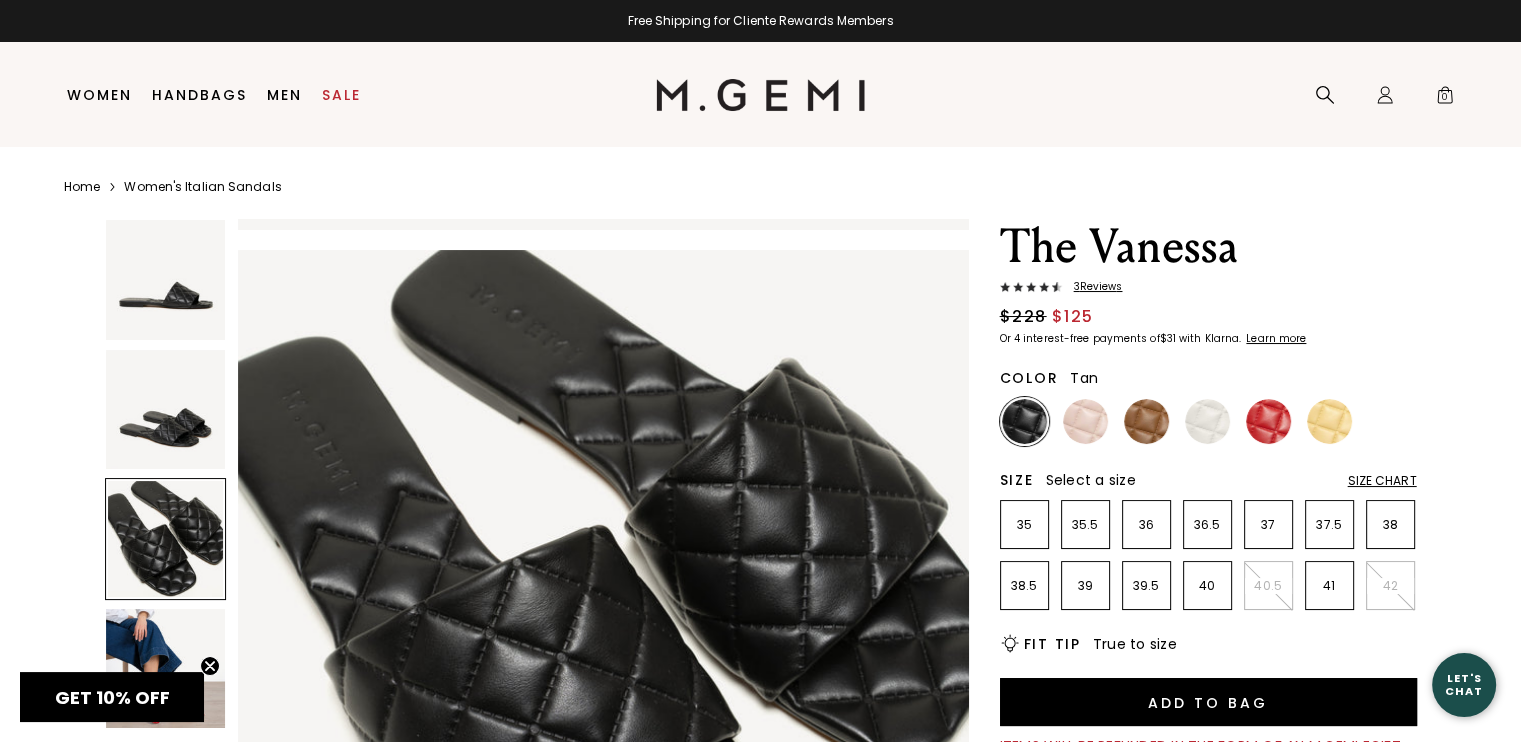 click at bounding box center [1146, 421] 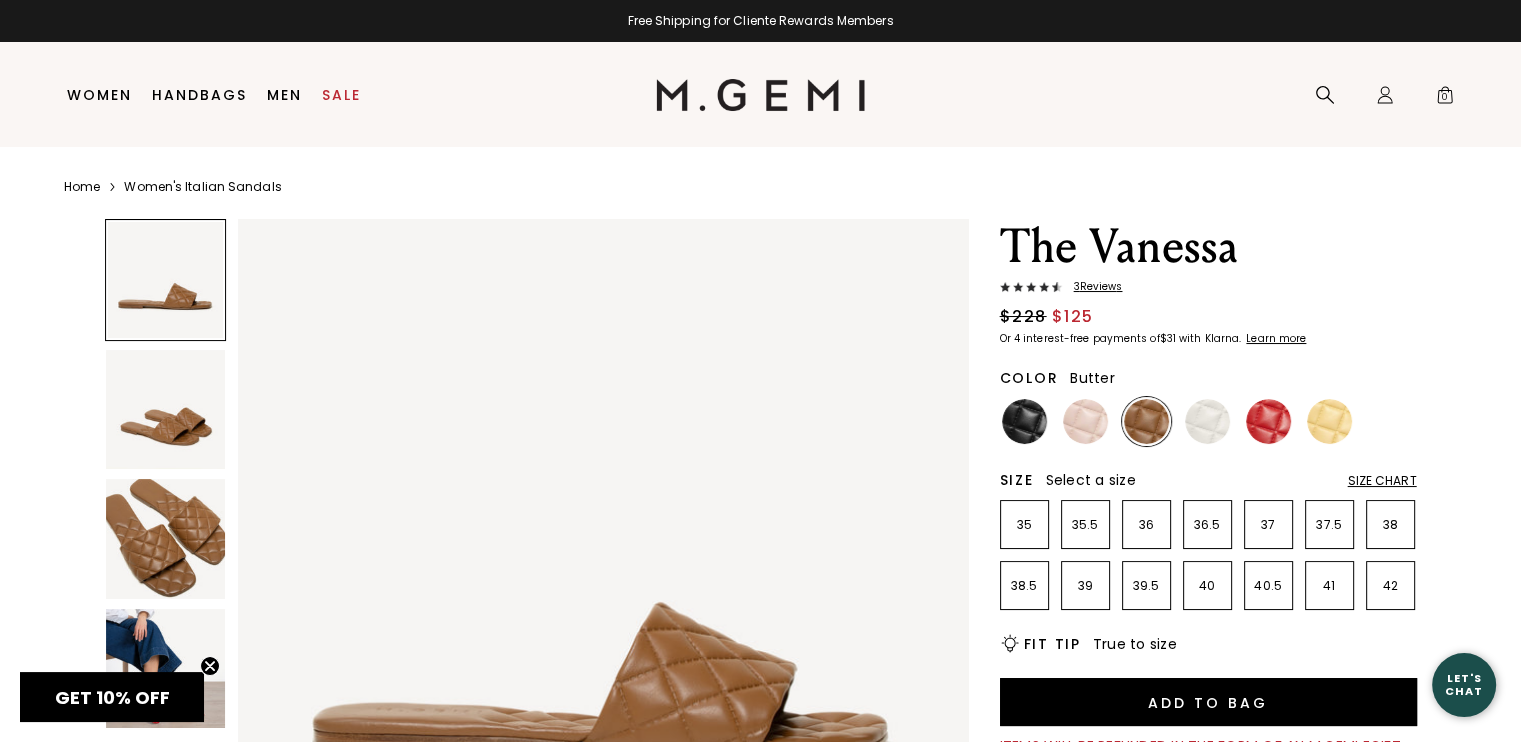 click at bounding box center (1329, 421) 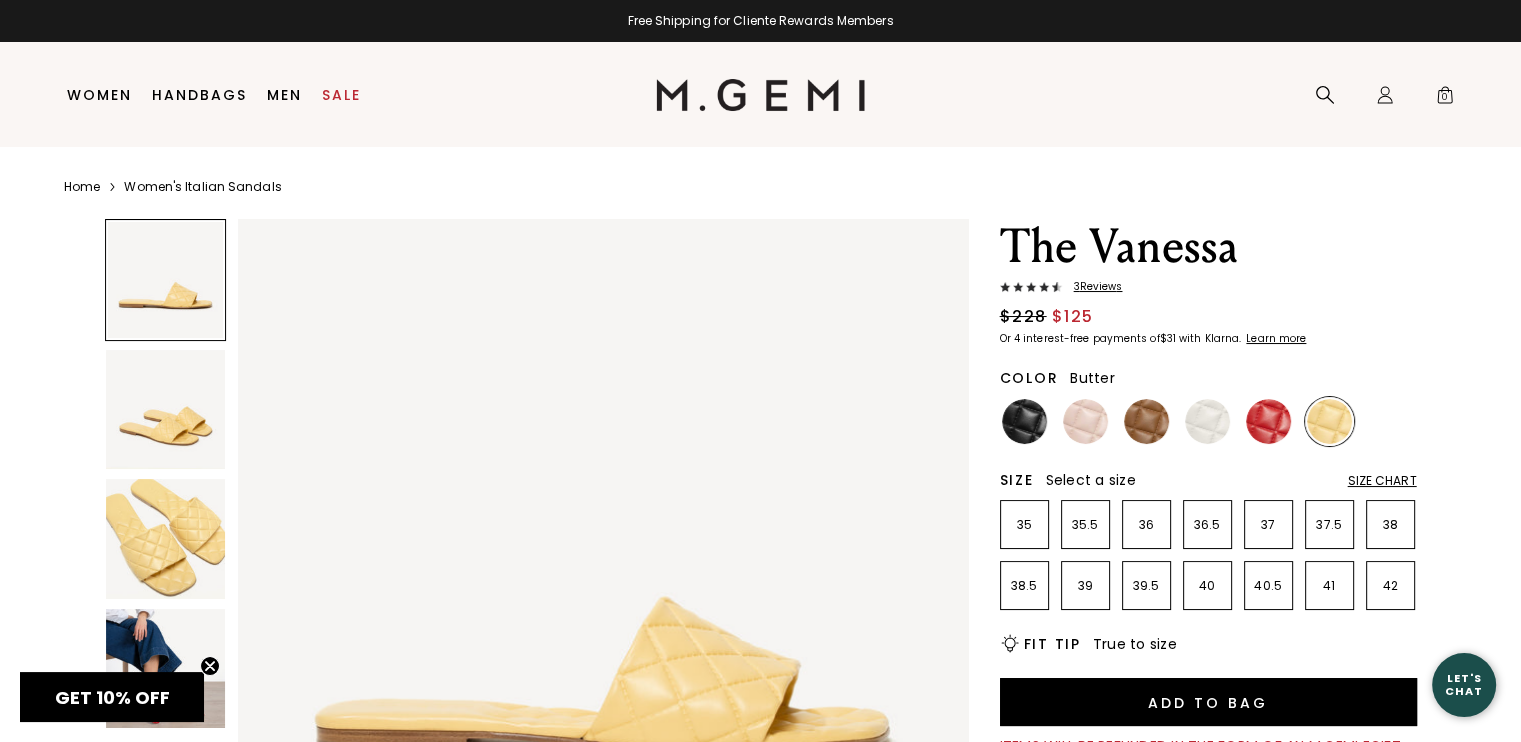 scroll, scrollTop: 0, scrollLeft: 0, axis: both 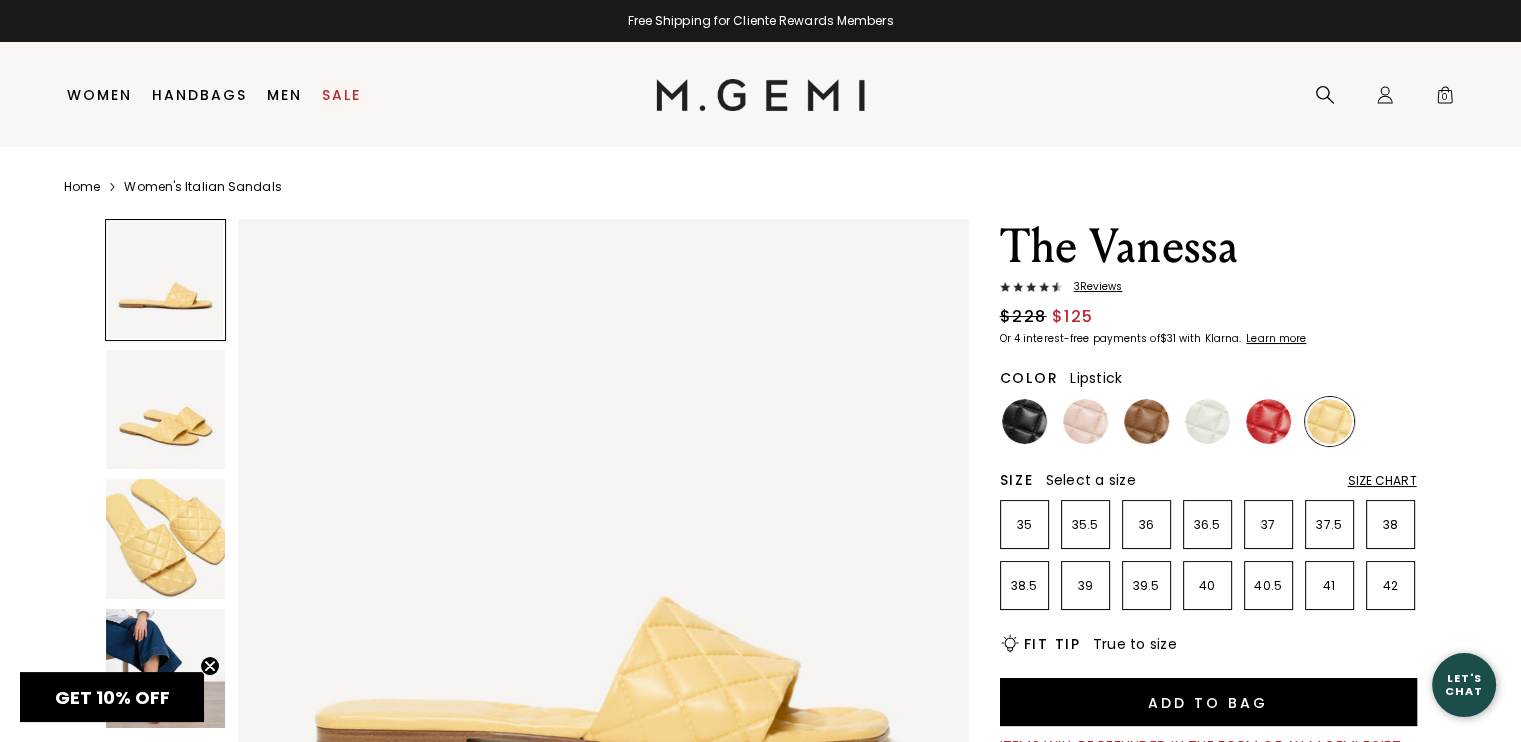 click at bounding box center (1268, 421) 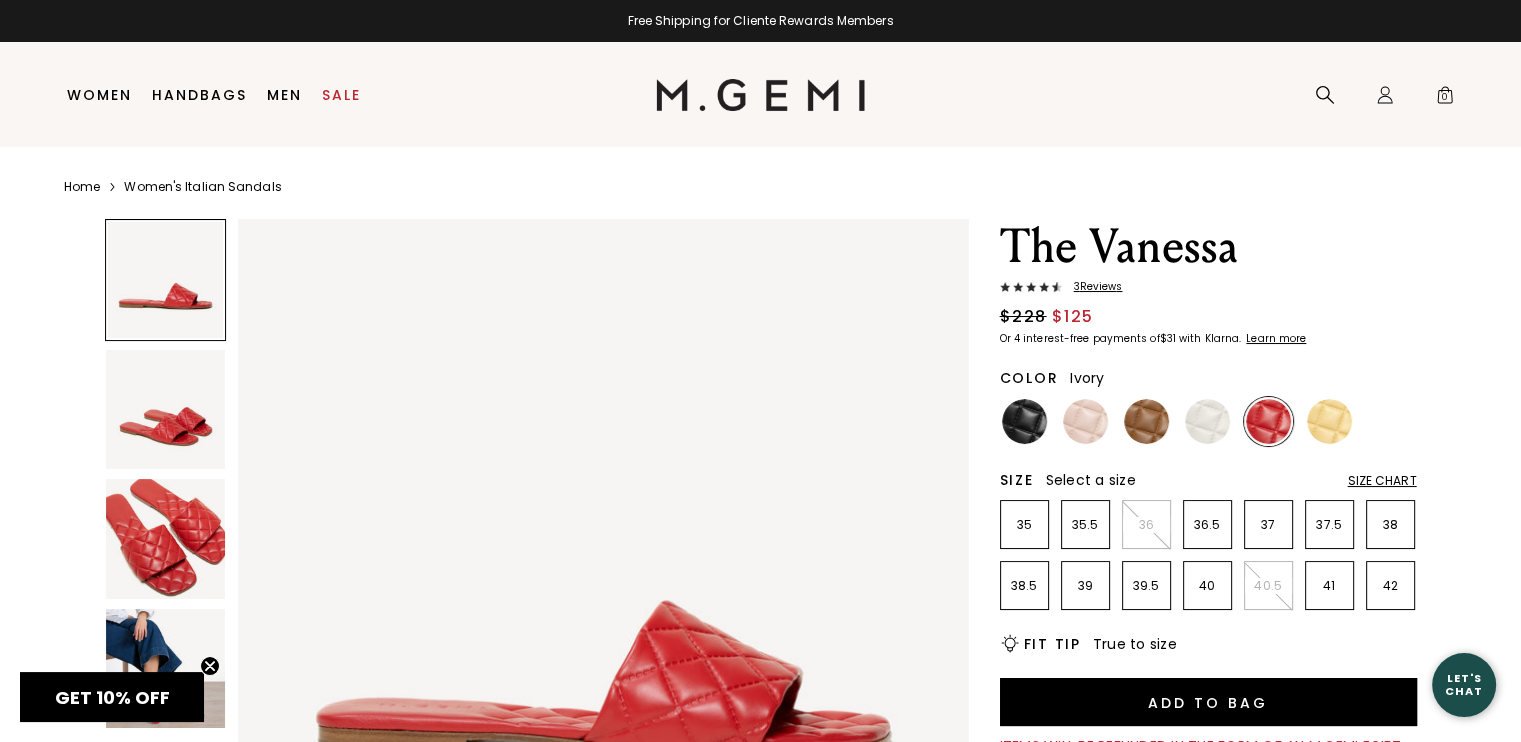 drag, startPoint x: 1212, startPoint y: 421, endPoint x: 1192, endPoint y: 421, distance: 20 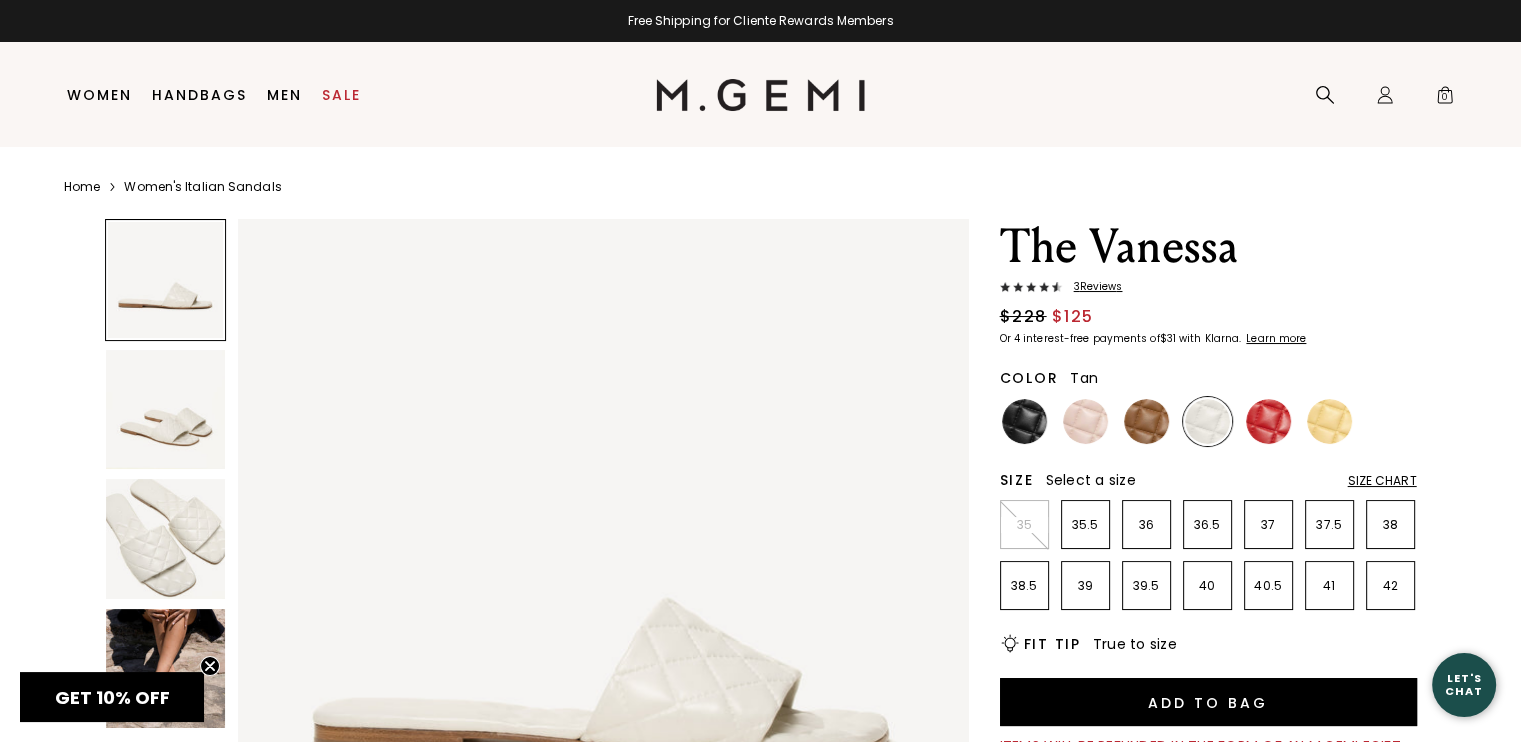 click at bounding box center (1146, 421) 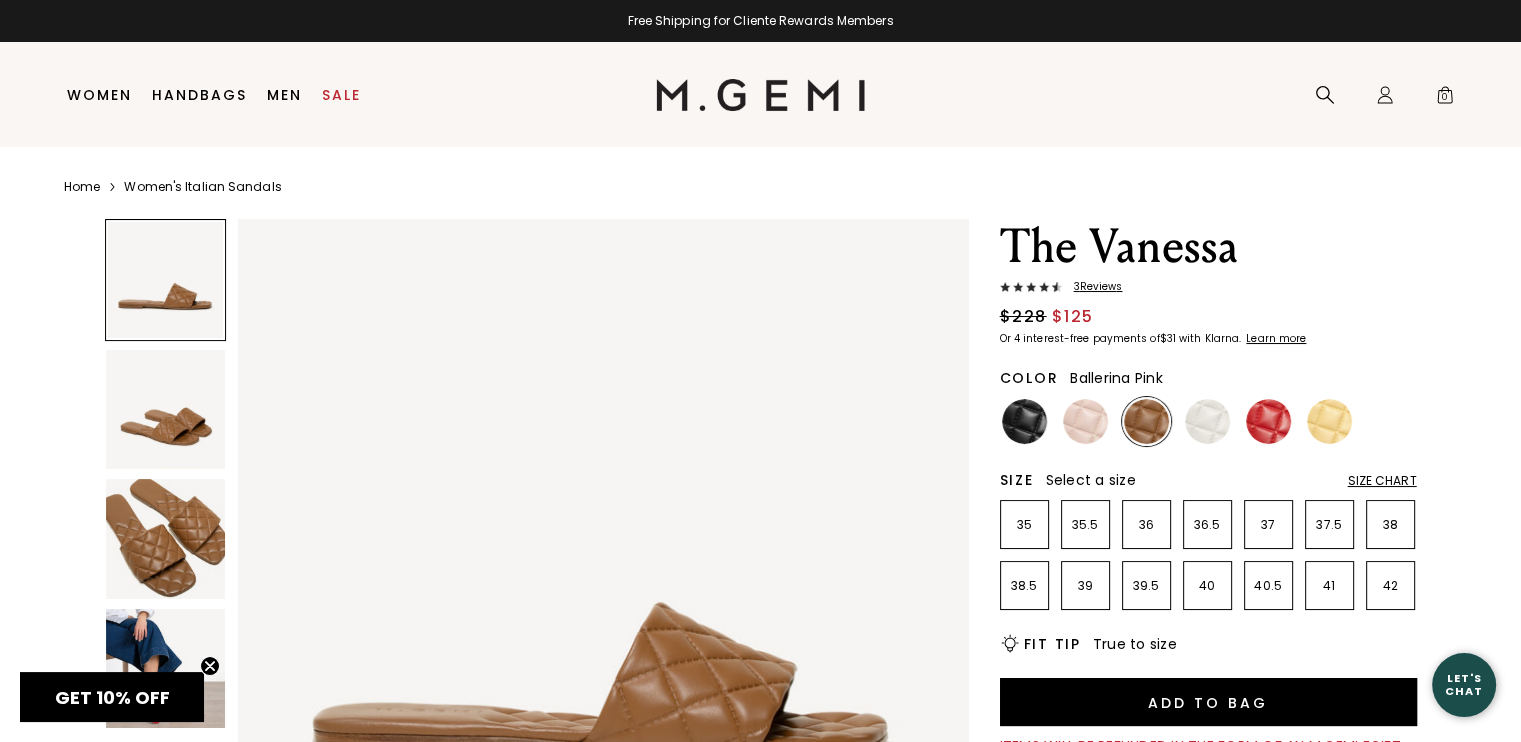 click at bounding box center [1085, 421] 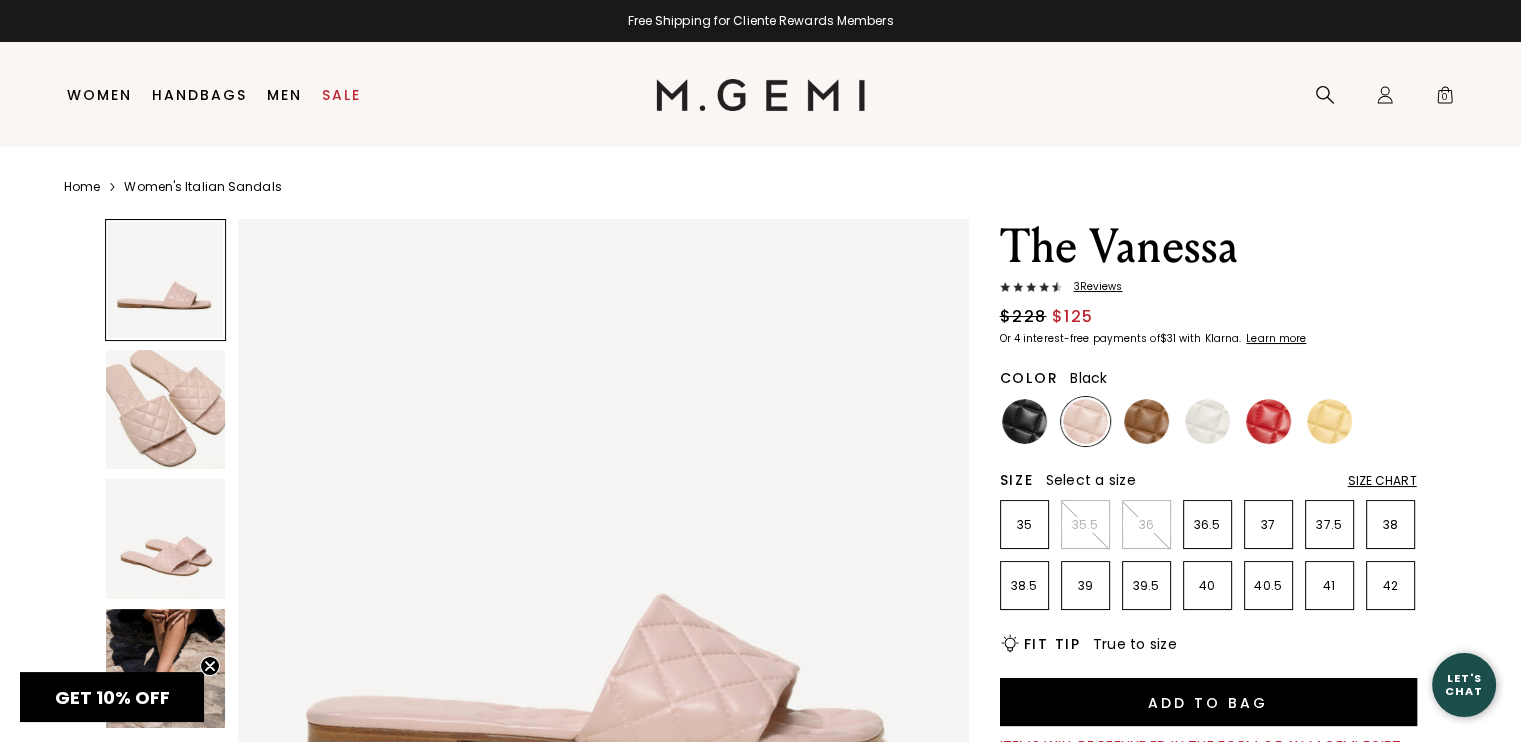 click at bounding box center [1024, 421] 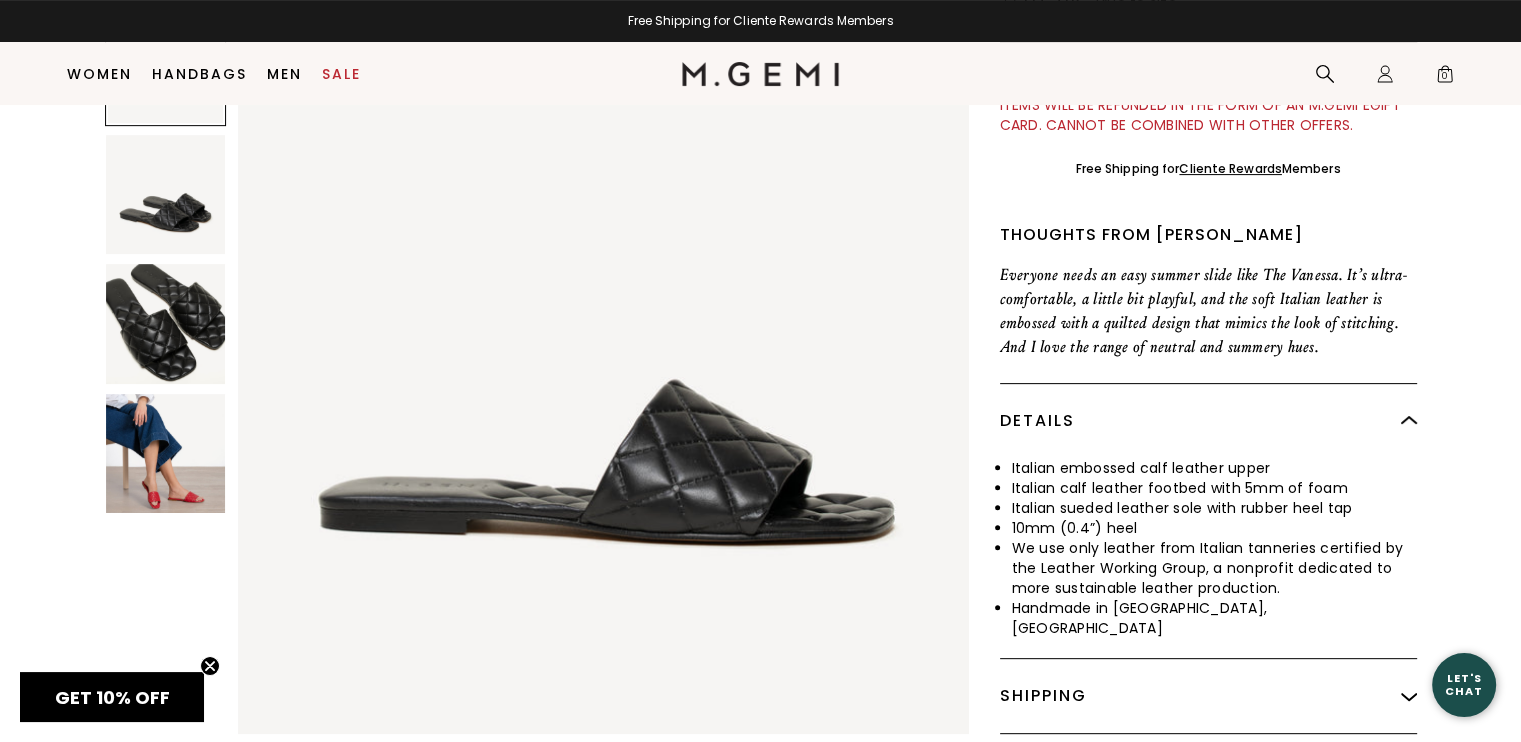 scroll, scrollTop: 586, scrollLeft: 0, axis: vertical 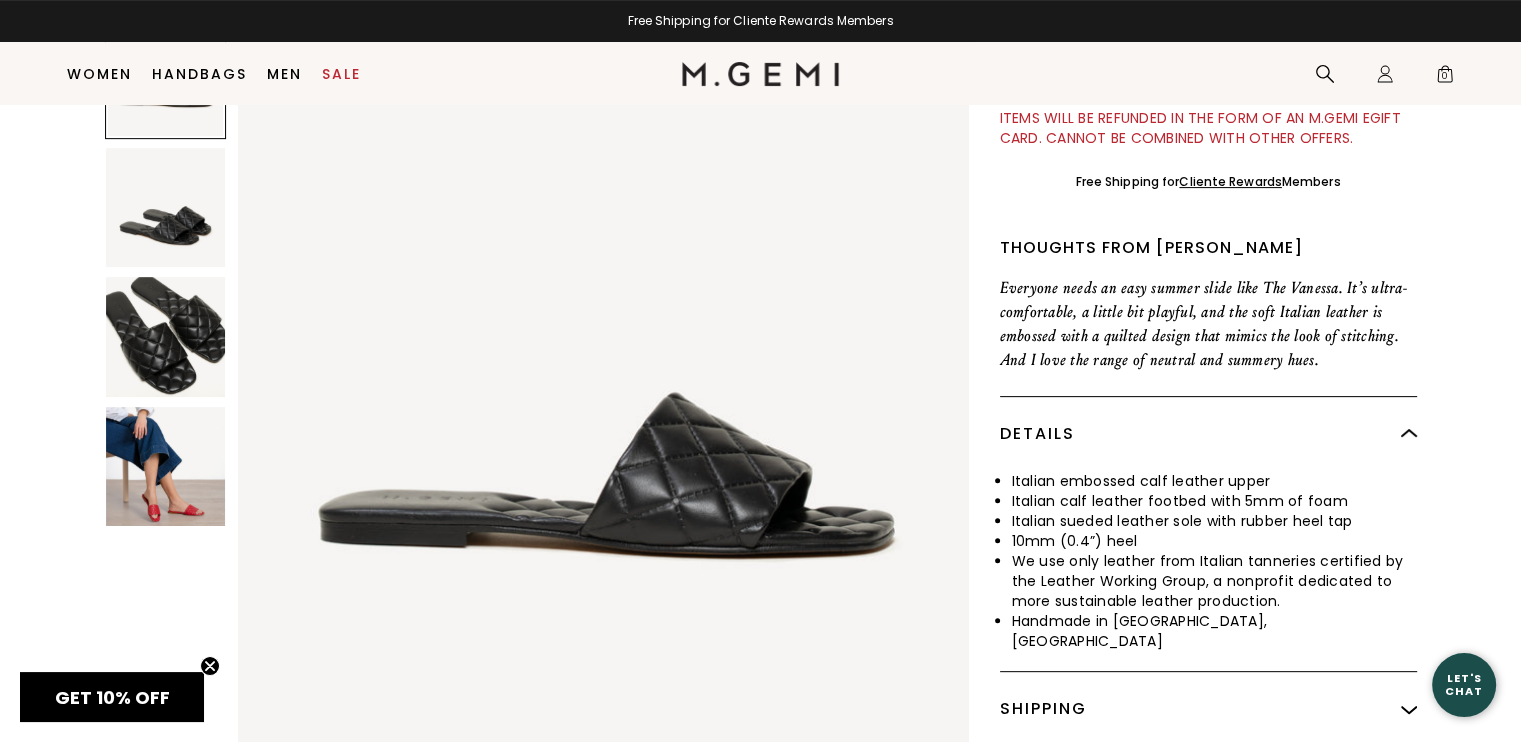 click at bounding box center (166, 467) 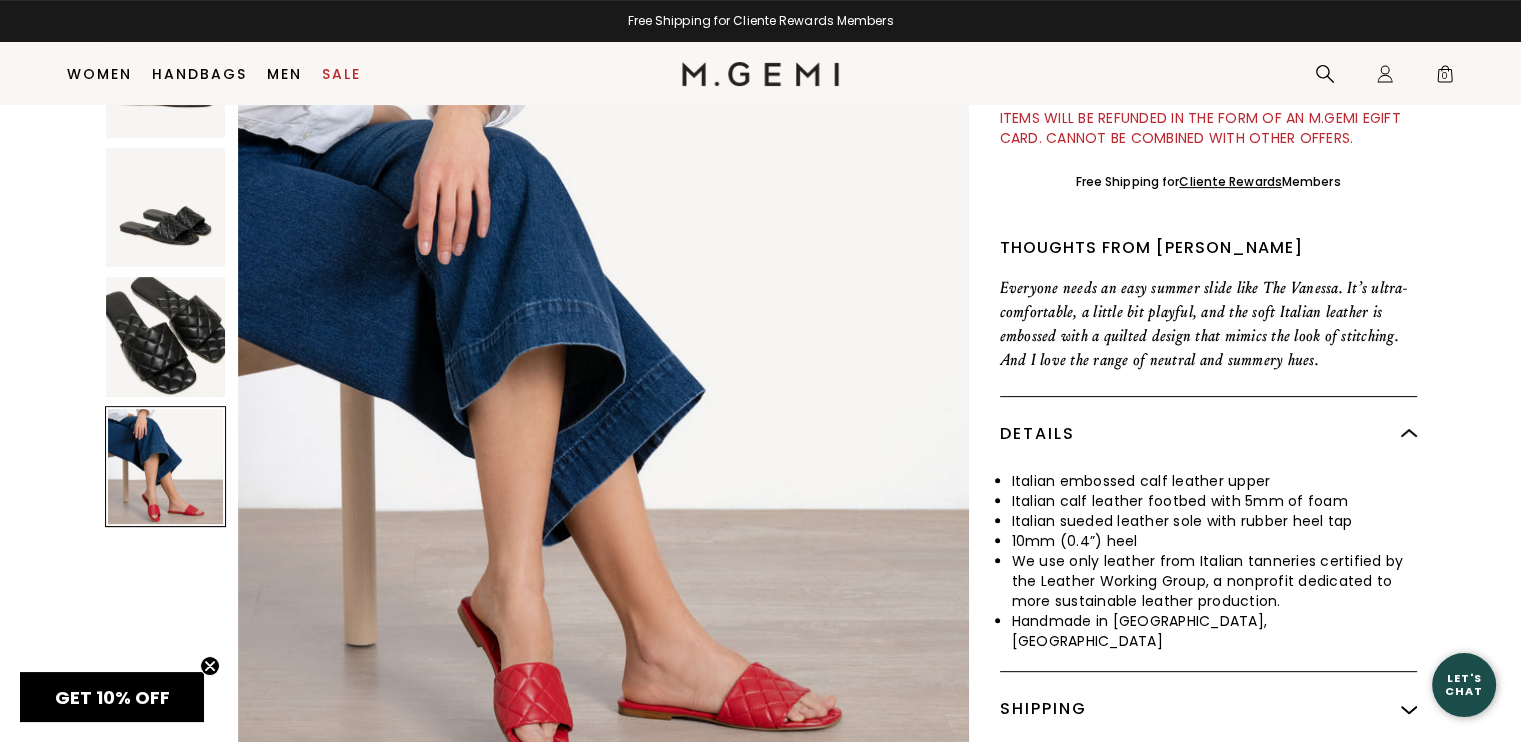 scroll, scrollTop: 2206, scrollLeft: 0, axis: vertical 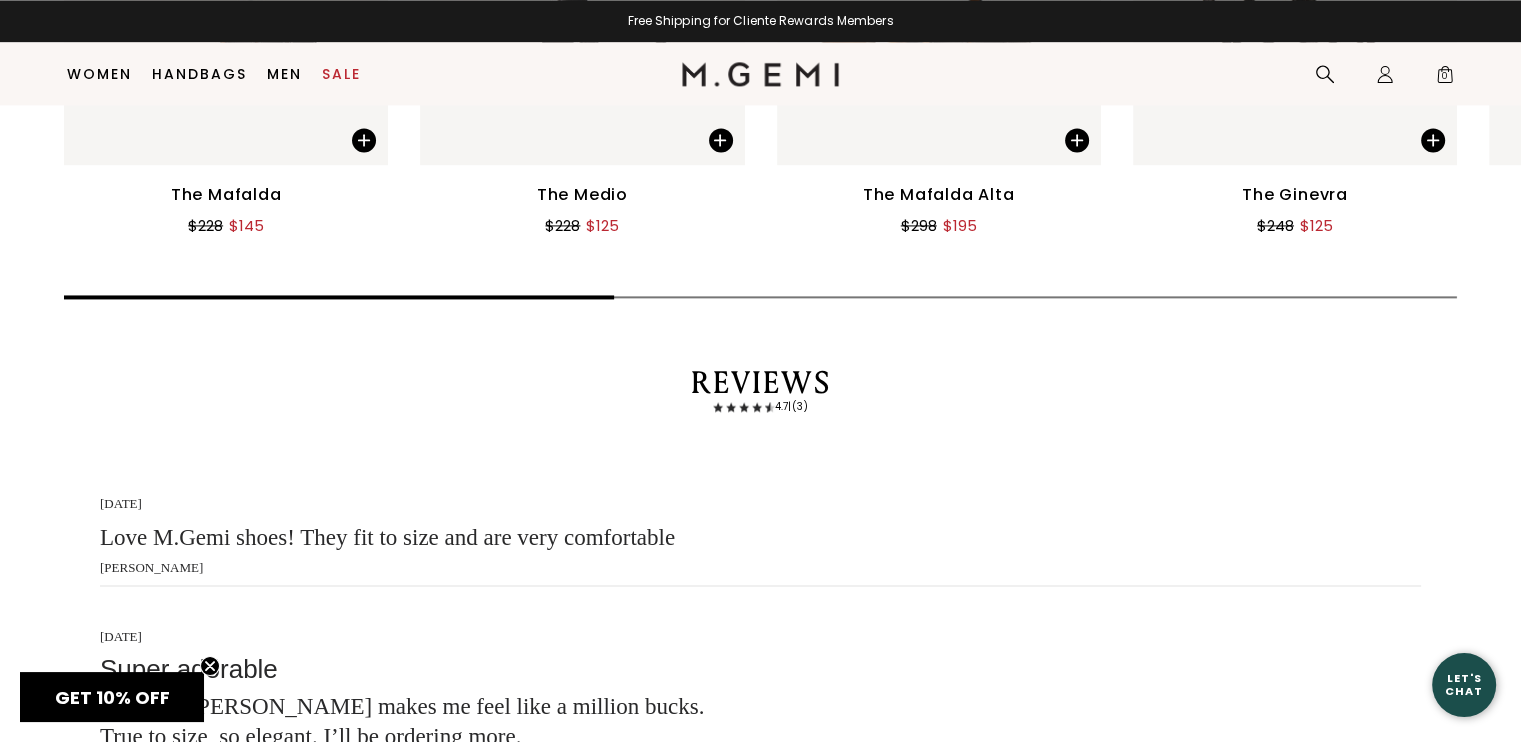 click at bounding box center [226, -51] 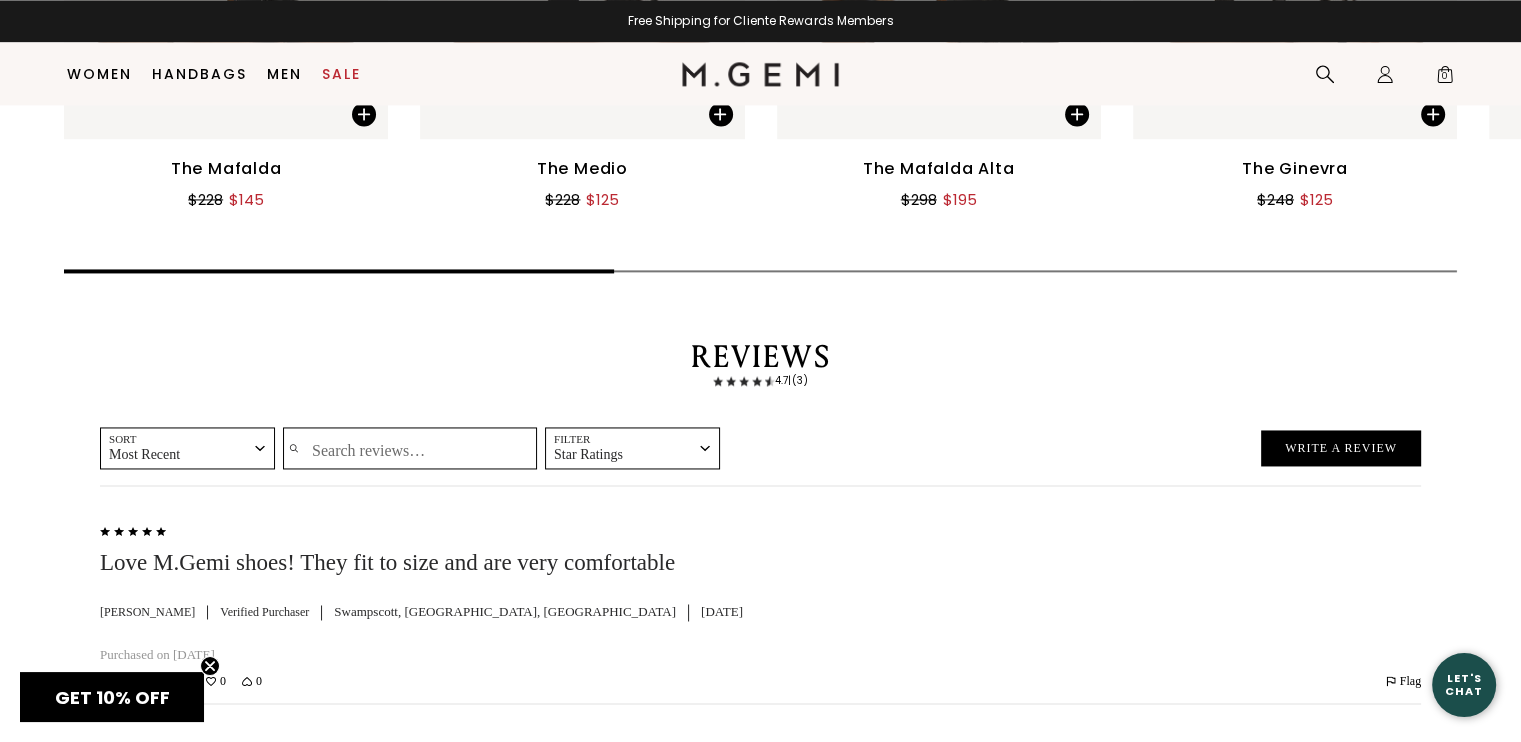 scroll, scrollTop: 2976, scrollLeft: 0, axis: vertical 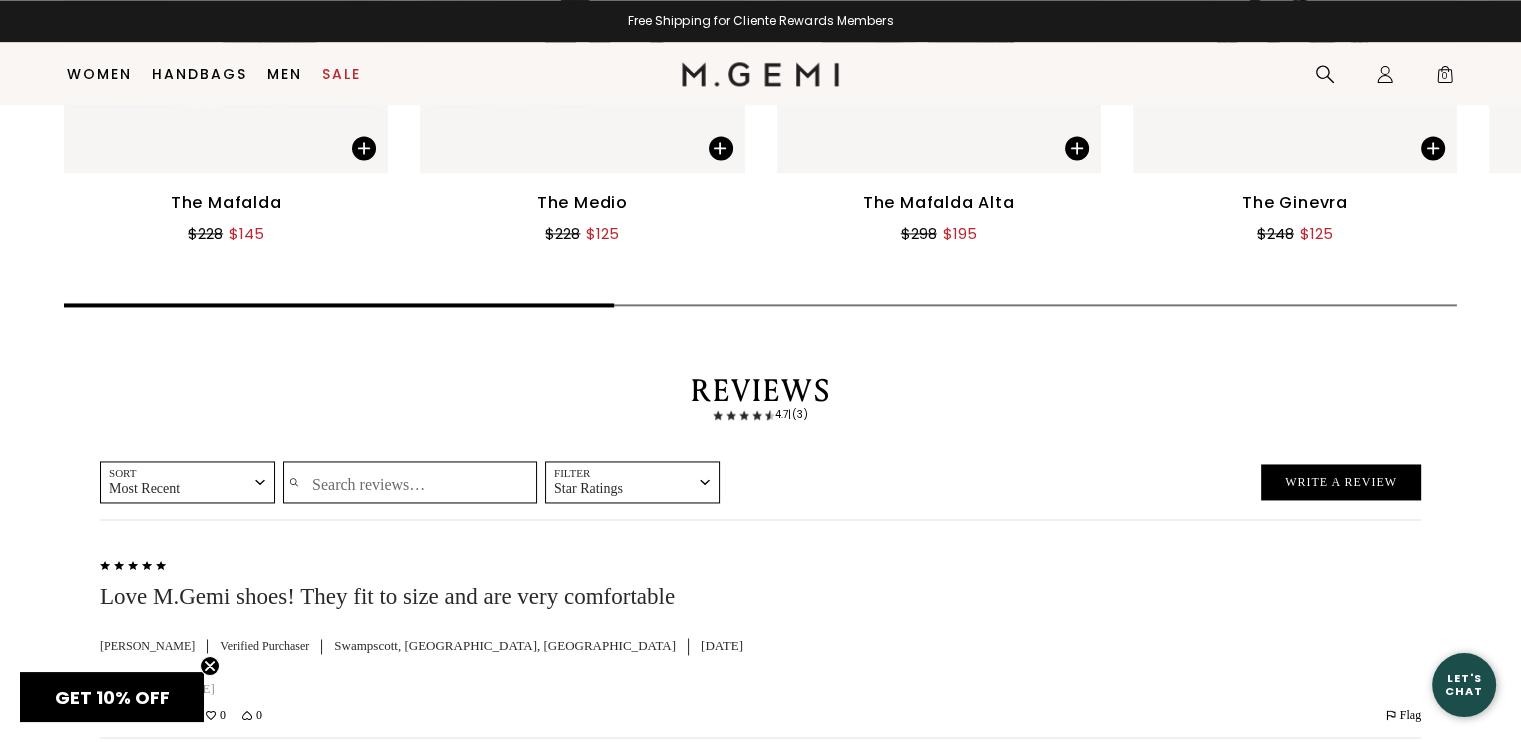 click at bounding box center (1295, -43) 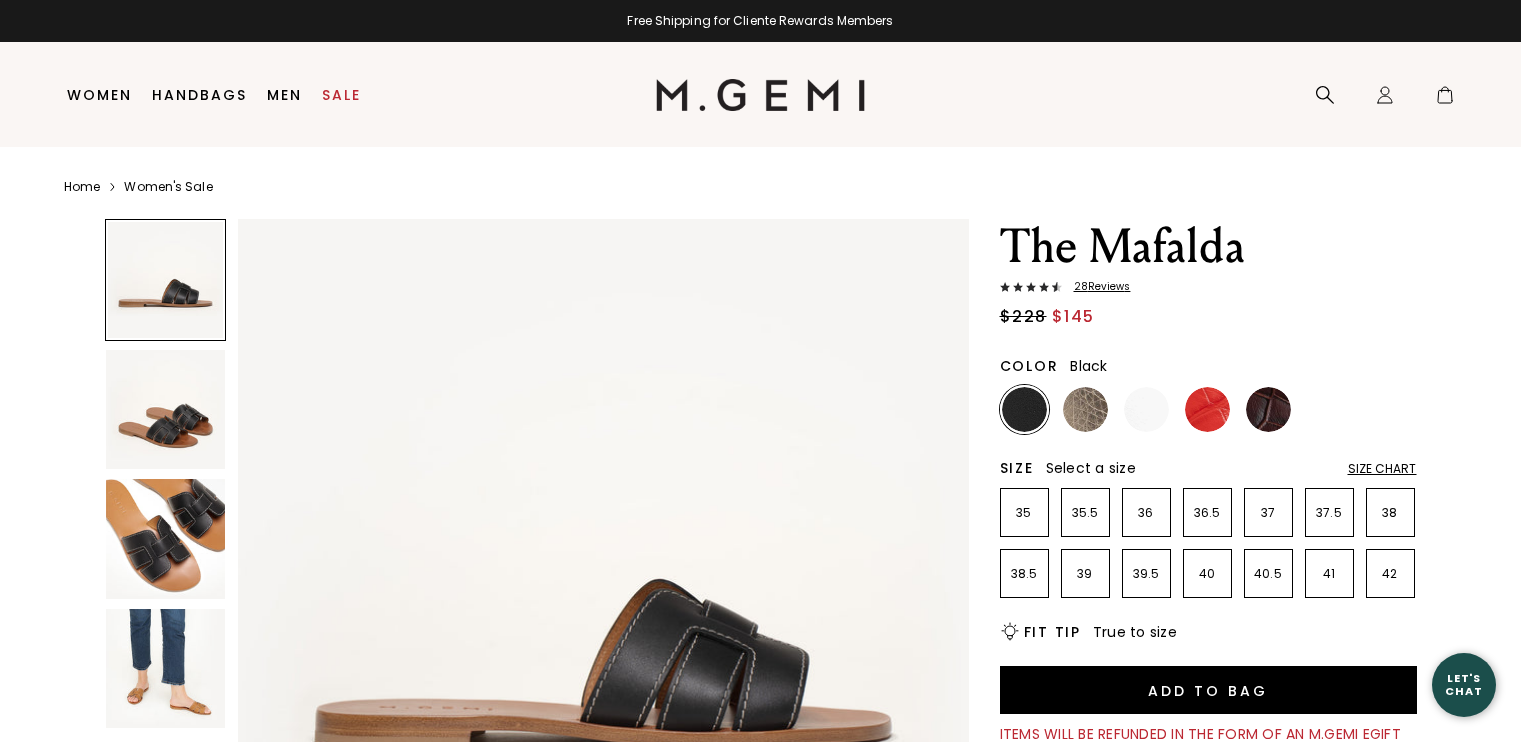 scroll, scrollTop: 0, scrollLeft: 0, axis: both 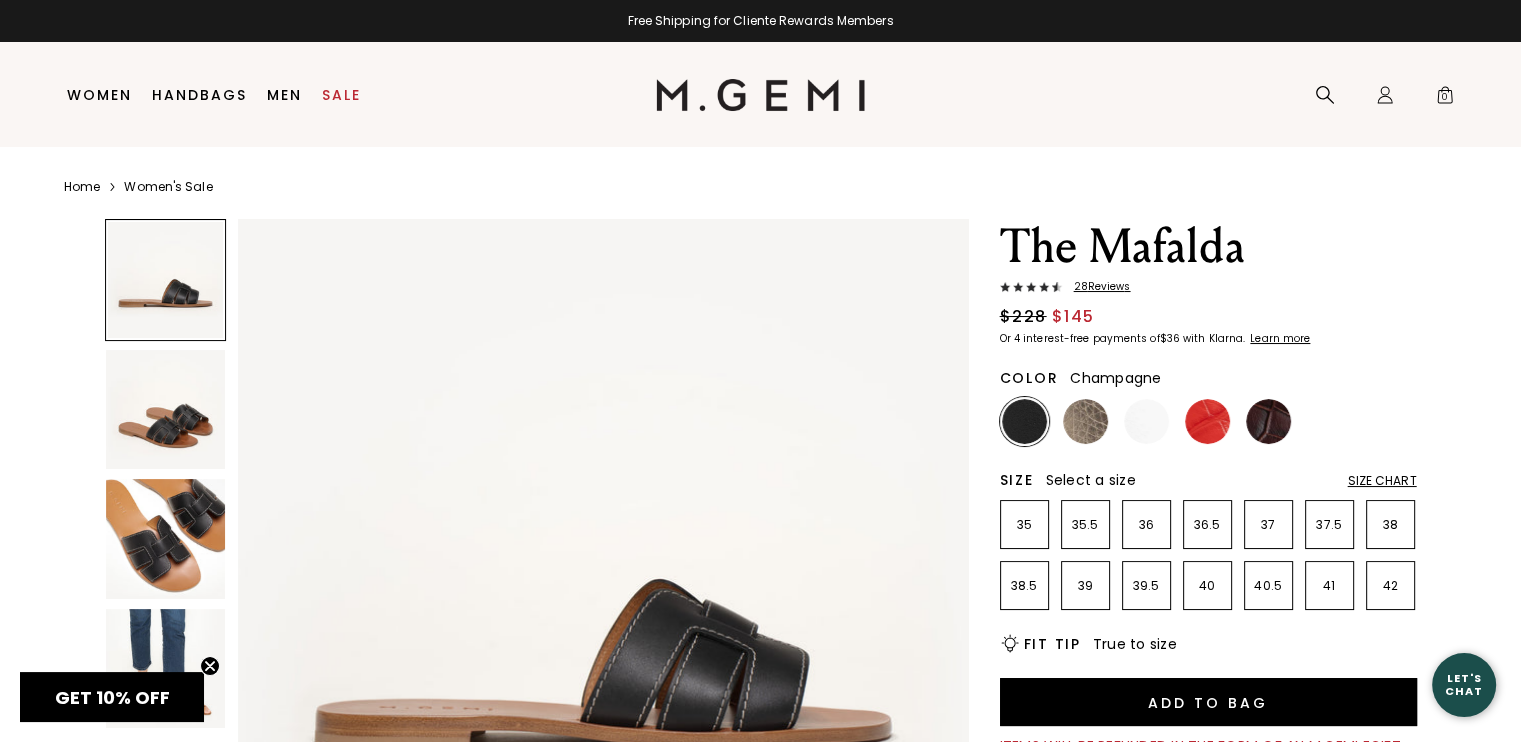 click at bounding box center (1085, 421) 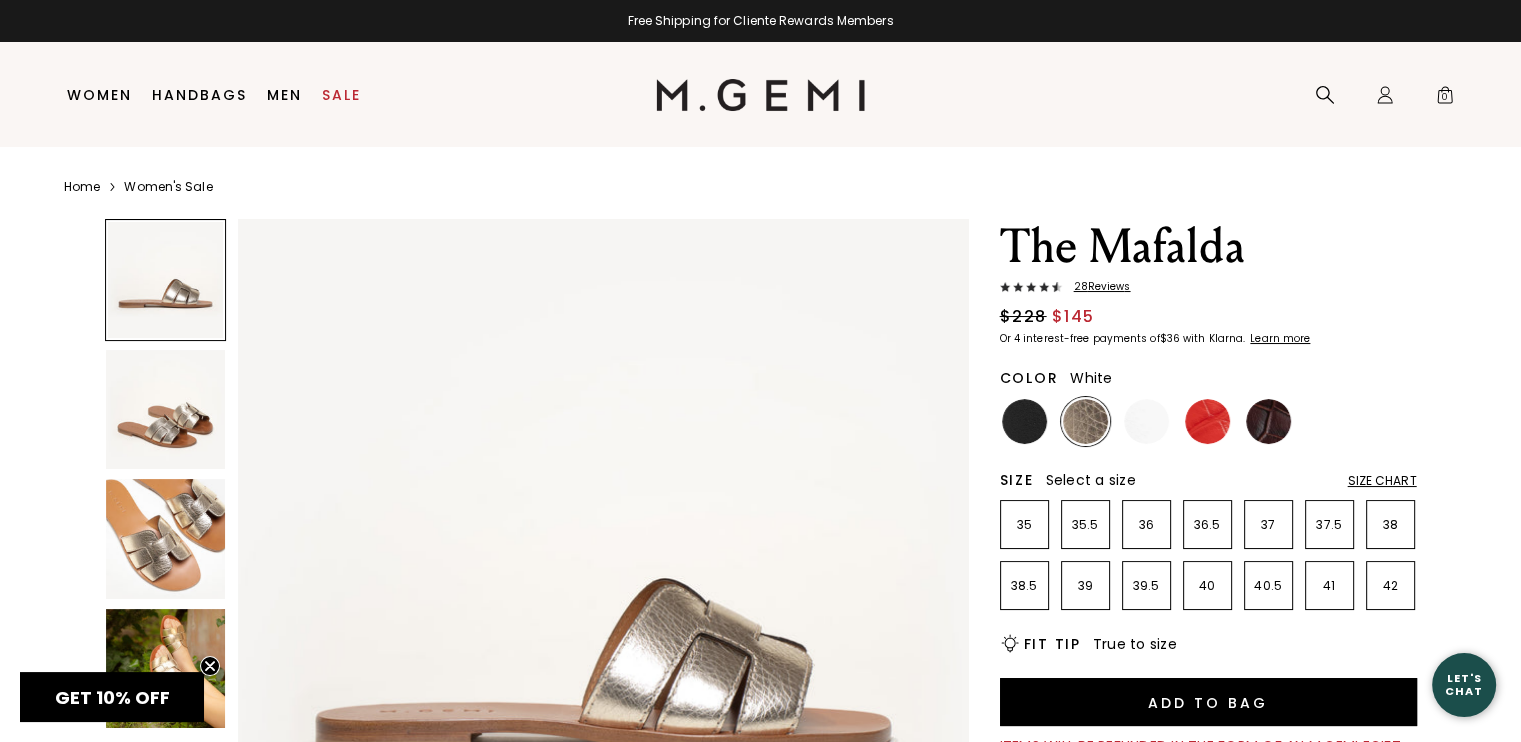 click at bounding box center (1146, 421) 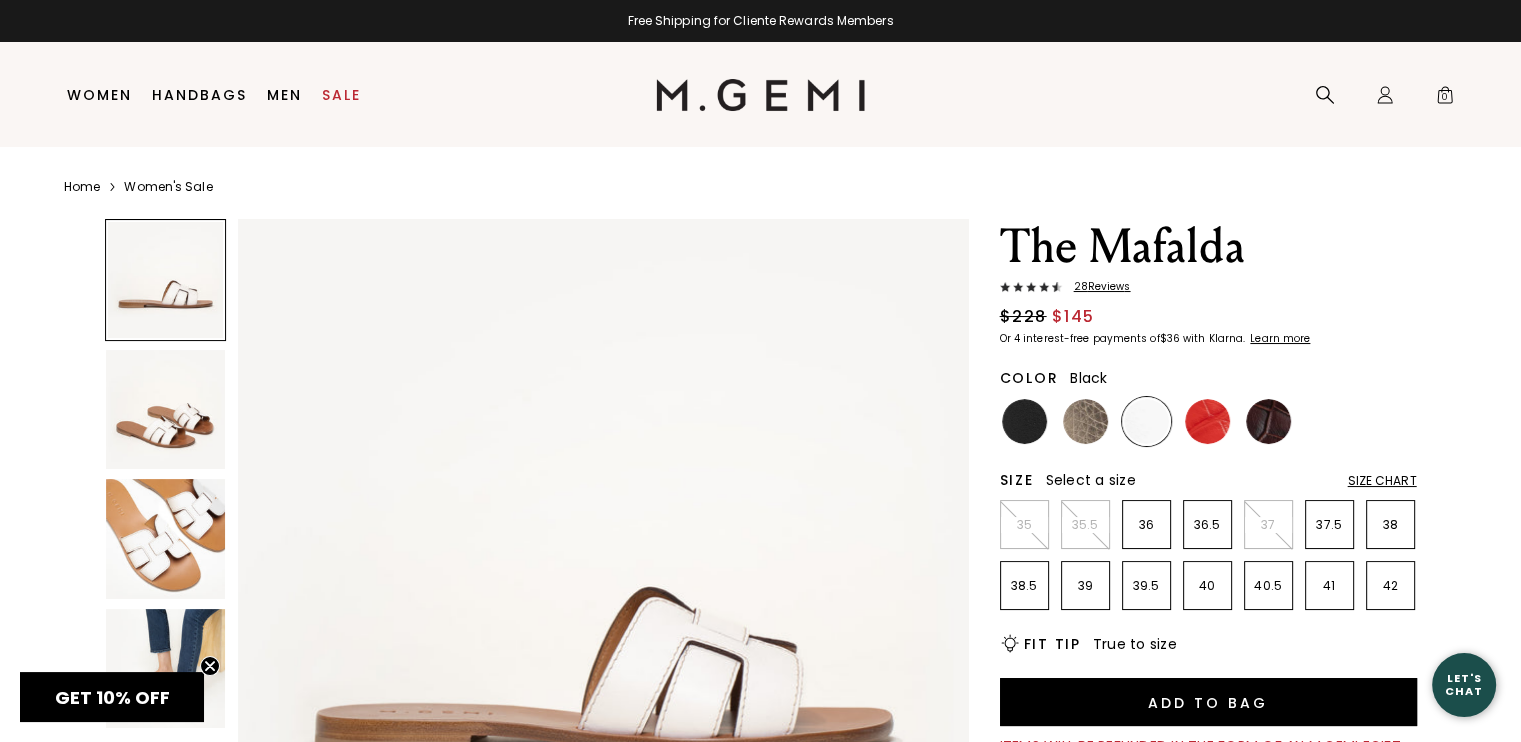drag, startPoint x: 1016, startPoint y: 423, endPoint x: 1079, endPoint y: 423, distance: 63 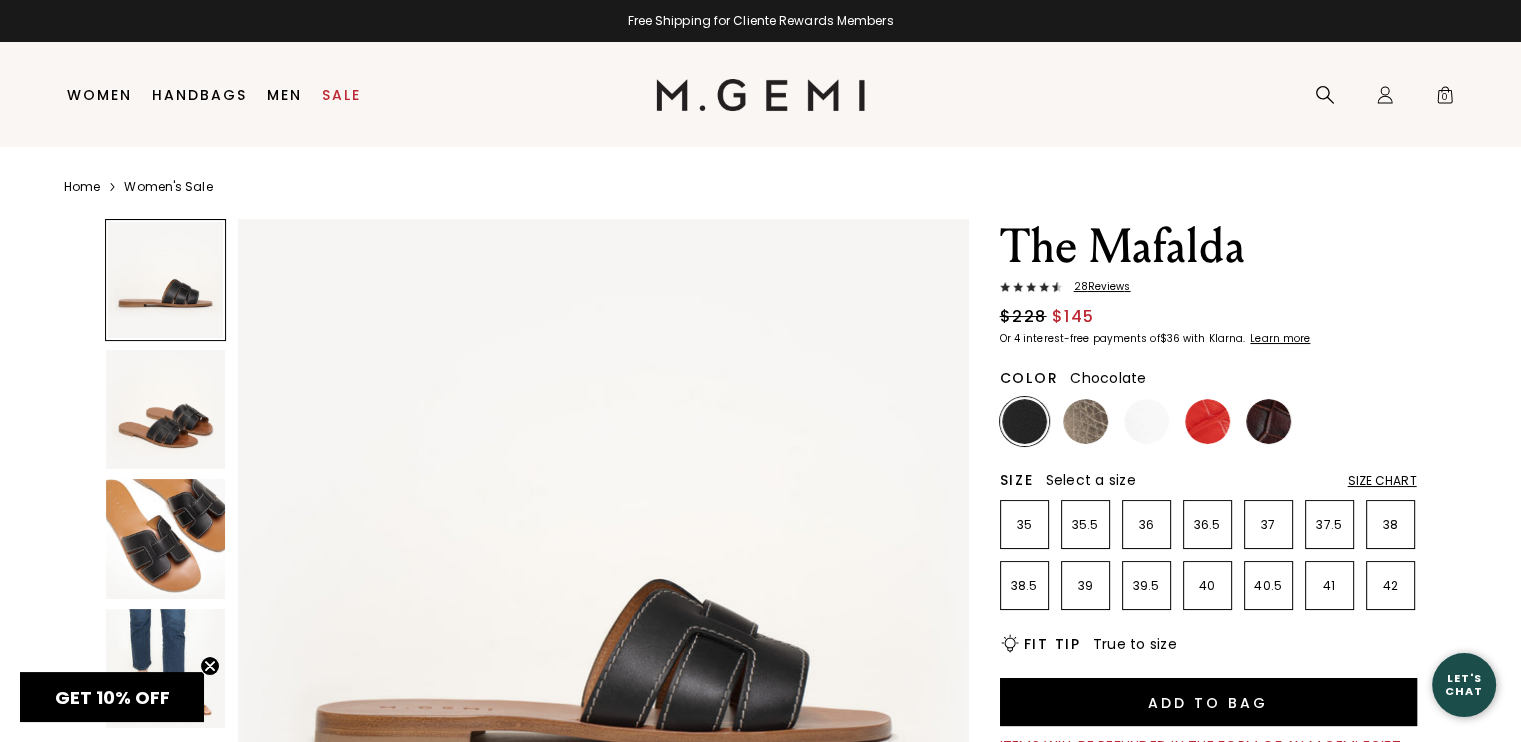 scroll, scrollTop: 0, scrollLeft: 0, axis: both 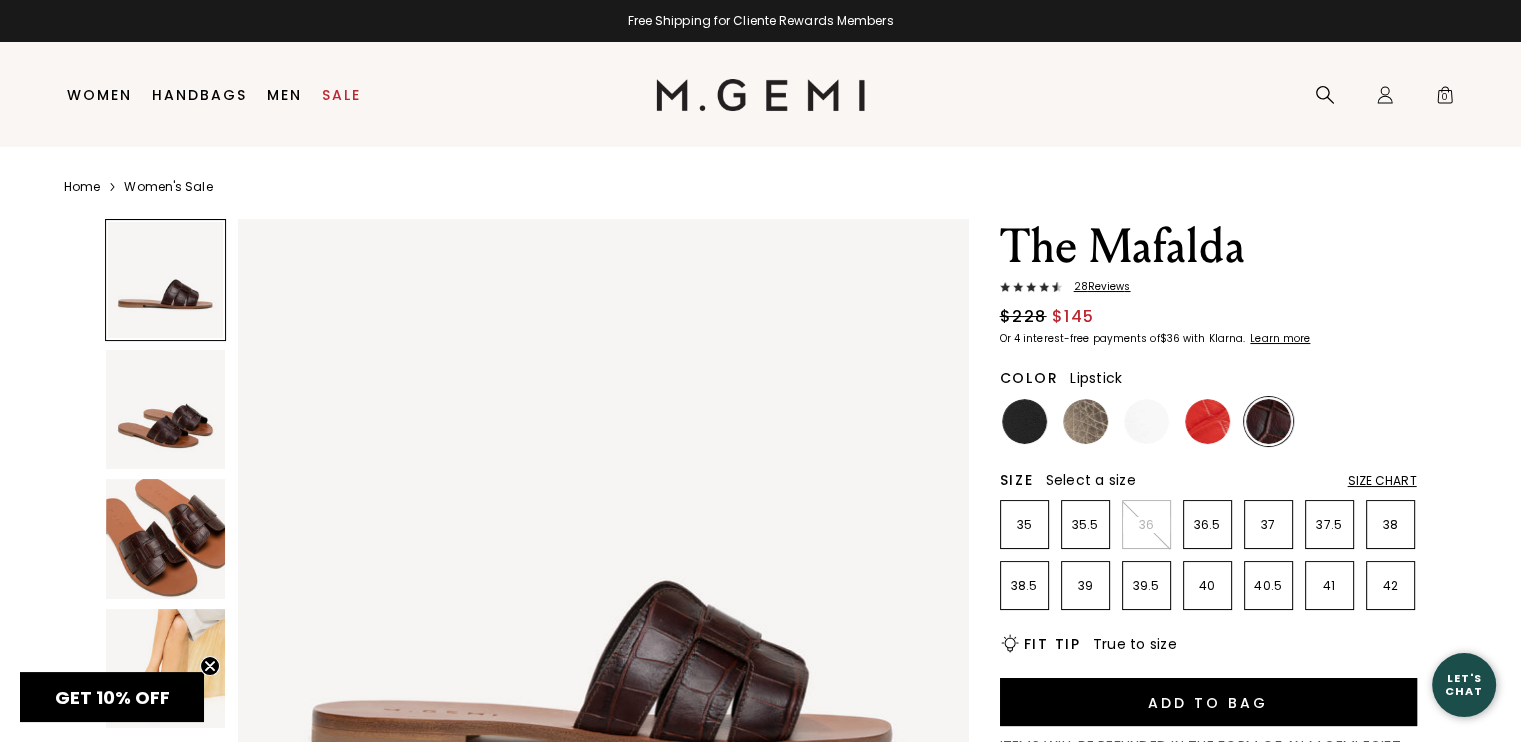click at bounding box center [1207, 421] 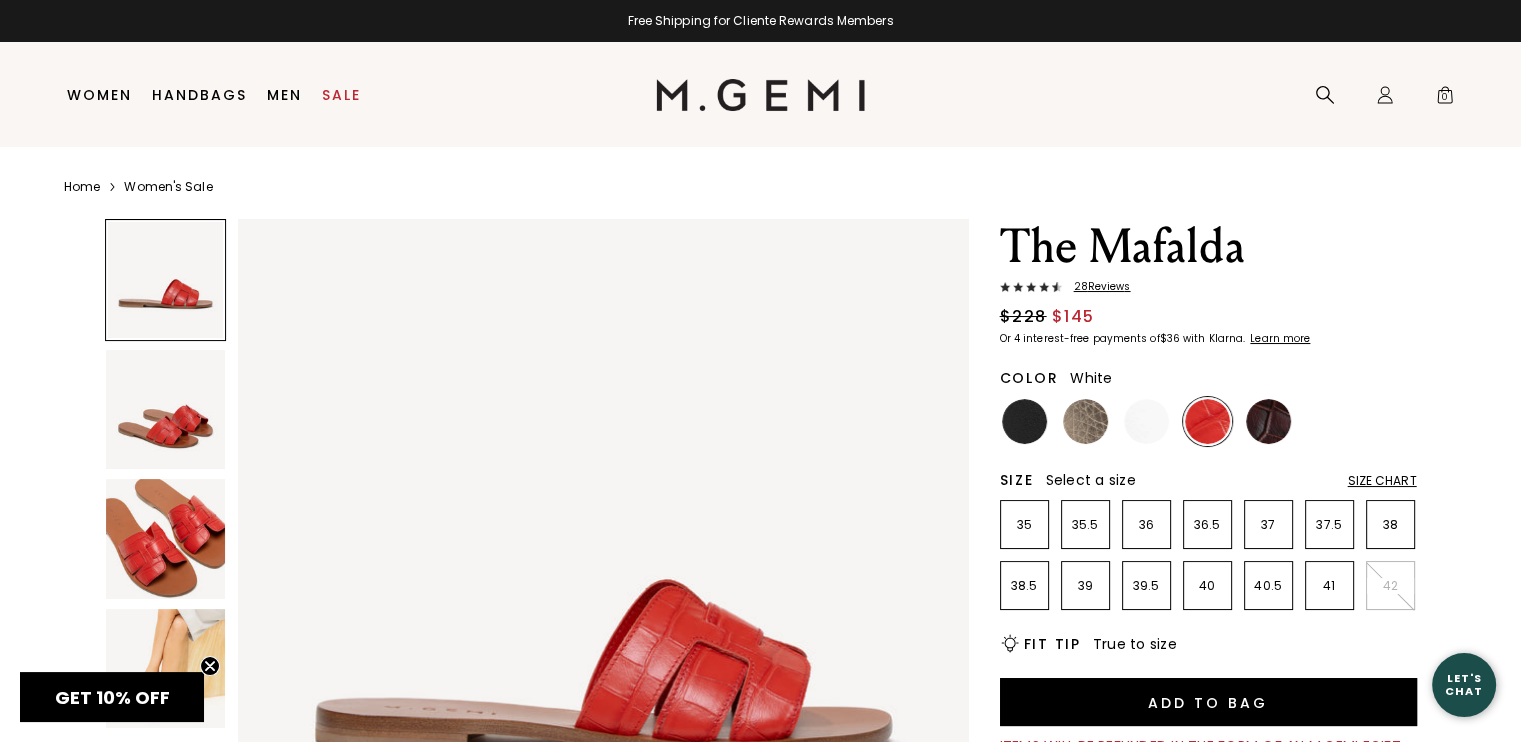 click at bounding box center (1146, 421) 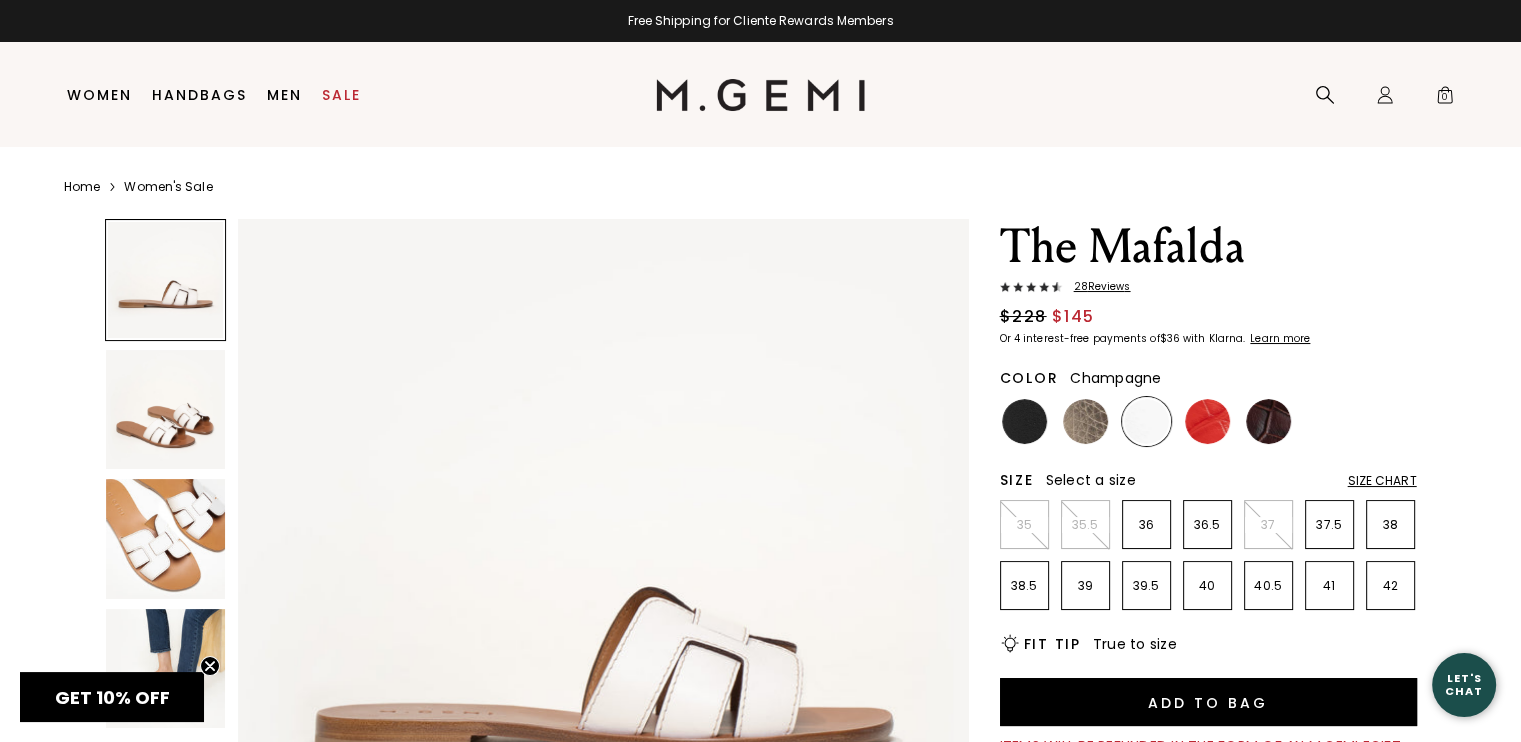 click at bounding box center (1085, 421) 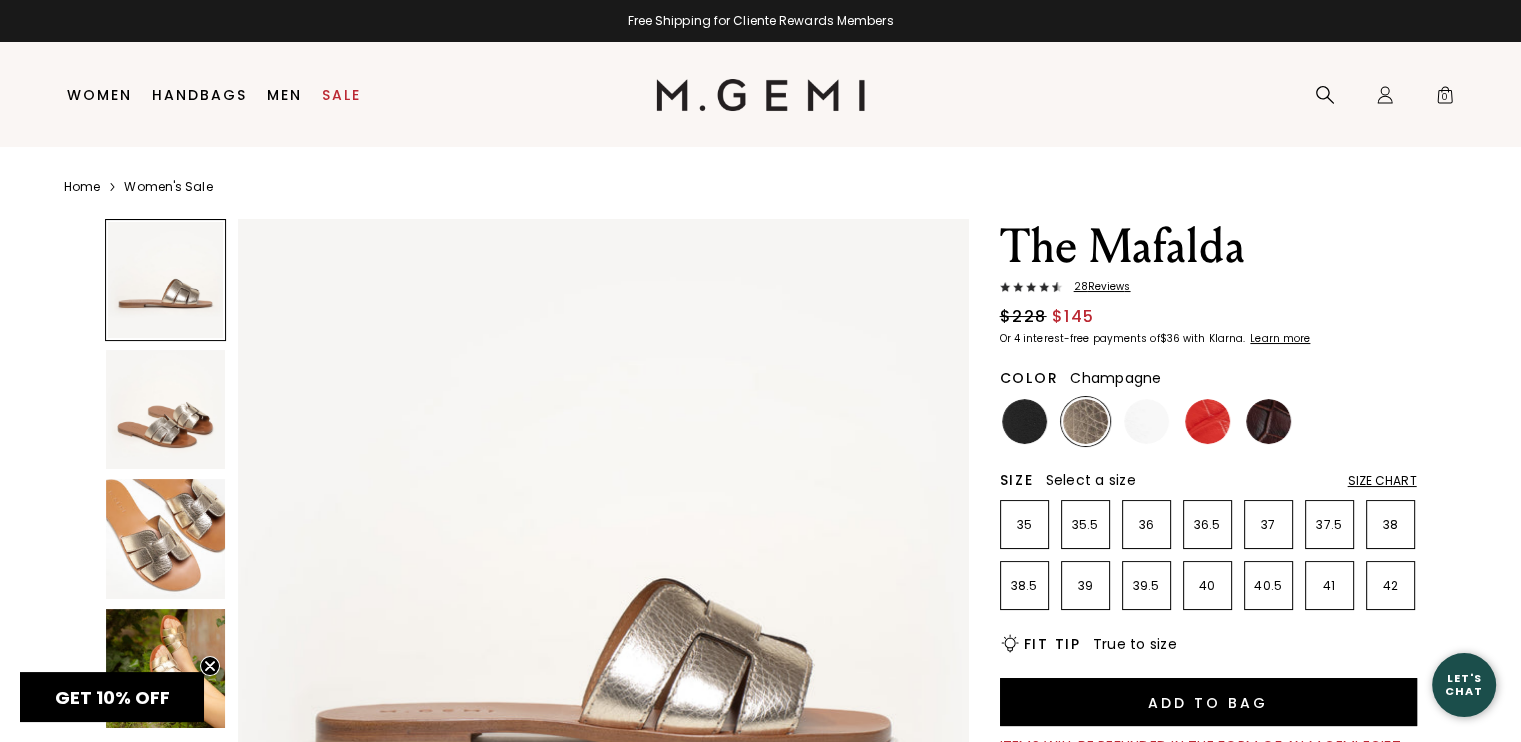 click at bounding box center [166, 539] 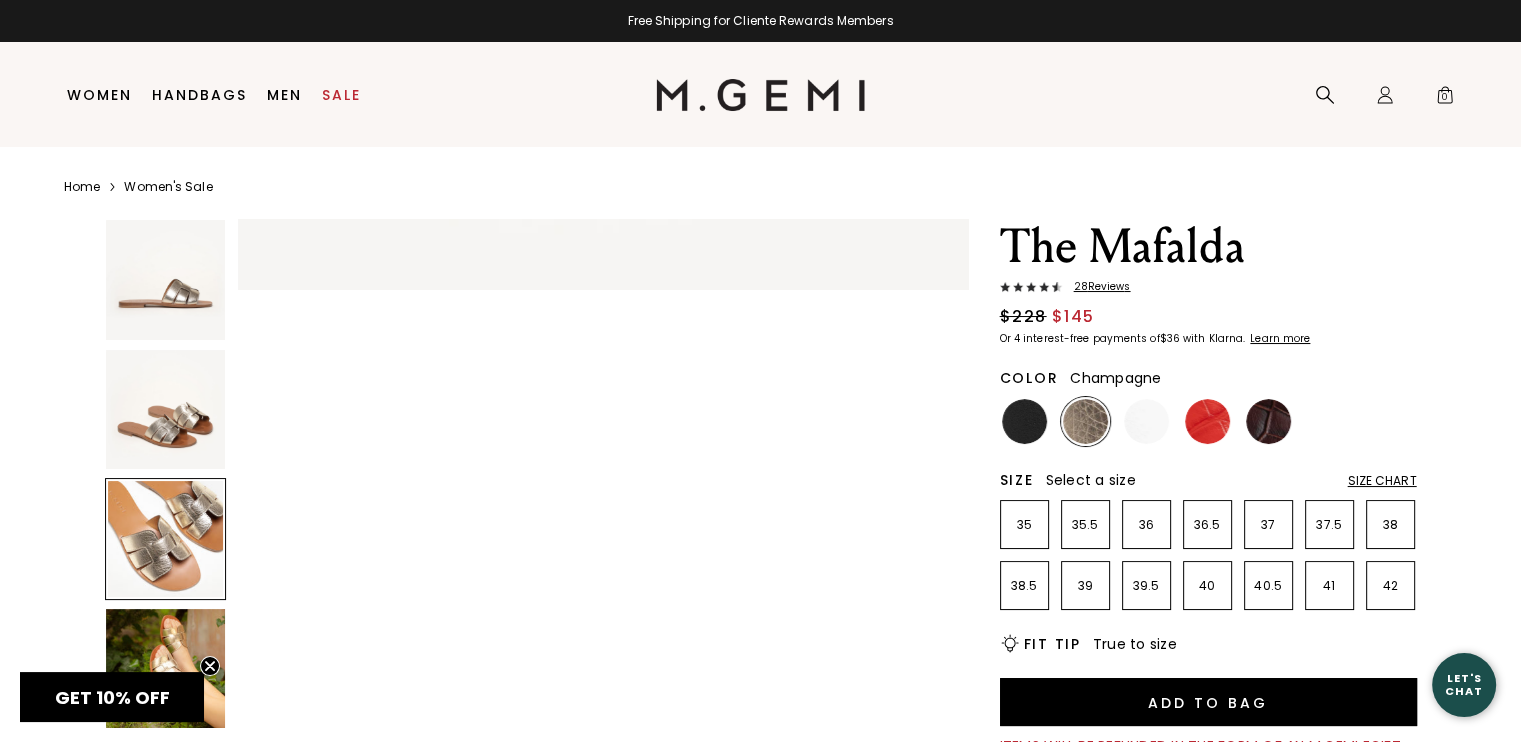 scroll, scrollTop: 1470, scrollLeft: 0, axis: vertical 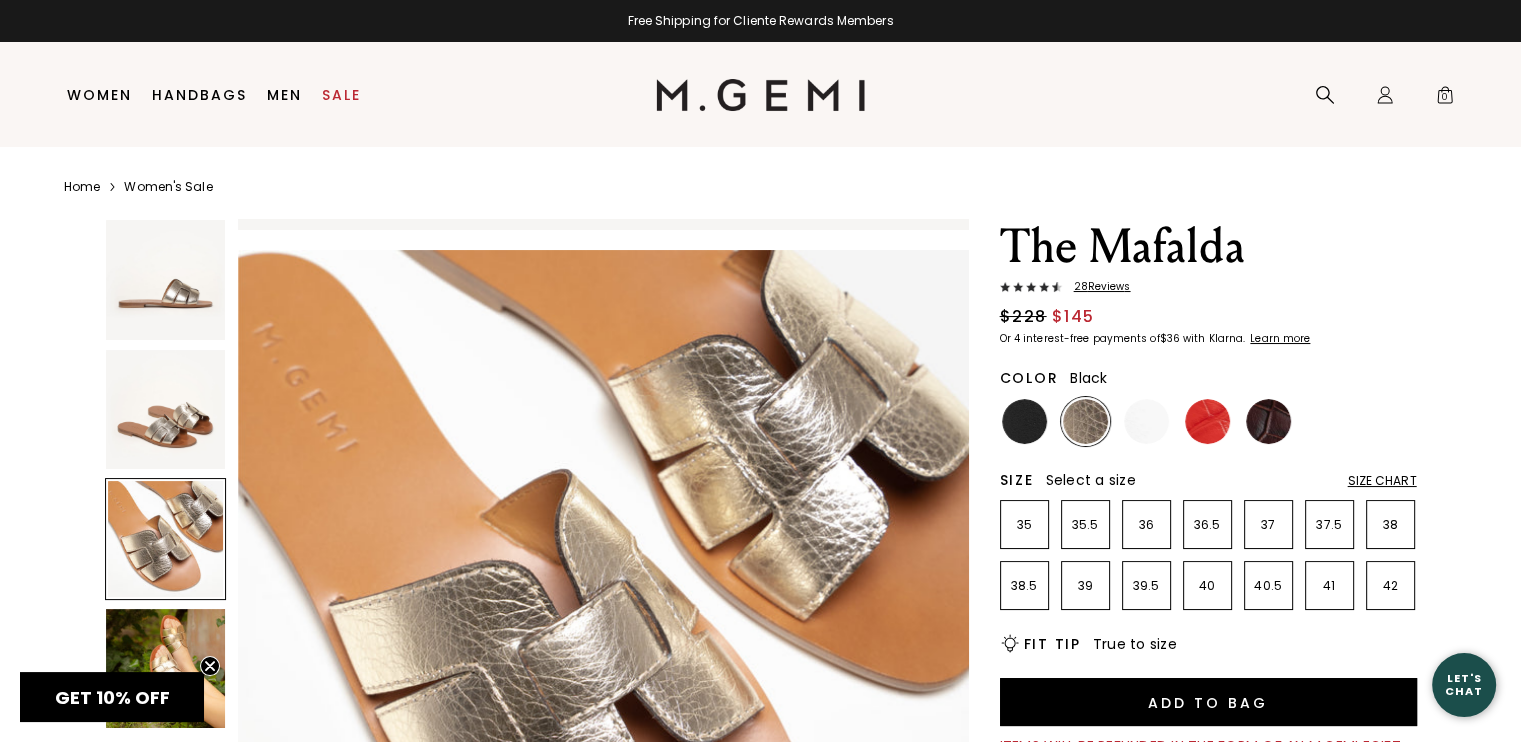 click at bounding box center (1024, 421) 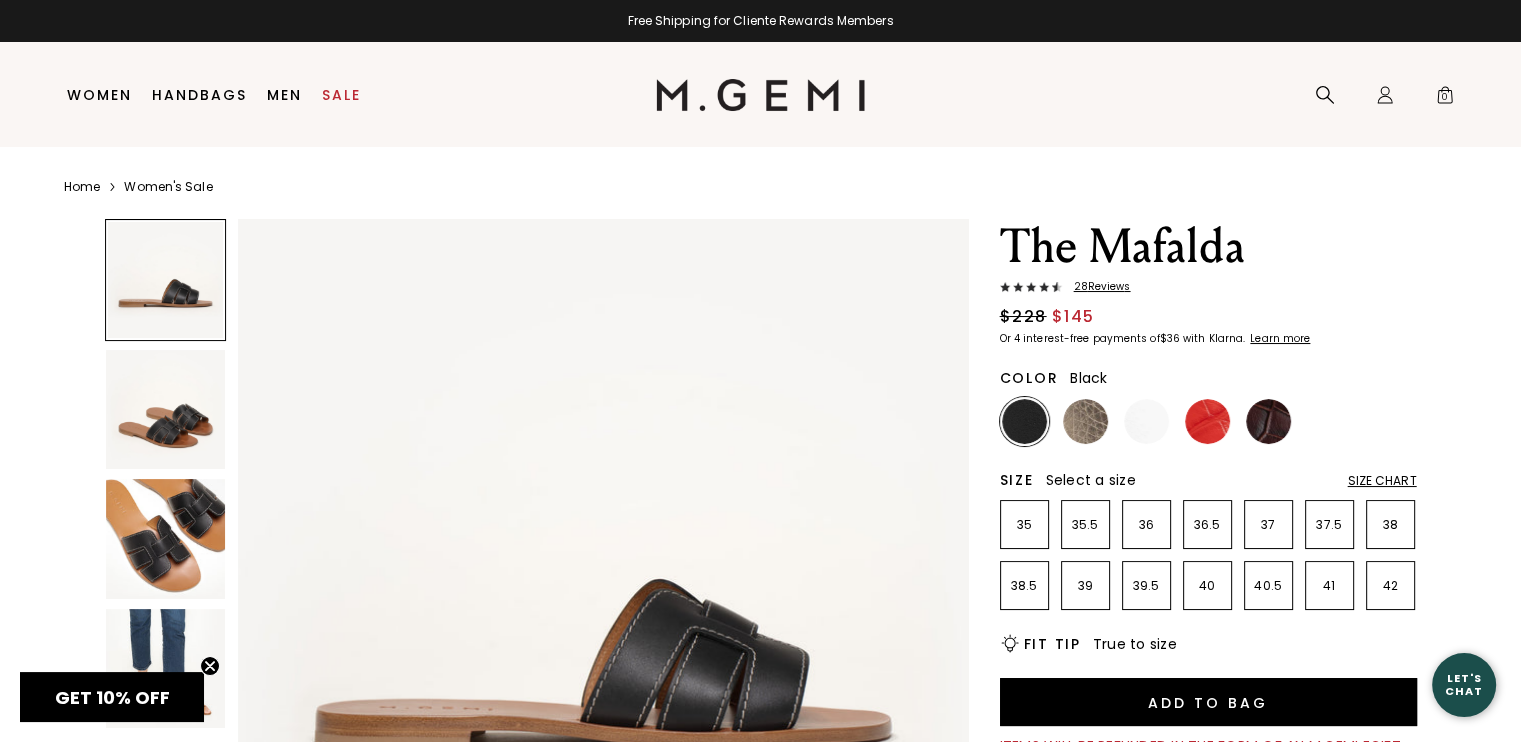 scroll, scrollTop: 0, scrollLeft: 0, axis: both 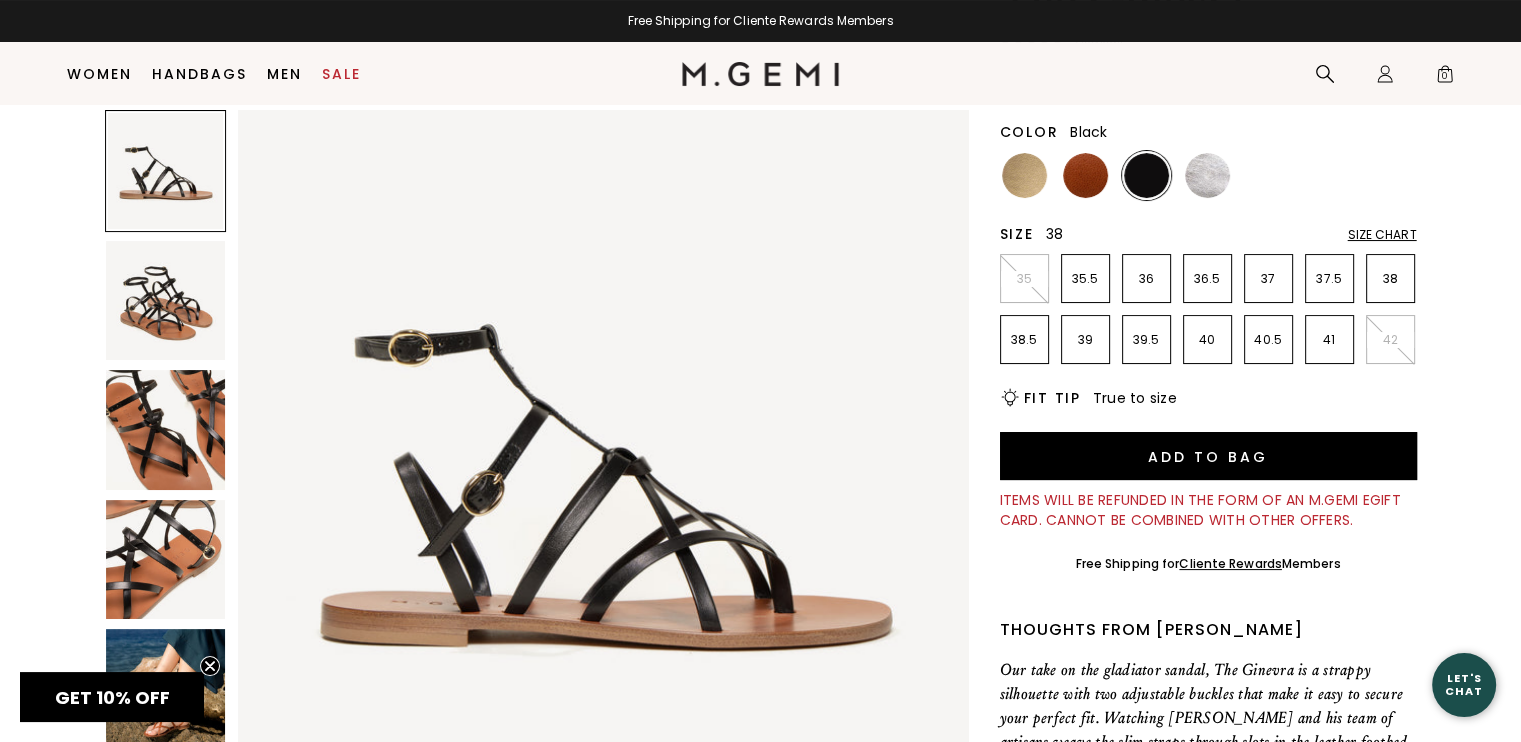 click on "38" at bounding box center (1390, 279) 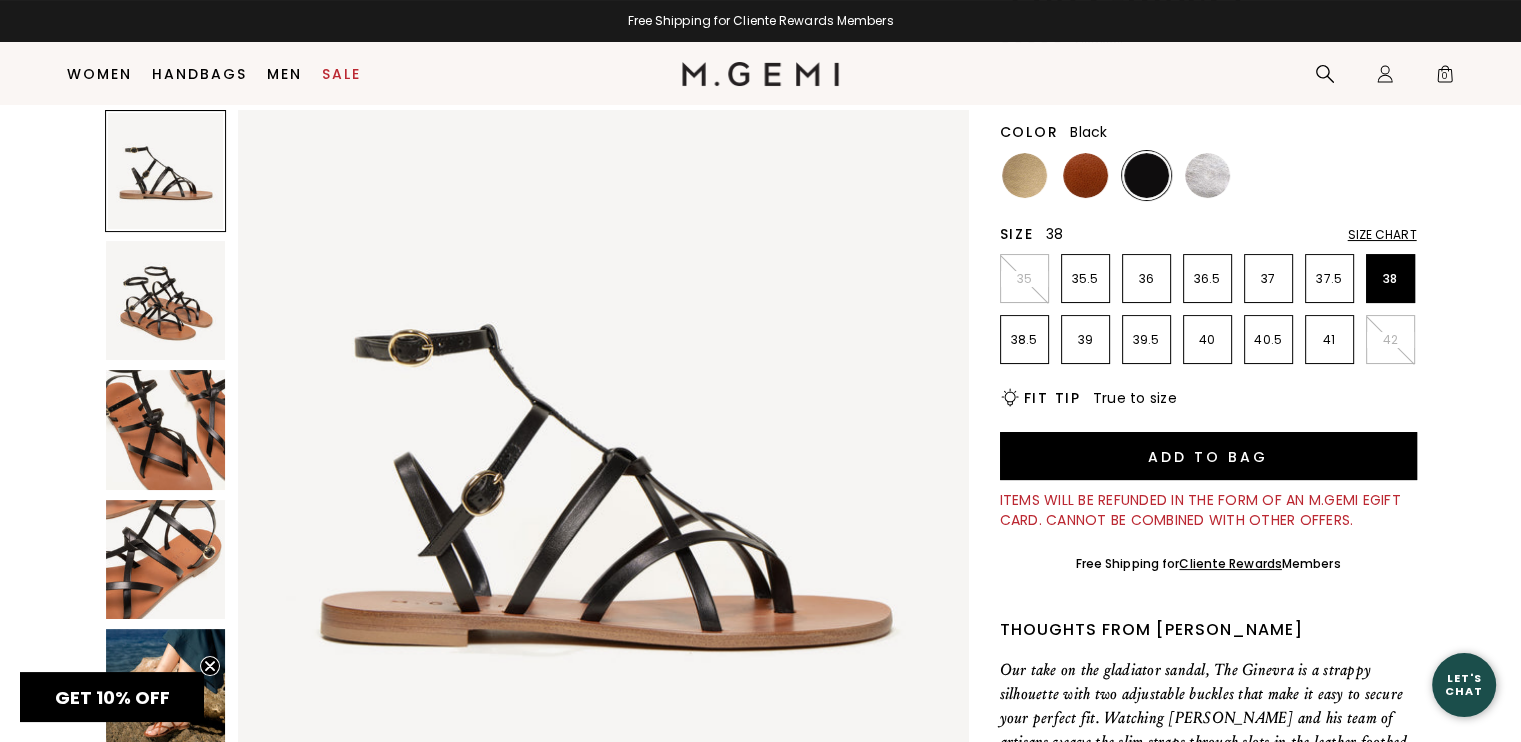 click on "Add to Bag Items will be refunded in the form of an M.Gemi eGift Card. Cannot be combined with other offers." at bounding box center [1208, 486] 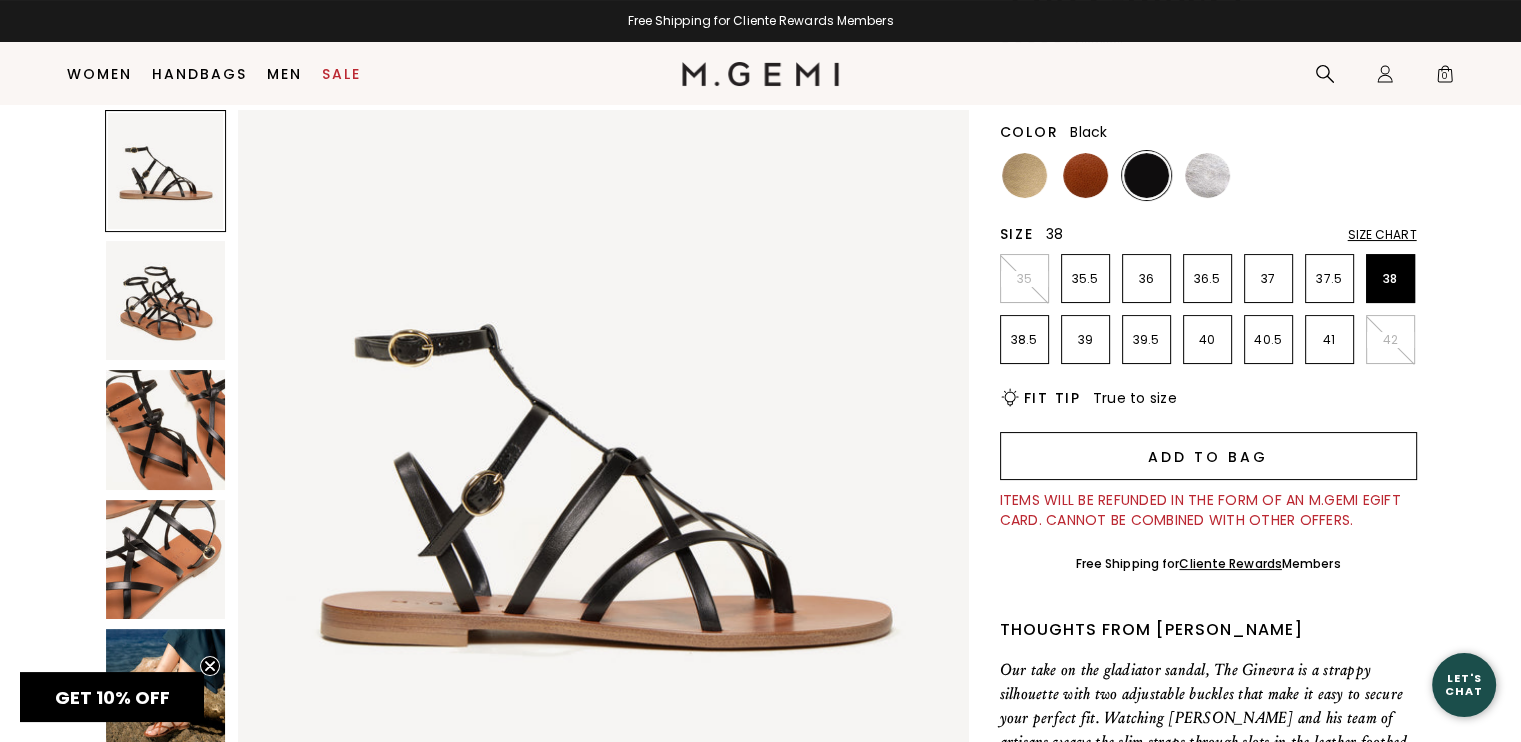 click on "Add to Bag" at bounding box center (1208, 456) 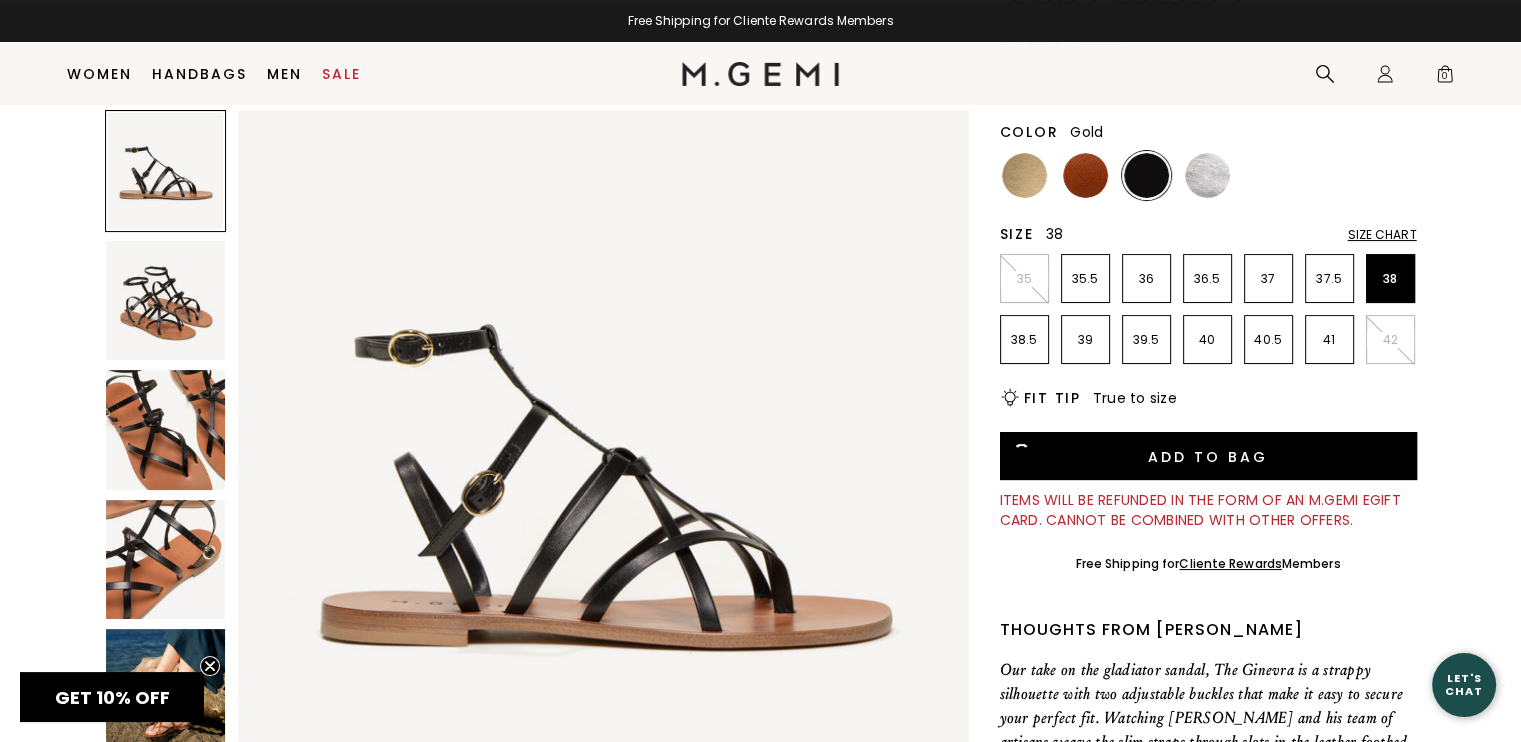 click at bounding box center (1024, 175) 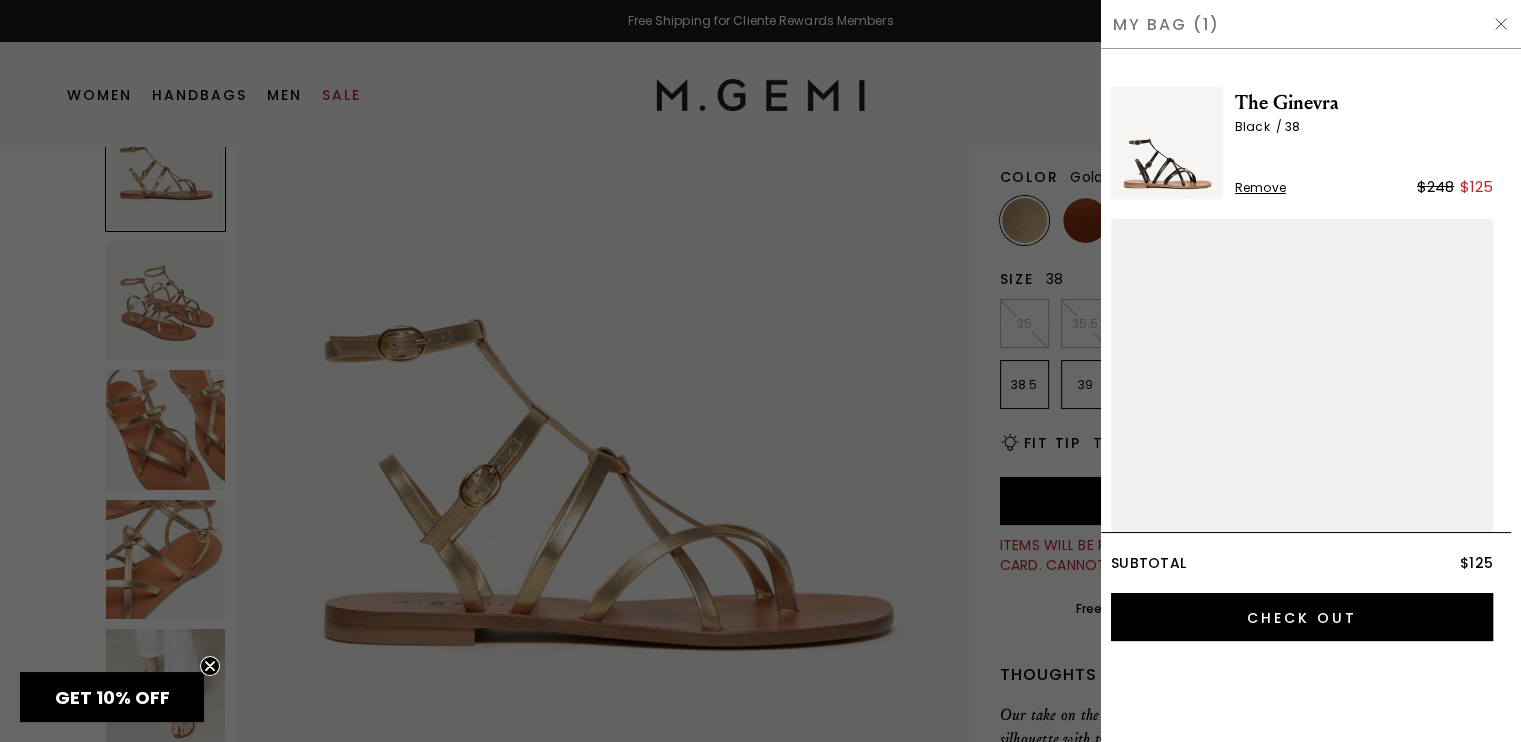 scroll, scrollTop: 0, scrollLeft: 0, axis: both 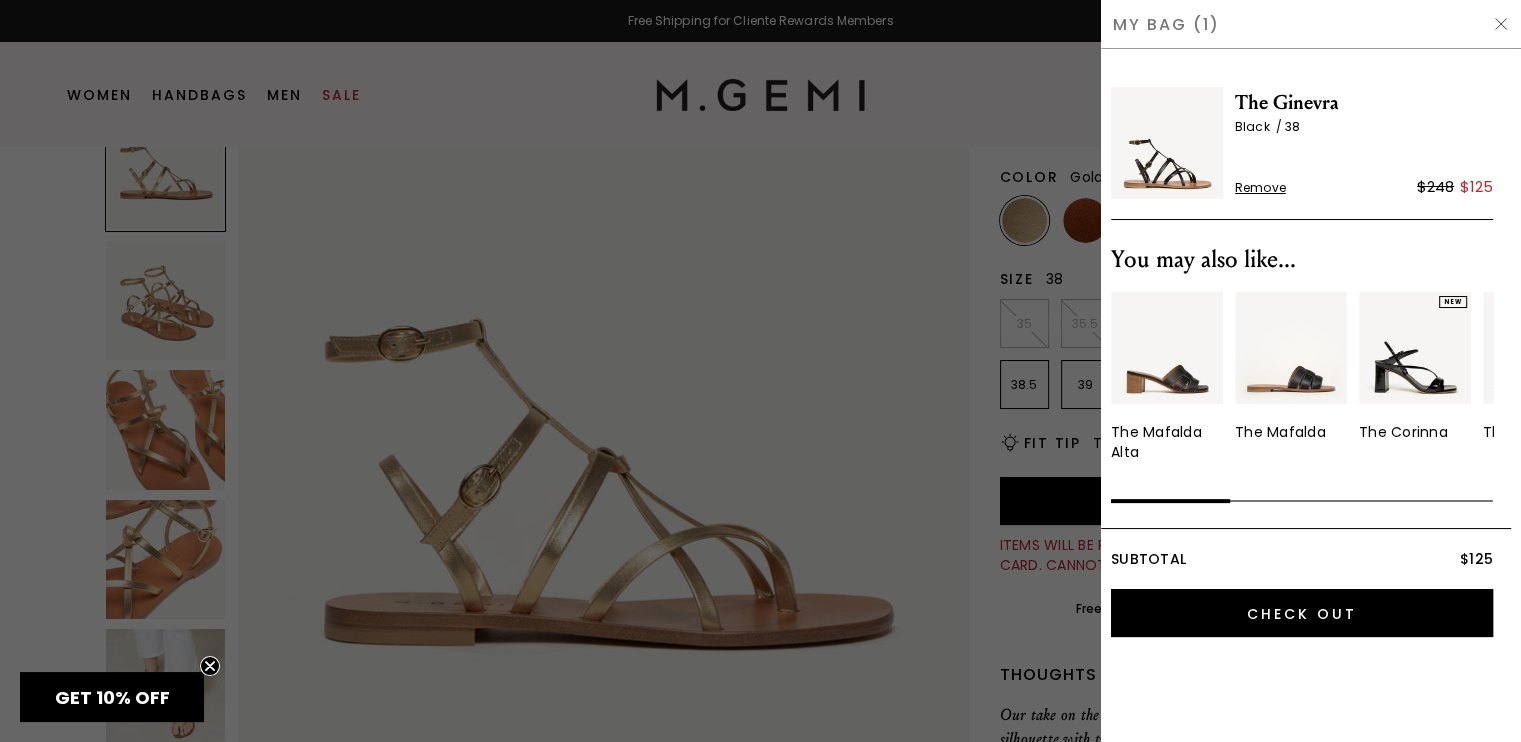 click at bounding box center [1501, 24] 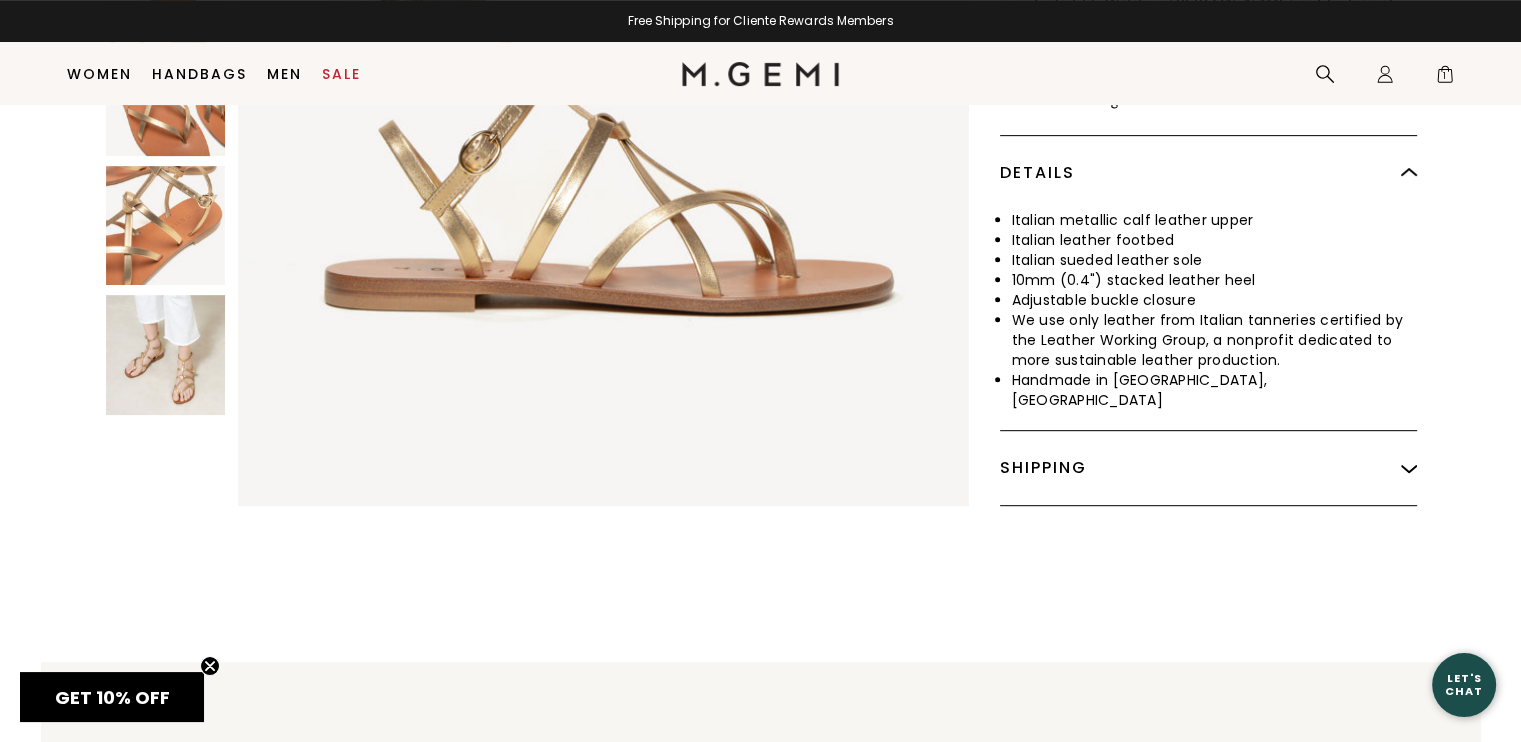 scroll, scrollTop: 893, scrollLeft: 0, axis: vertical 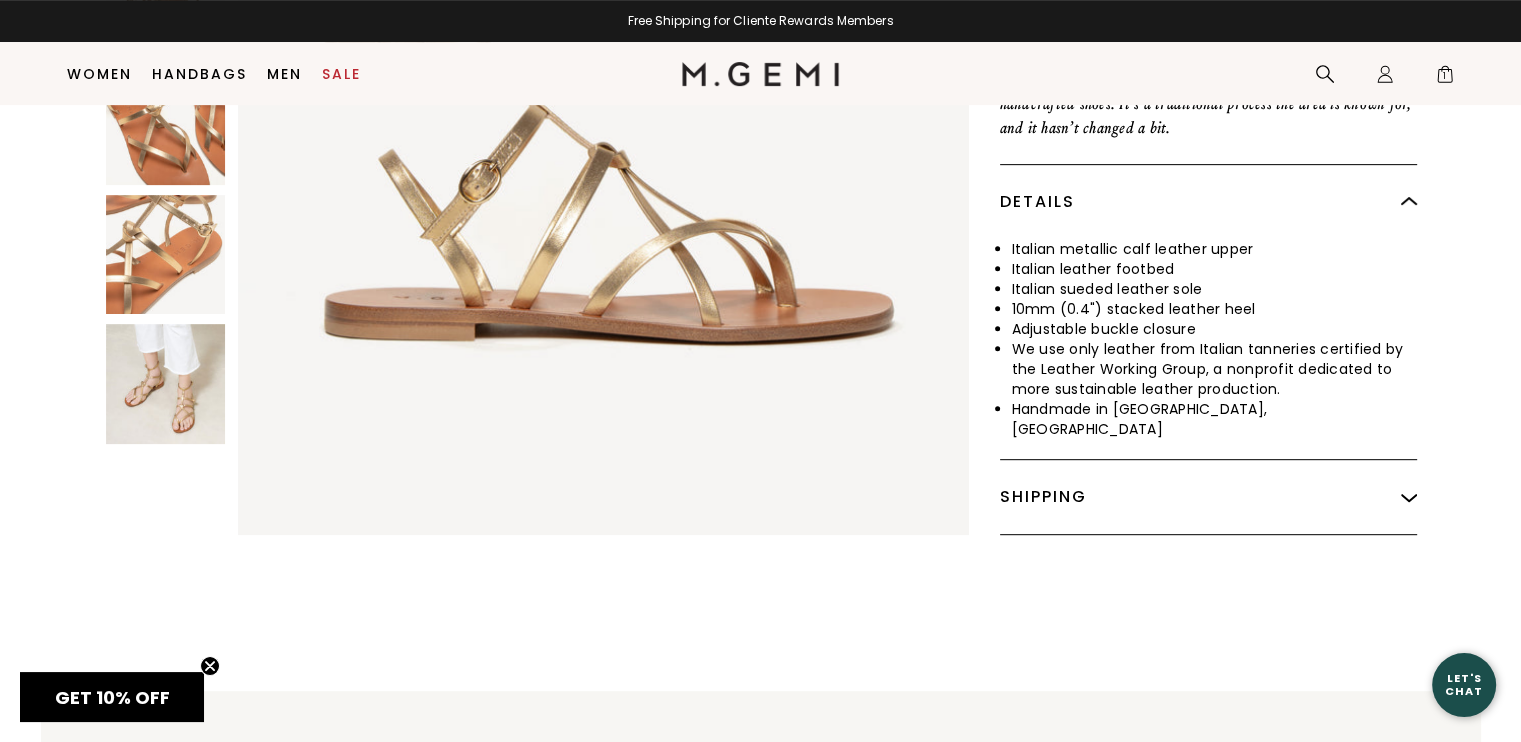 click at bounding box center (166, 384) 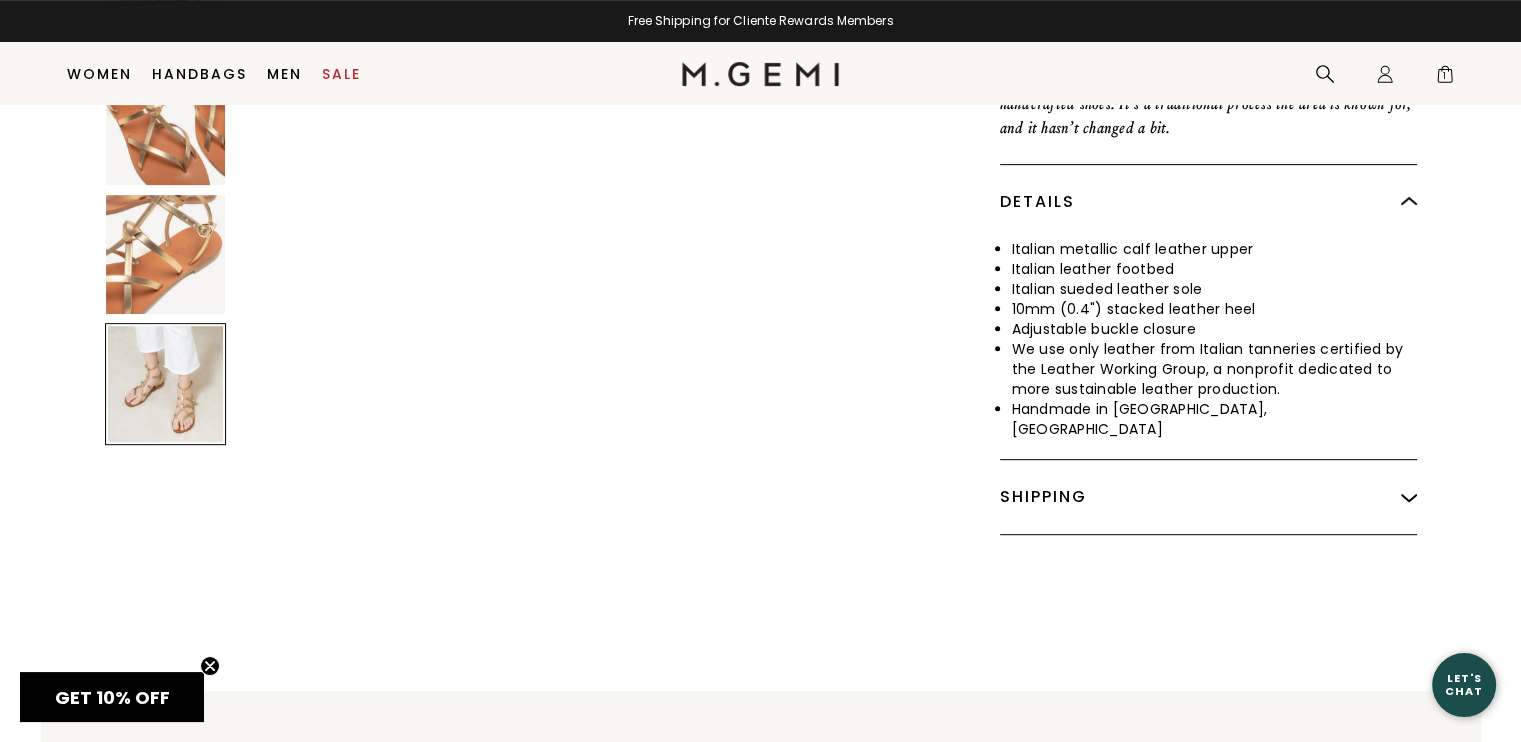 scroll, scrollTop: 2940, scrollLeft: 0, axis: vertical 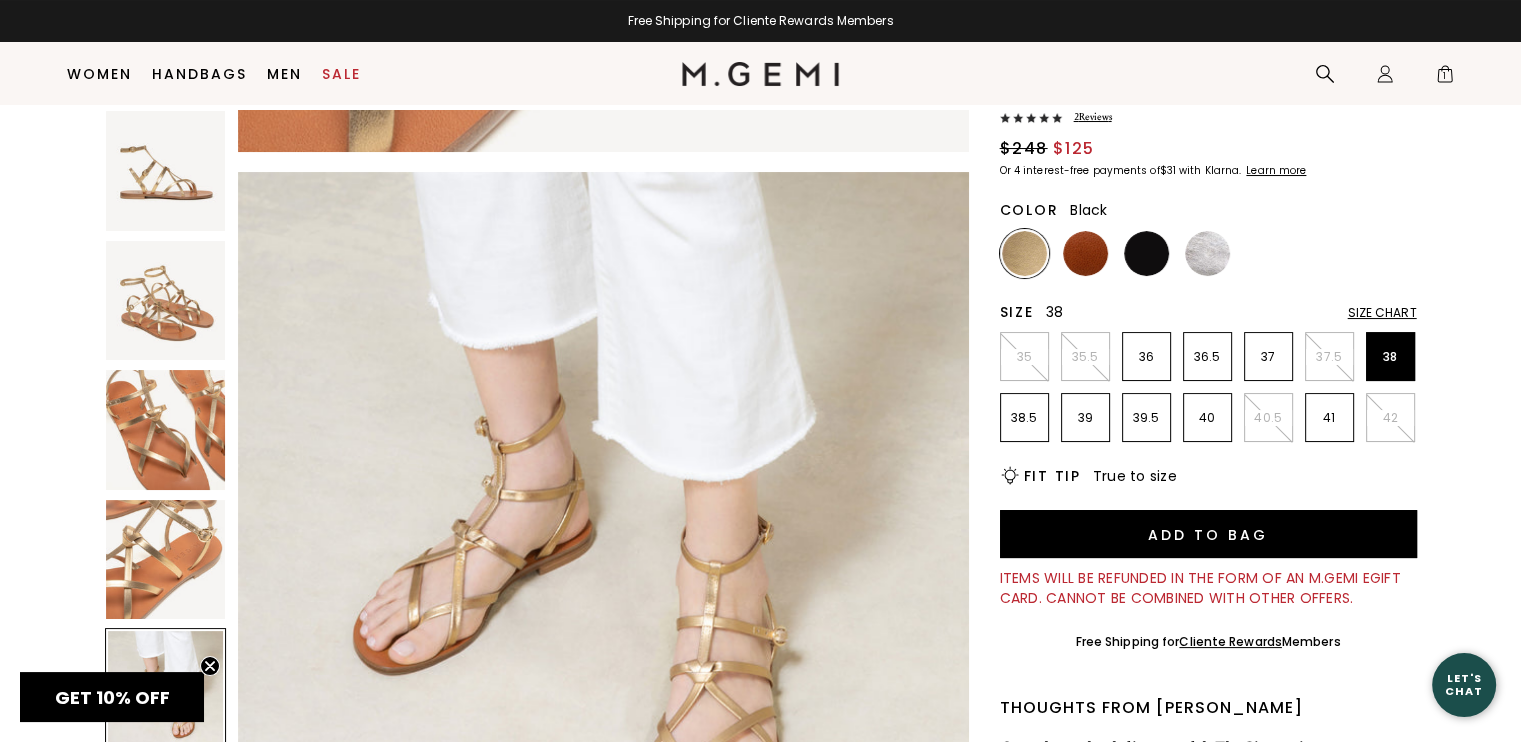 click at bounding box center [1146, 253] 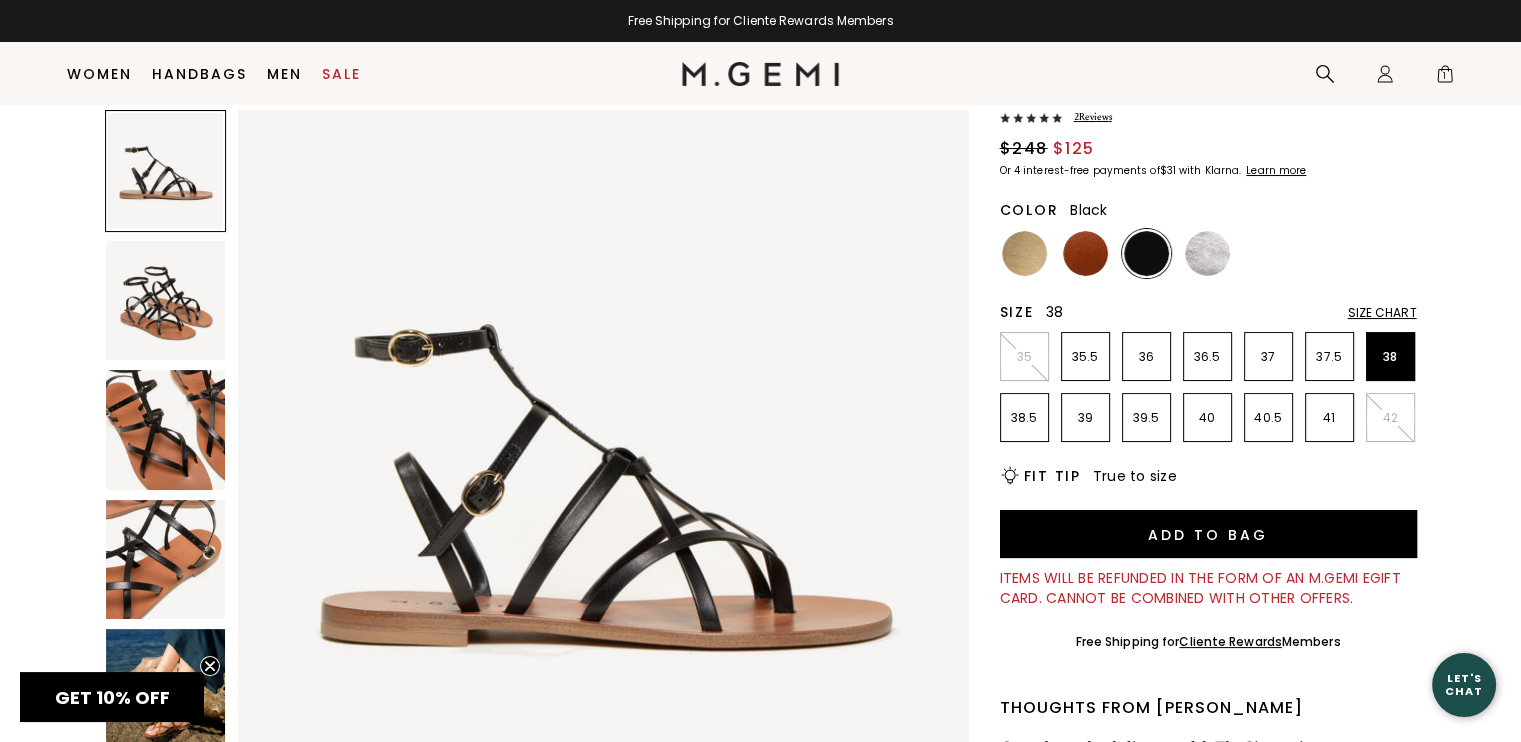 click at bounding box center (166, 689) 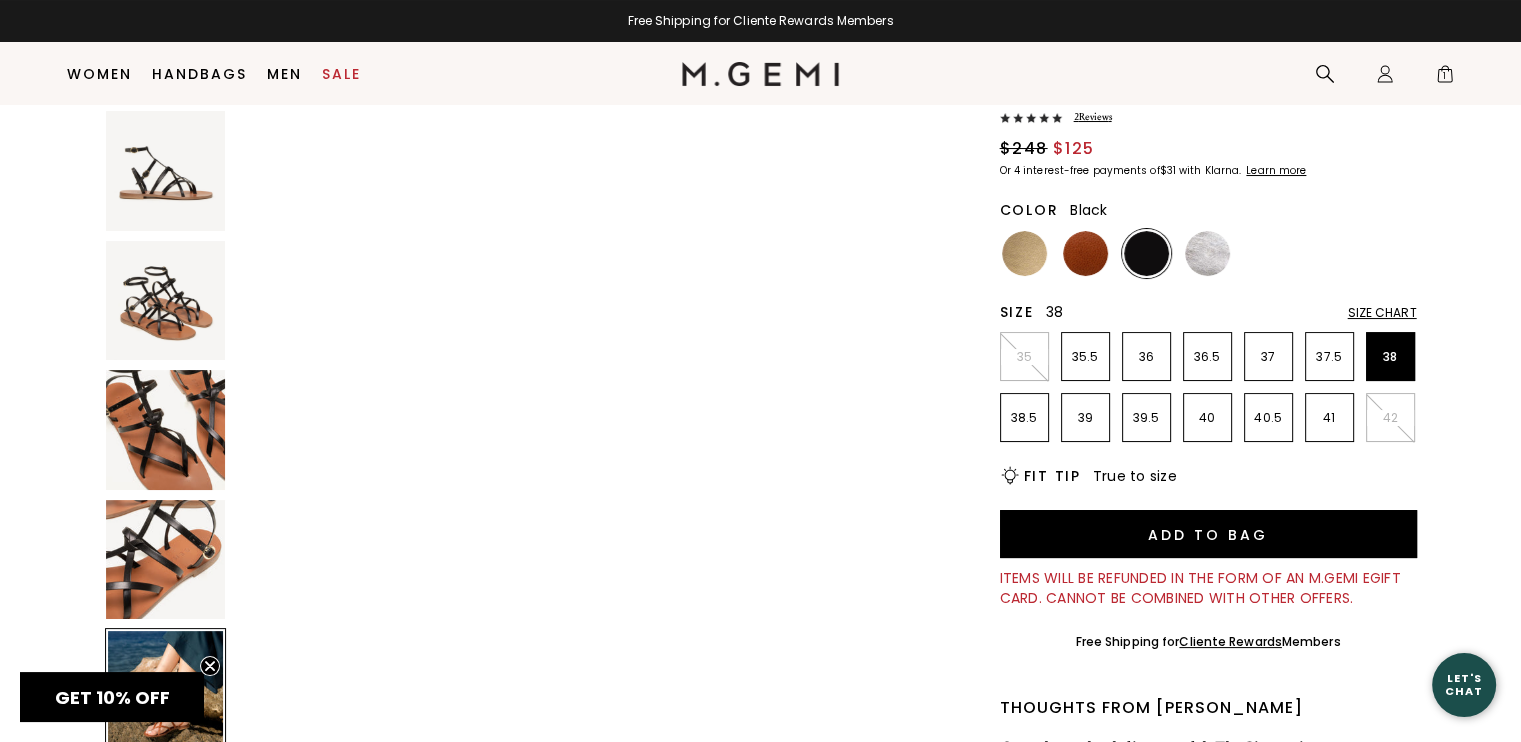 scroll, scrollTop: 2940, scrollLeft: 0, axis: vertical 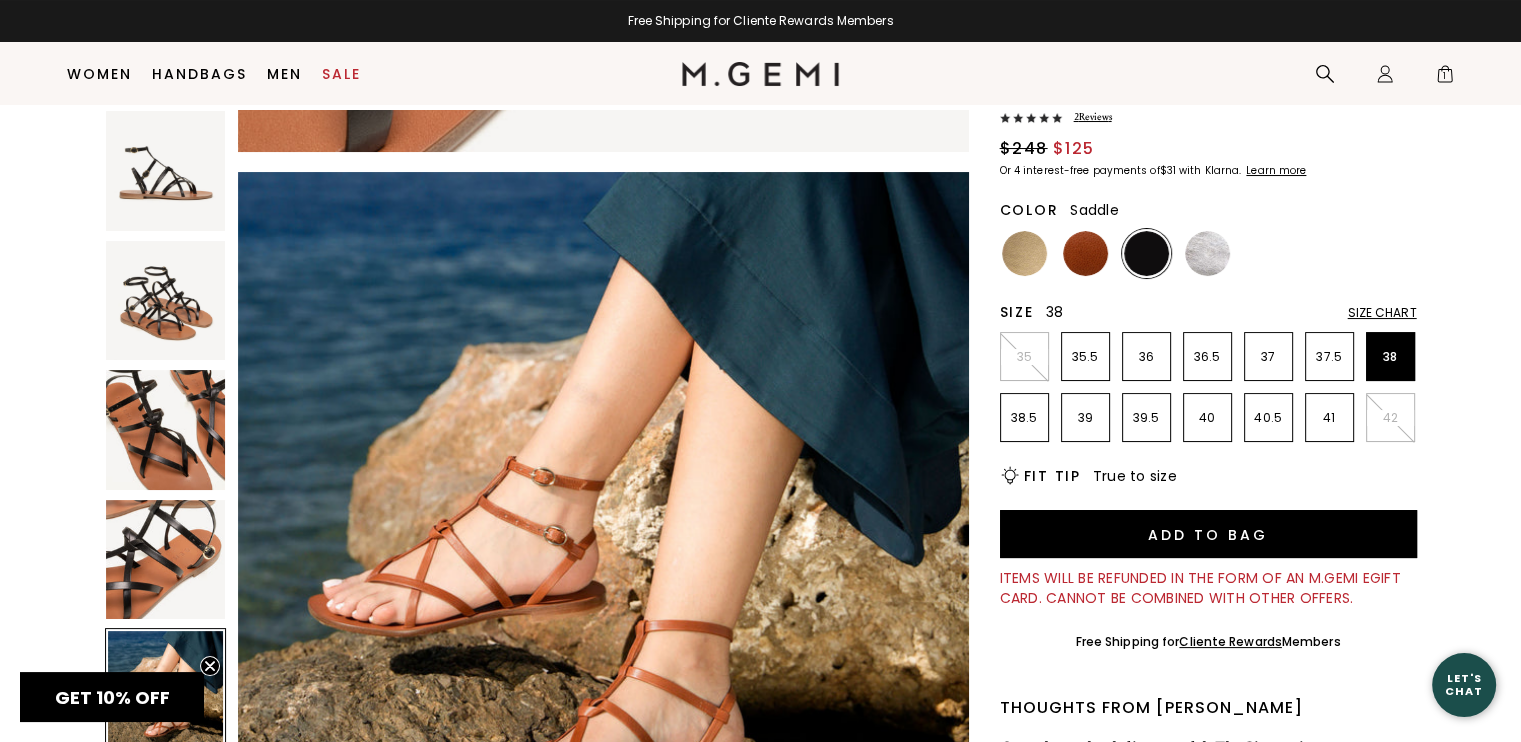 click at bounding box center [1085, 253] 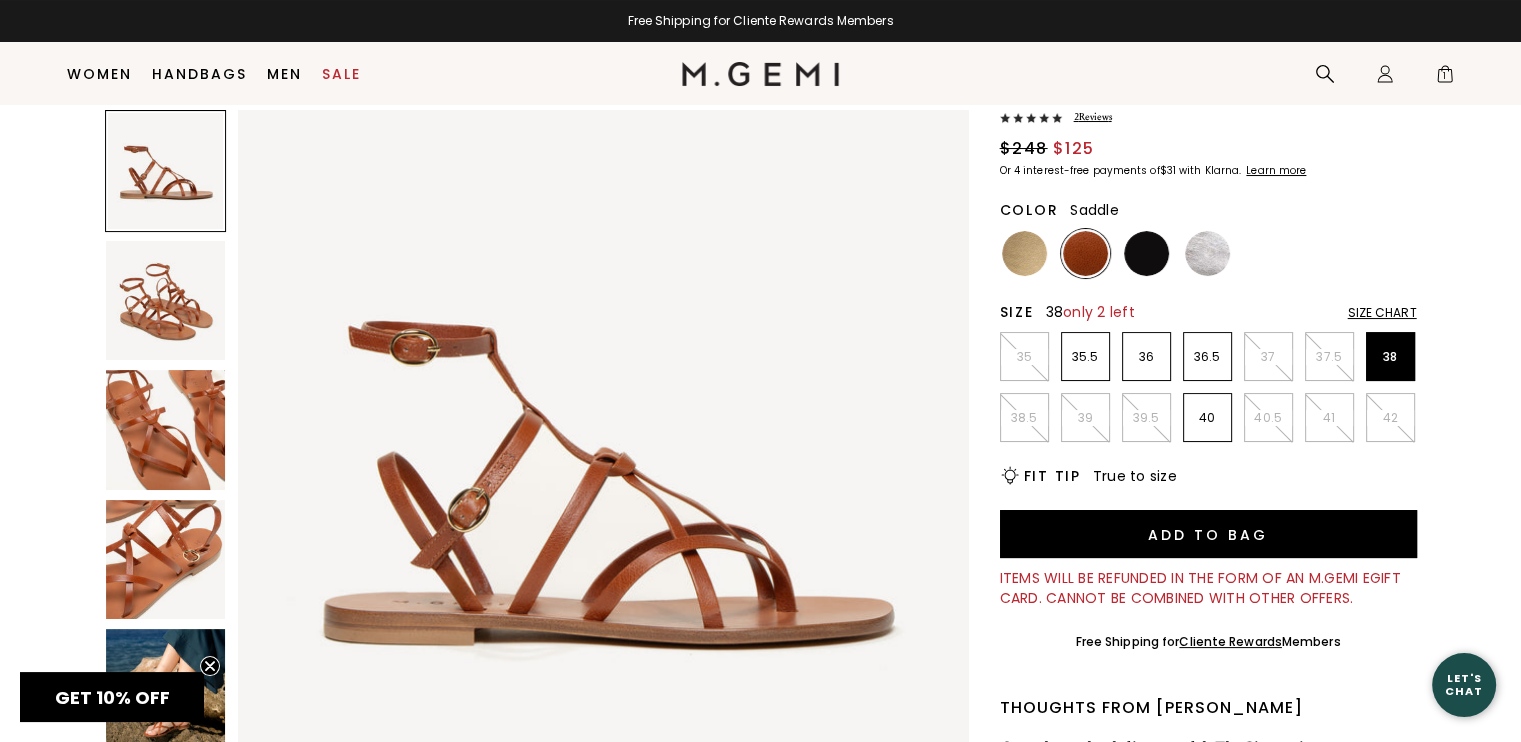 click on "Home Women's Sale
The Ginevra 2  Review s $248 $125
Or 4 interest-free payments of  $31   with Klarna Learn more
Color  Saddle Size 38  only 2 left Size Chart 35 35.5 36 36.5 37 37.5 38 38.5 39 39.5 40 40.5 41 42 Icons/20x20/bulb@2x Fit Tip True to size Add to Bag Items will be refunded in the form of an M.Gemi eGift Card. Cannot be combined with other offers. Free Shipping for  Cliente Rewards  Members Thoughts from Maria Our take on the gladiator sandal, The Ginevra is a strappy silhouette with two adjustable buckles that make it easy to secure your perfect fit. Watching Paolo and his team of artisans weave the slim straps through slots in the leather footbed reminds me of when I was a little girl and first fell in love with handcrafted shoes. It’s a traditional process the area is known for, and it hasn’t changed a bit. Details Italian calf leather upper
Italian leather footbed
Italian sueded leather sole" at bounding box center (760, 671) 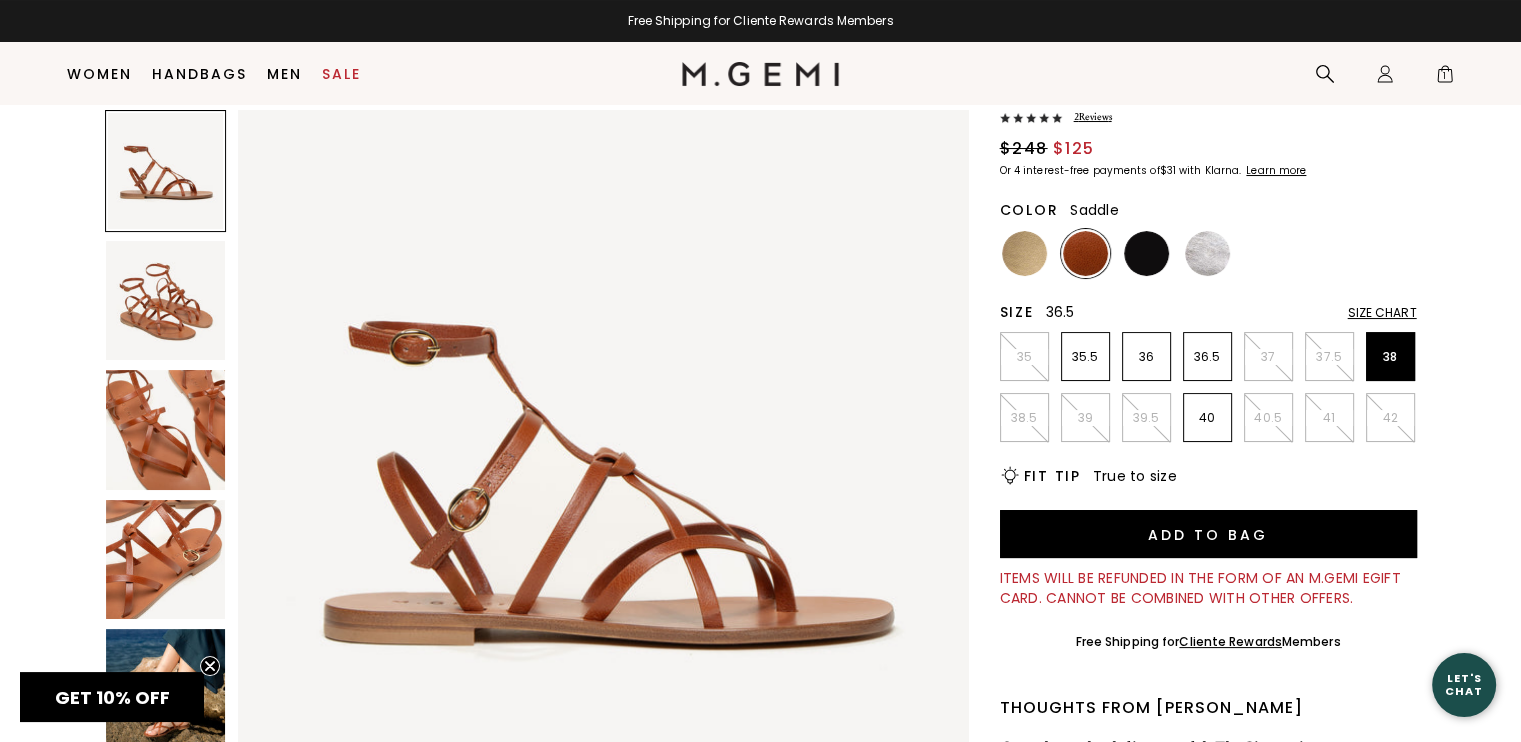 click on "36.5" at bounding box center [1207, 357] 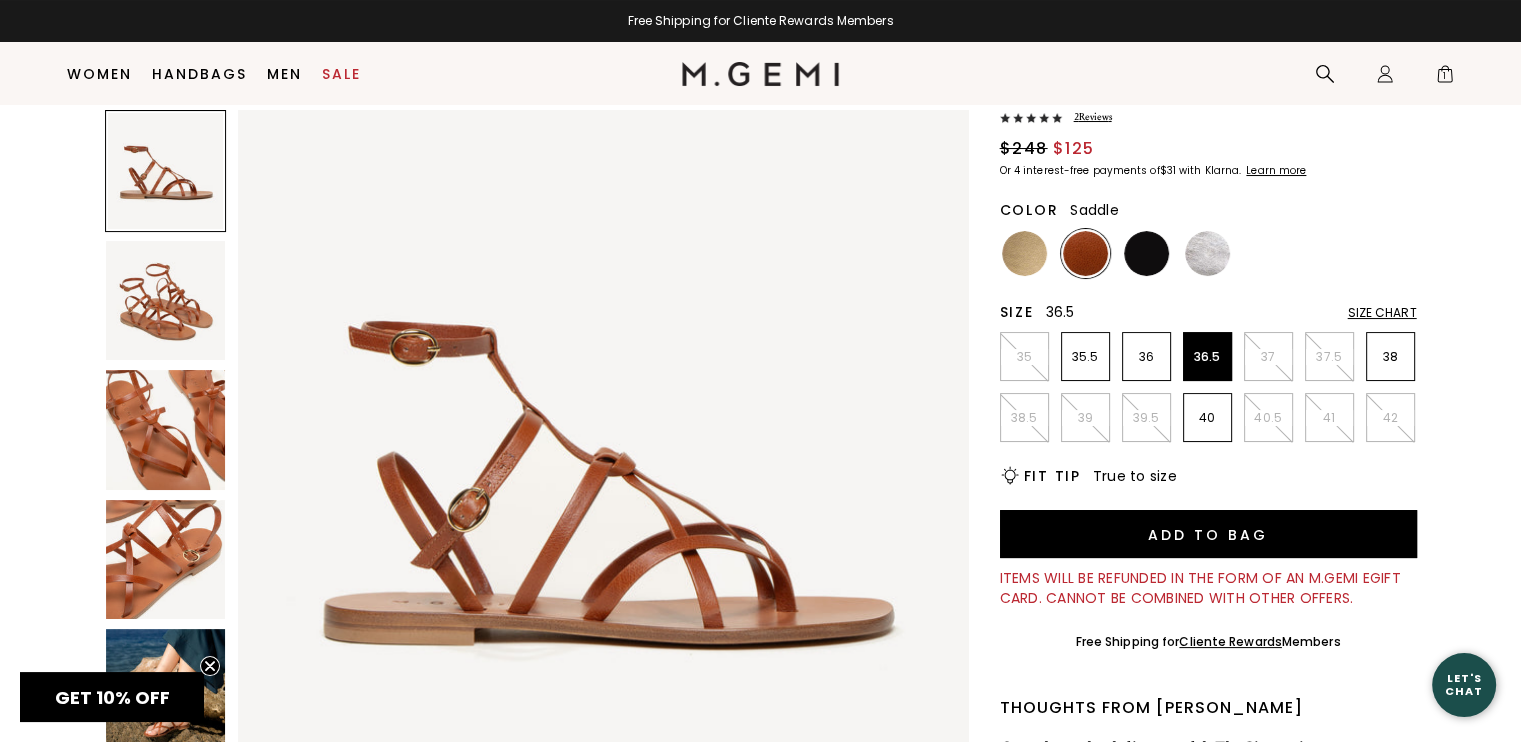 click at bounding box center (1024, 253) 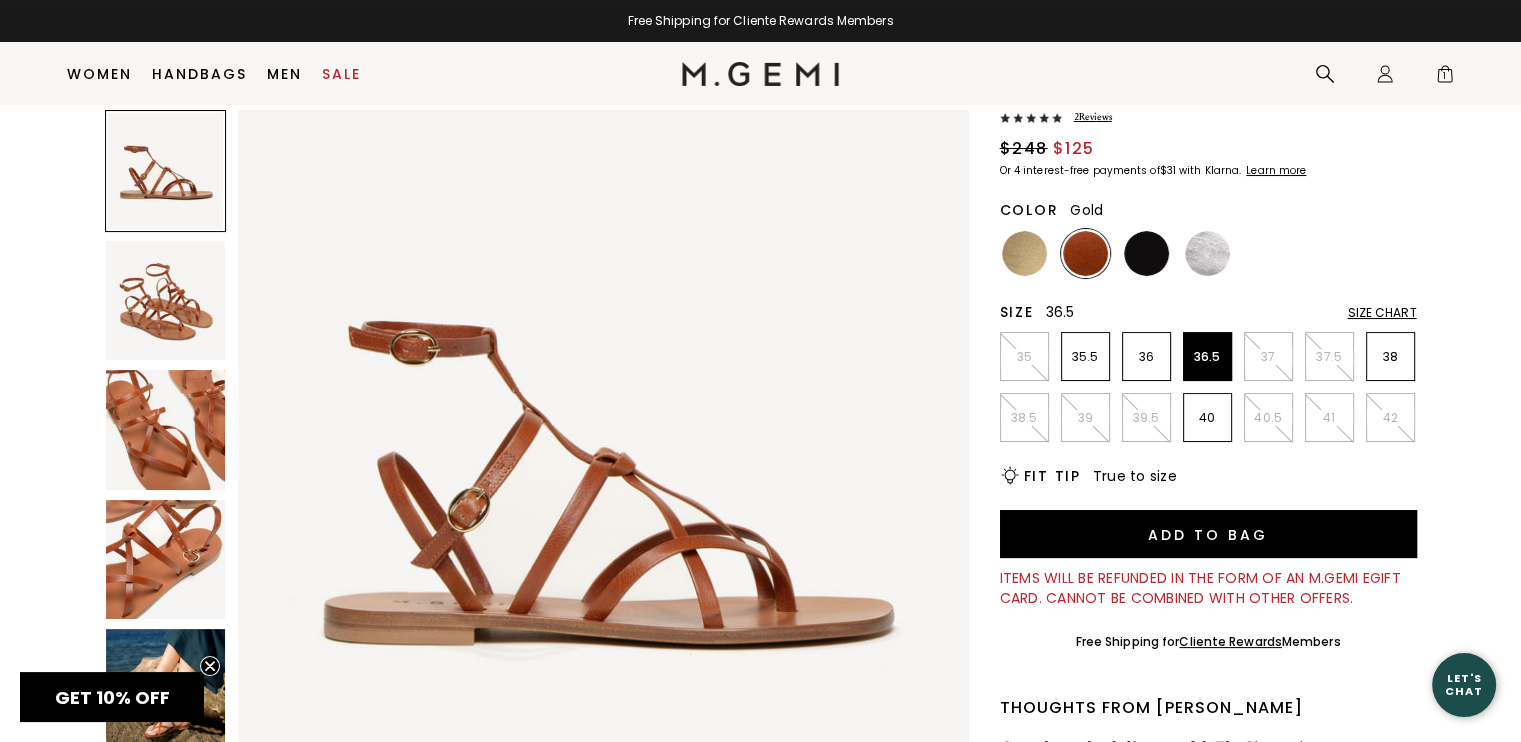 click at bounding box center [1024, 253] 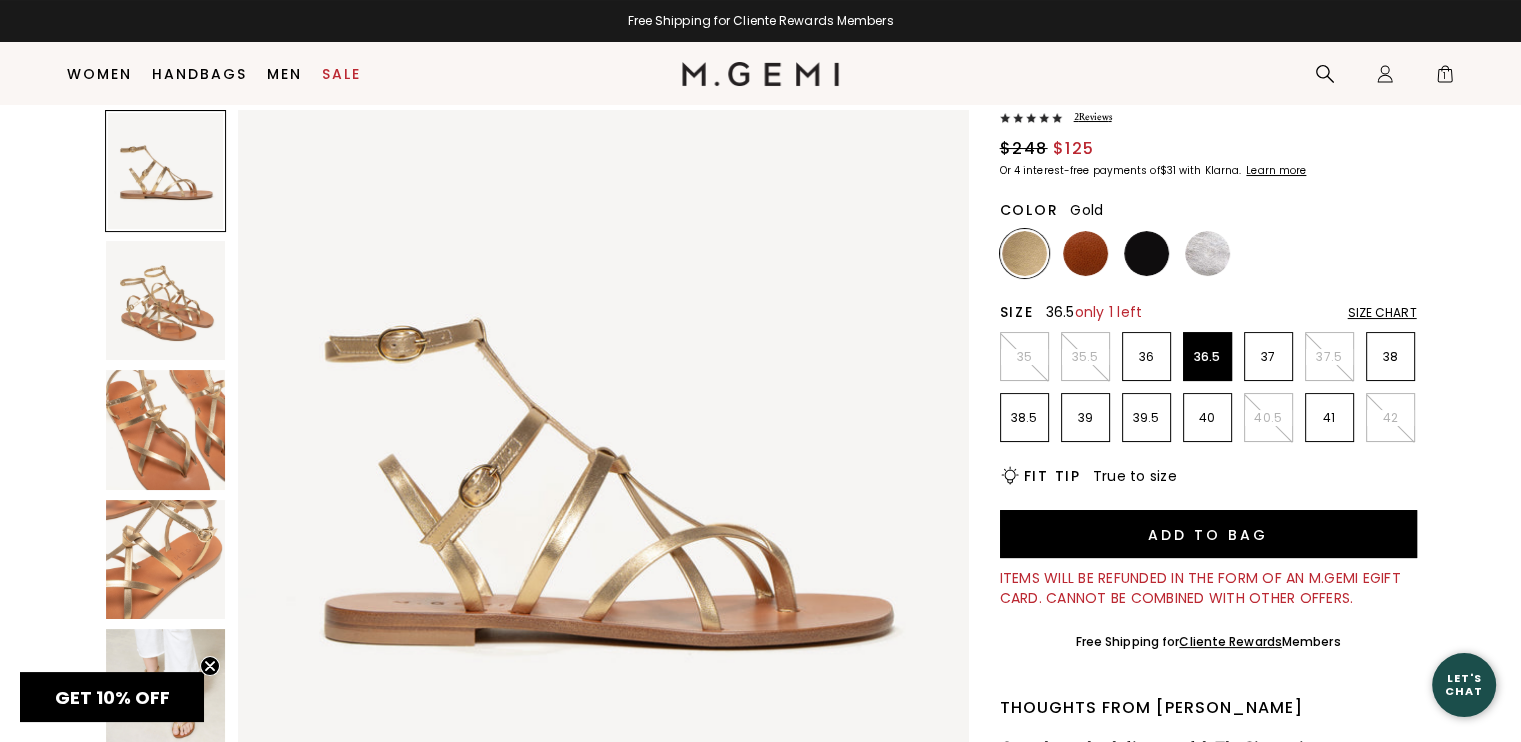 scroll, scrollTop: 0, scrollLeft: 0, axis: both 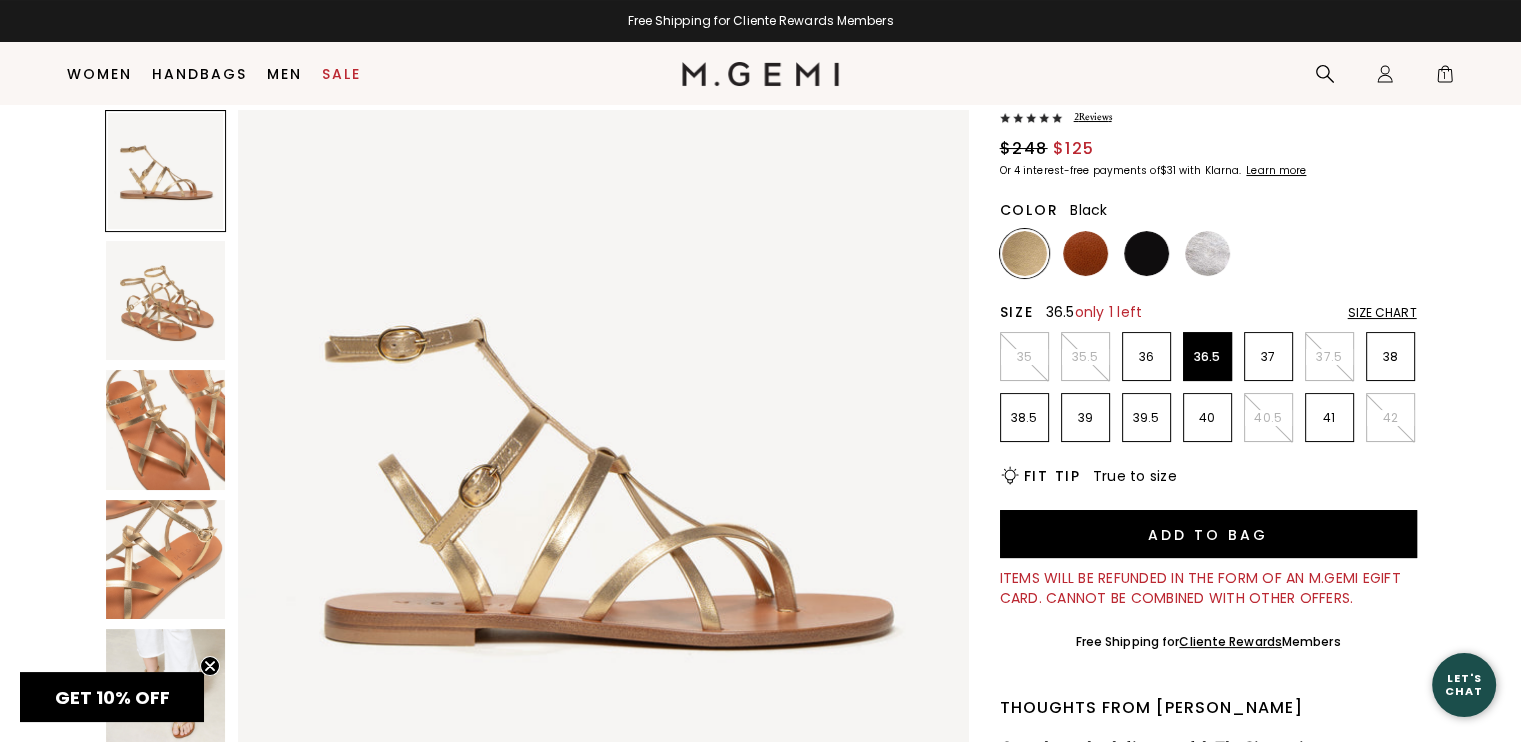 click at bounding box center [1146, 253] 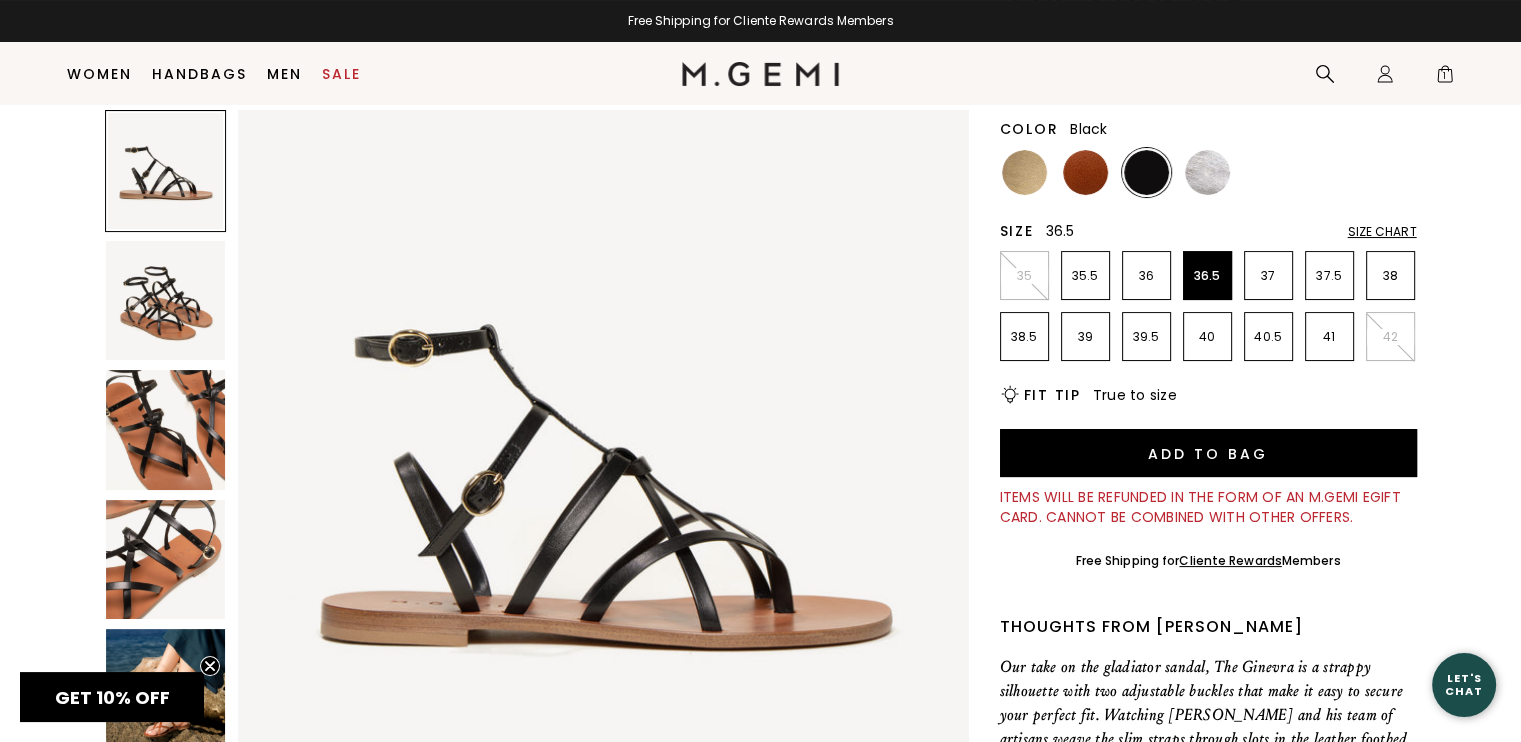 scroll, scrollTop: 252, scrollLeft: 0, axis: vertical 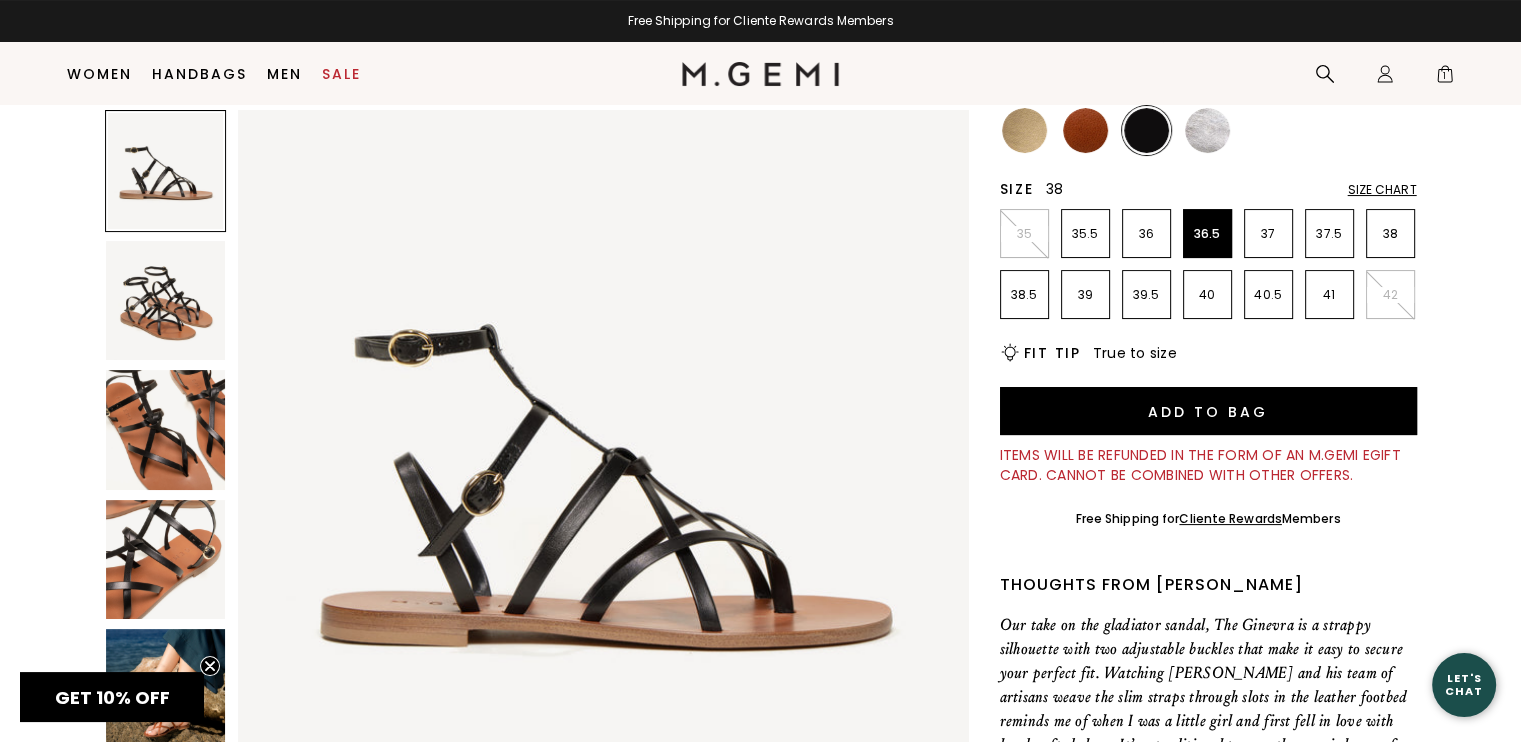 click on "38" at bounding box center (1390, 234) 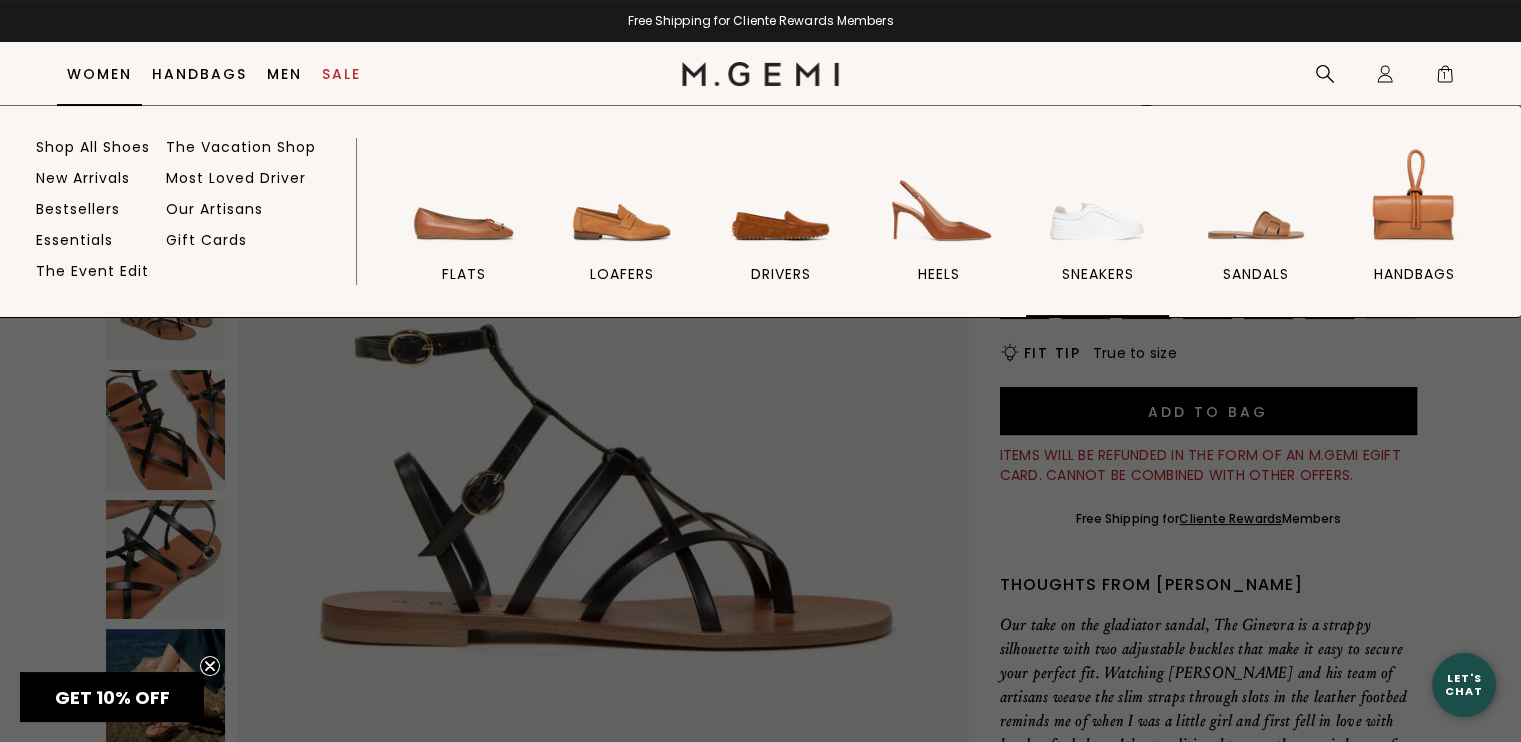 click at bounding box center (1097, 199) 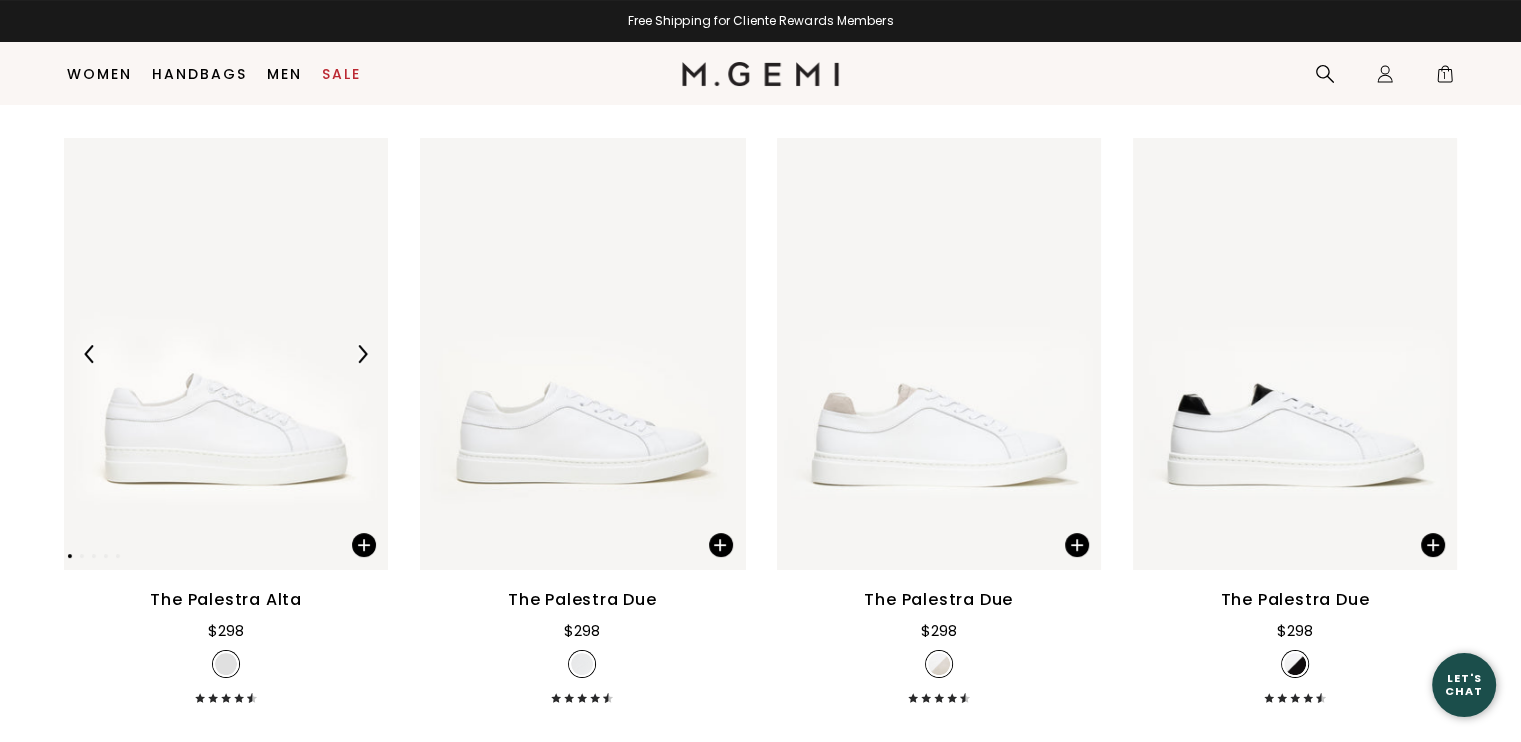 scroll, scrollTop: 260, scrollLeft: 0, axis: vertical 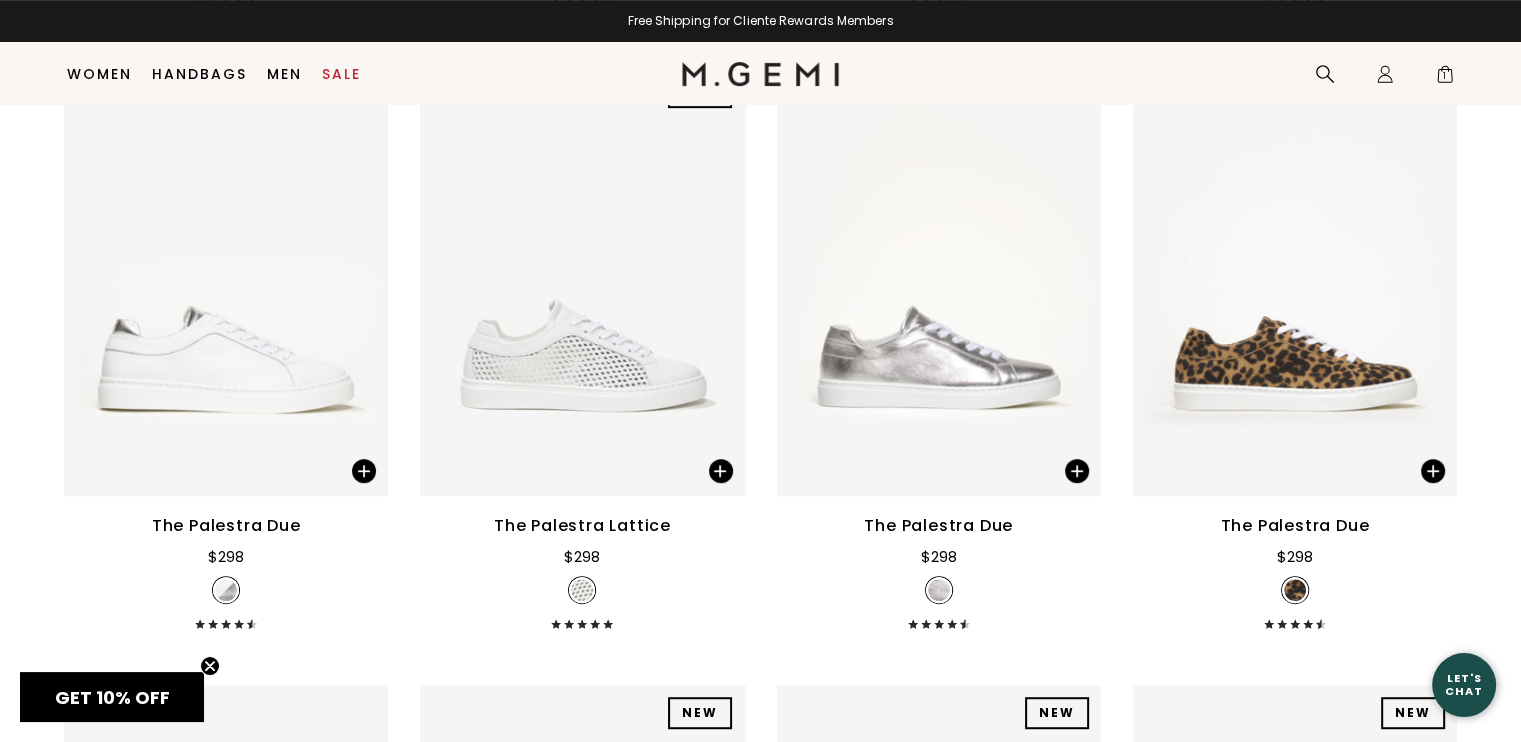 drag, startPoint x: 1535, startPoint y: 83, endPoint x: 1535, endPoint y: 287, distance: 204 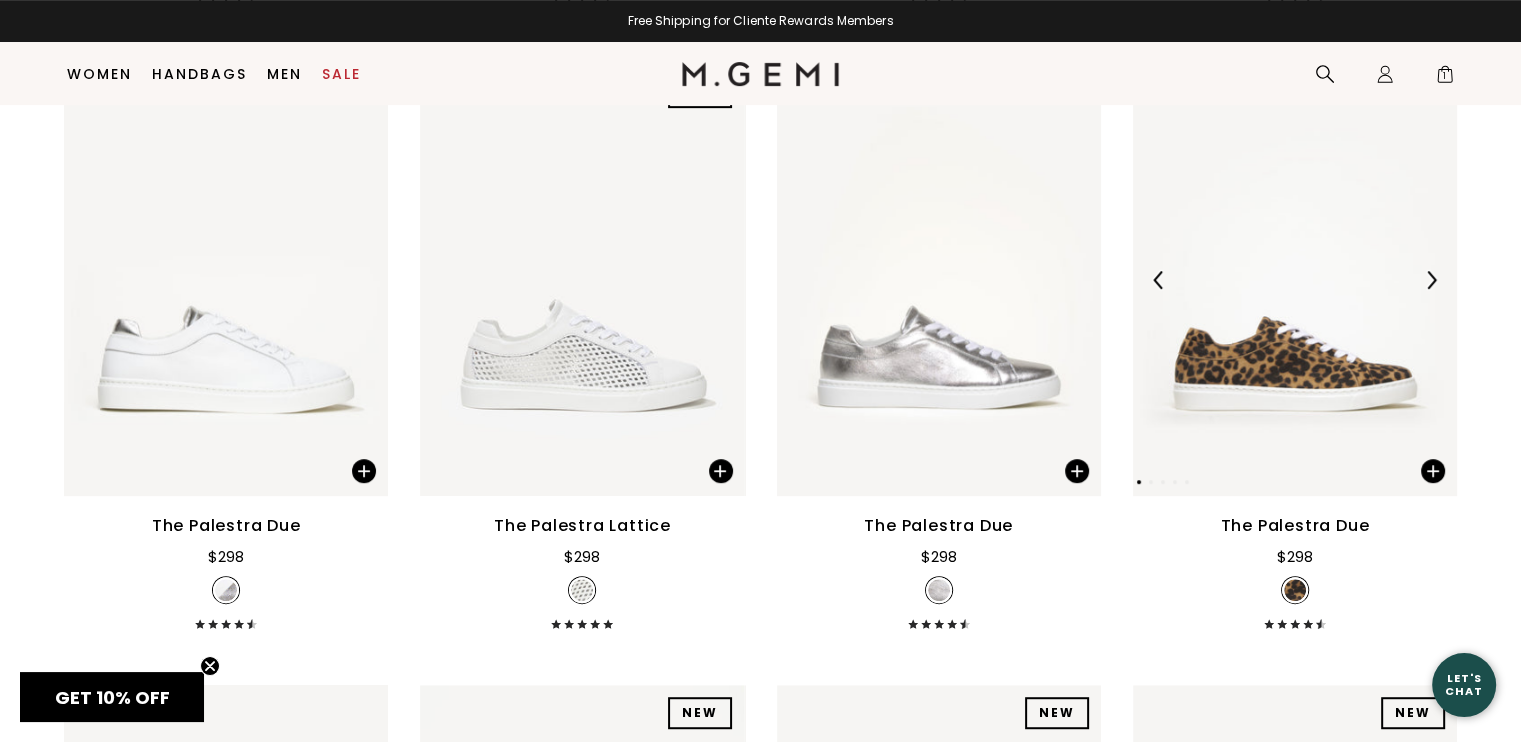 click at bounding box center (1431, 280) 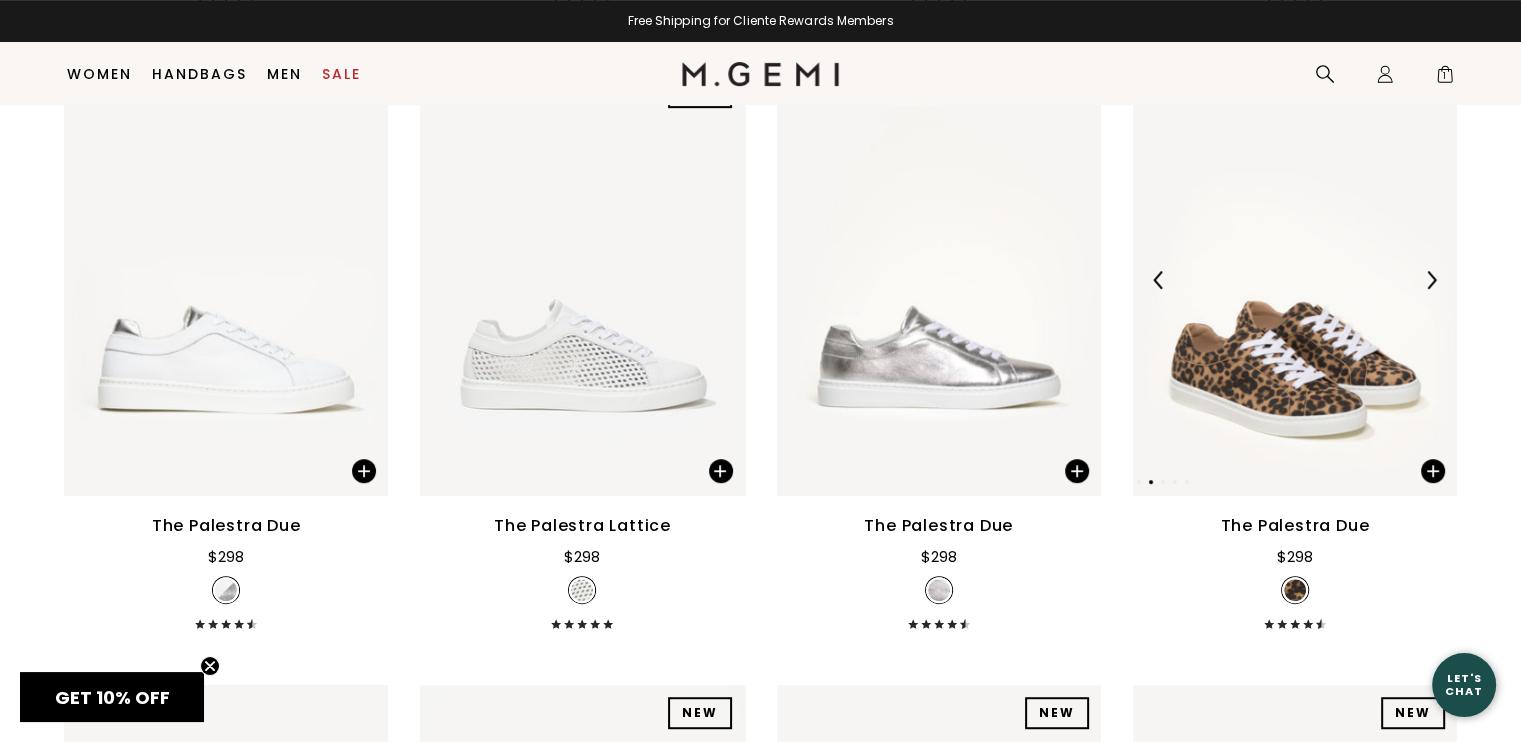 click at bounding box center [1431, 280] 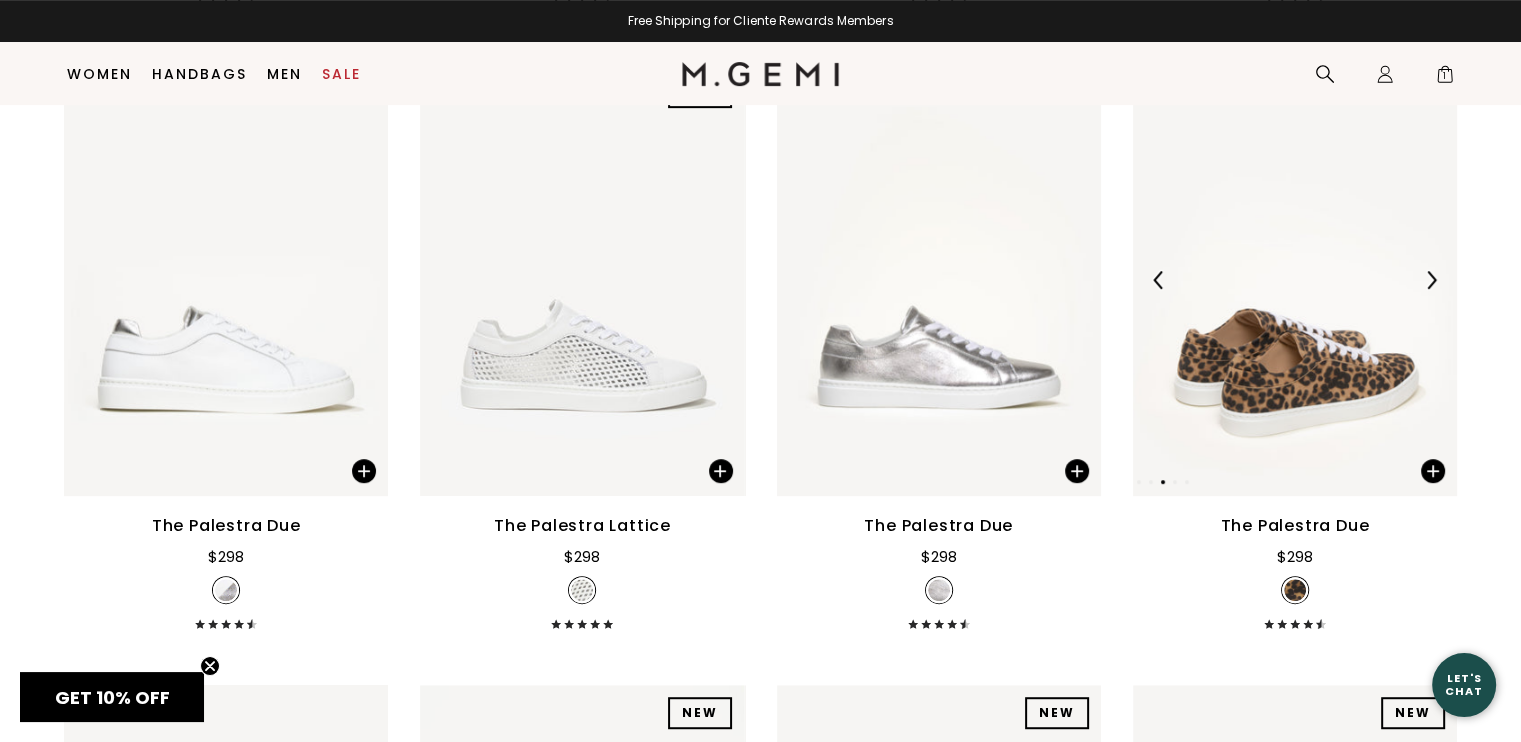 click at bounding box center (1431, 280) 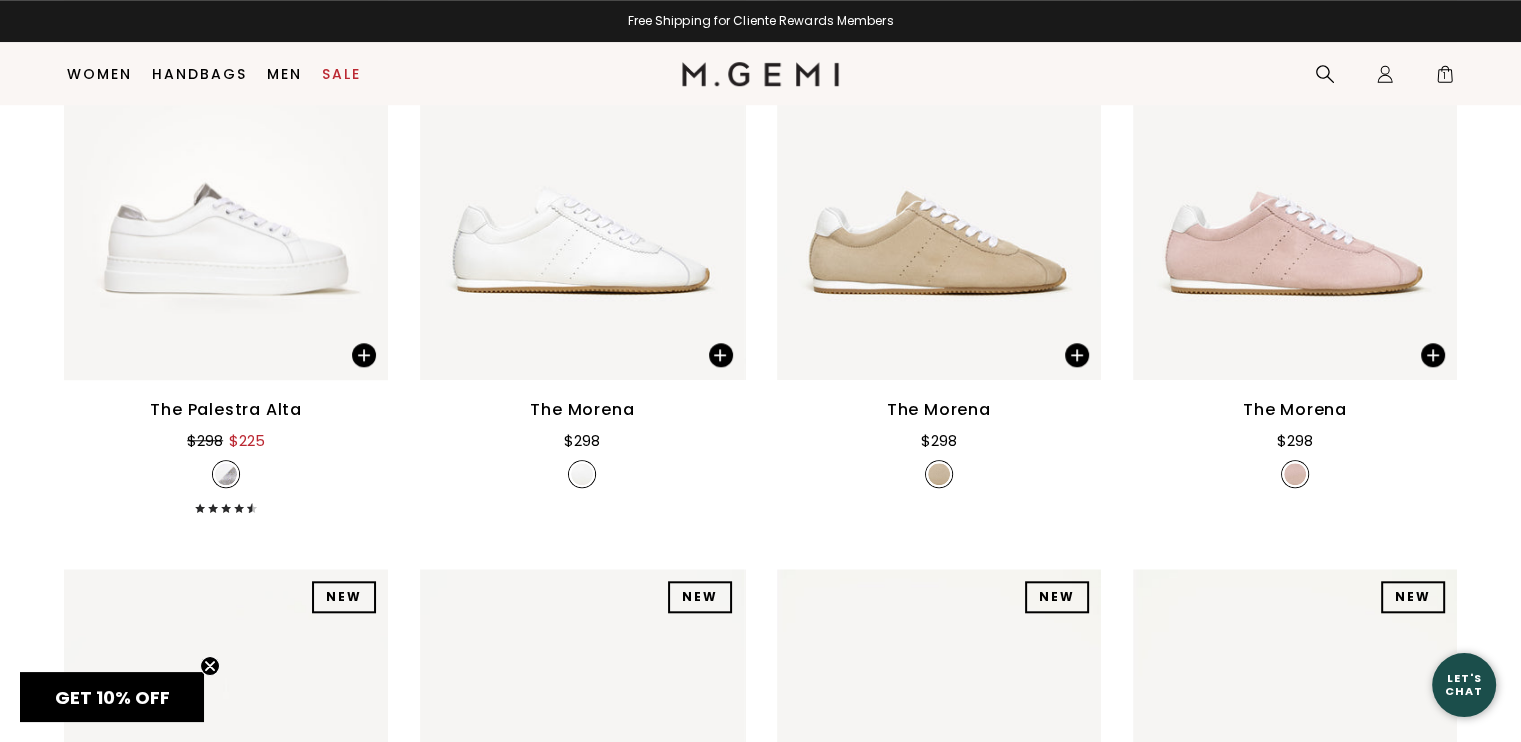 scroll, scrollTop: 1718, scrollLeft: 0, axis: vertical 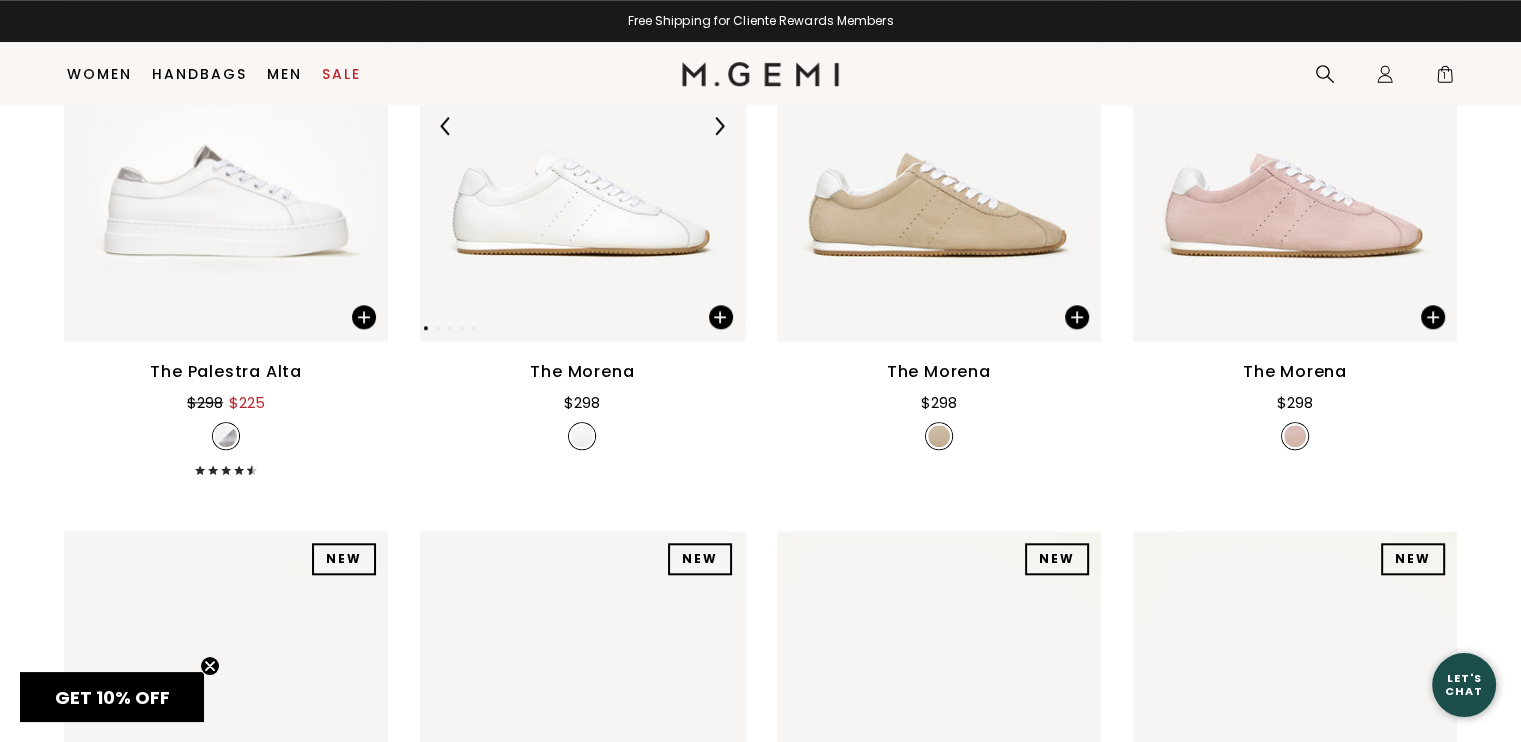click at bounding box center (719, 126) 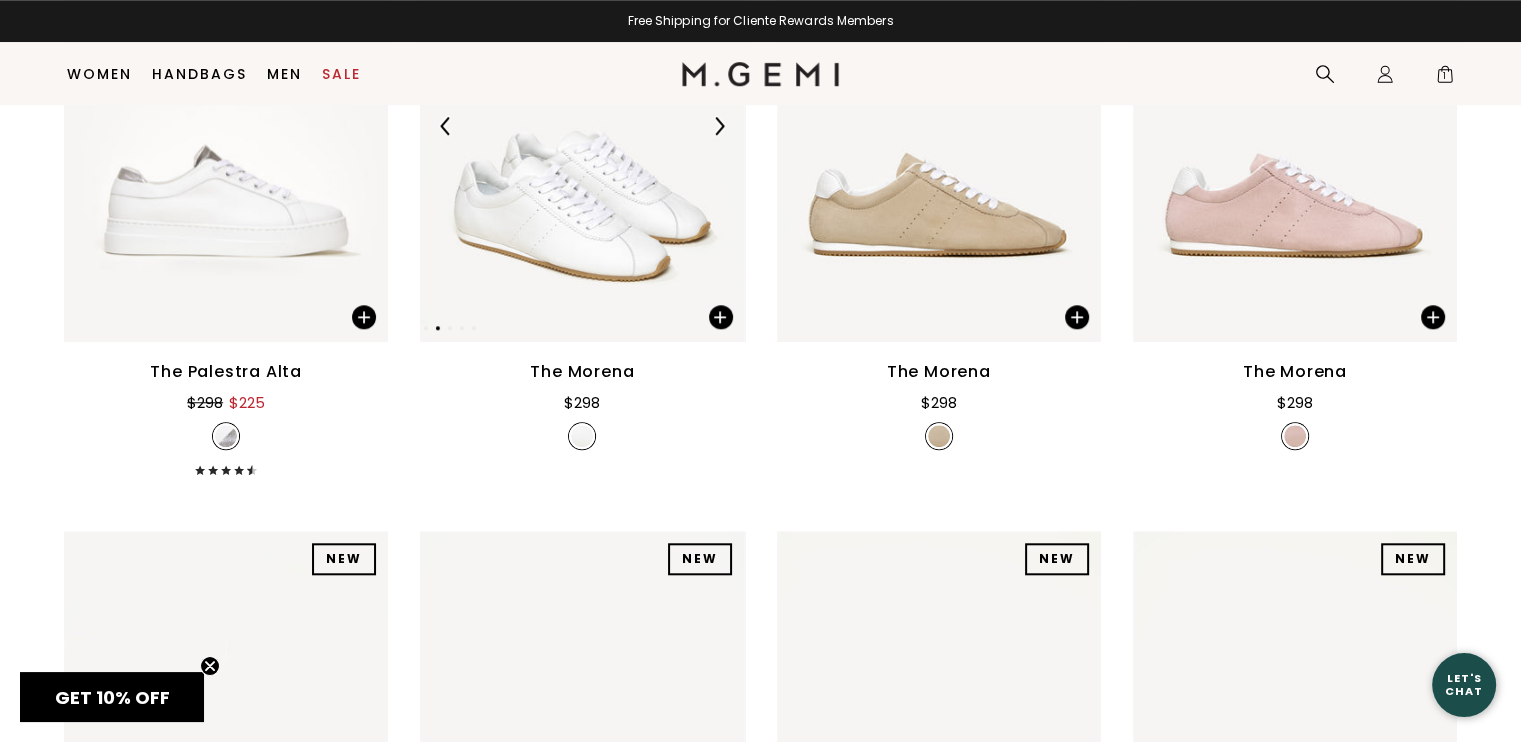 click at bounding box center [719, 126] 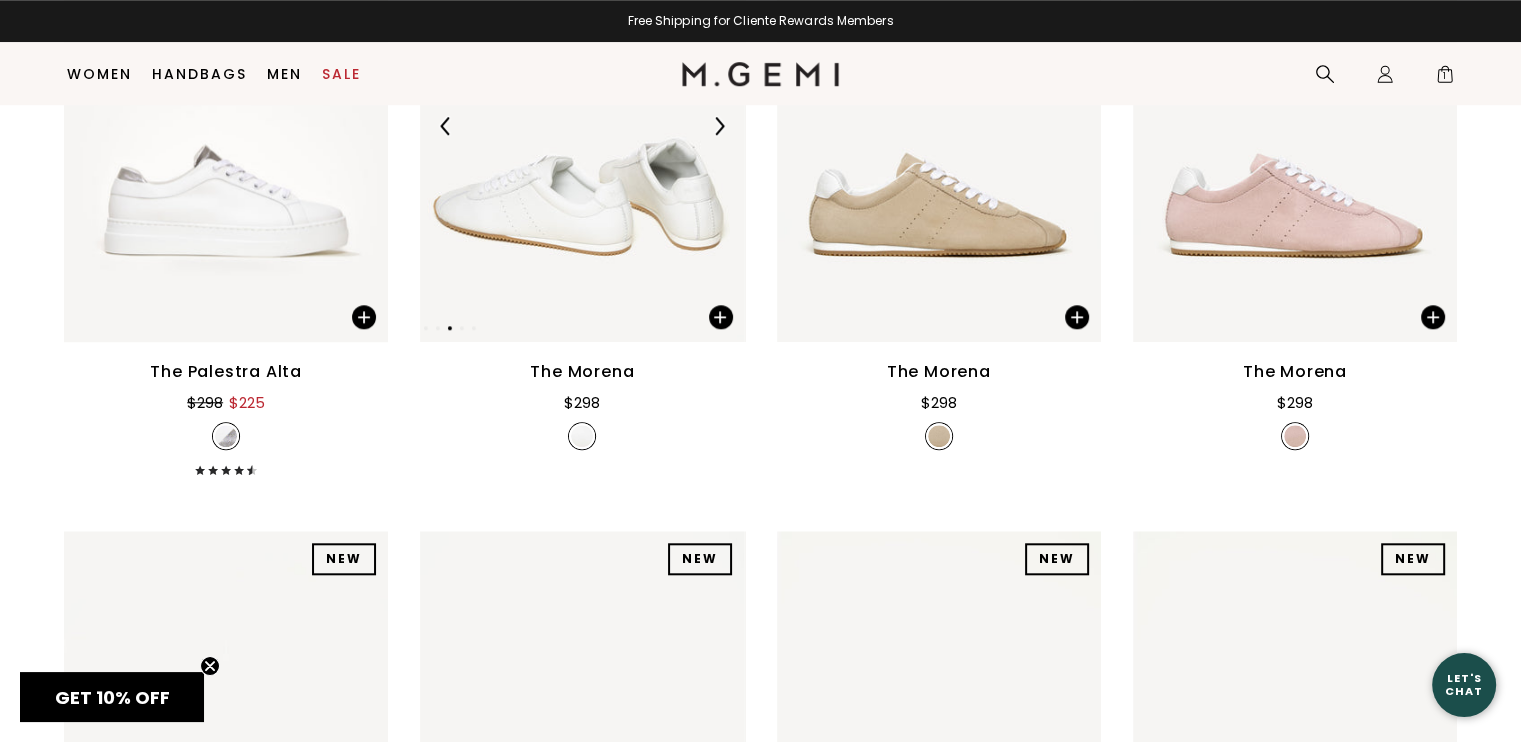 click at bounding box center (719, 126) 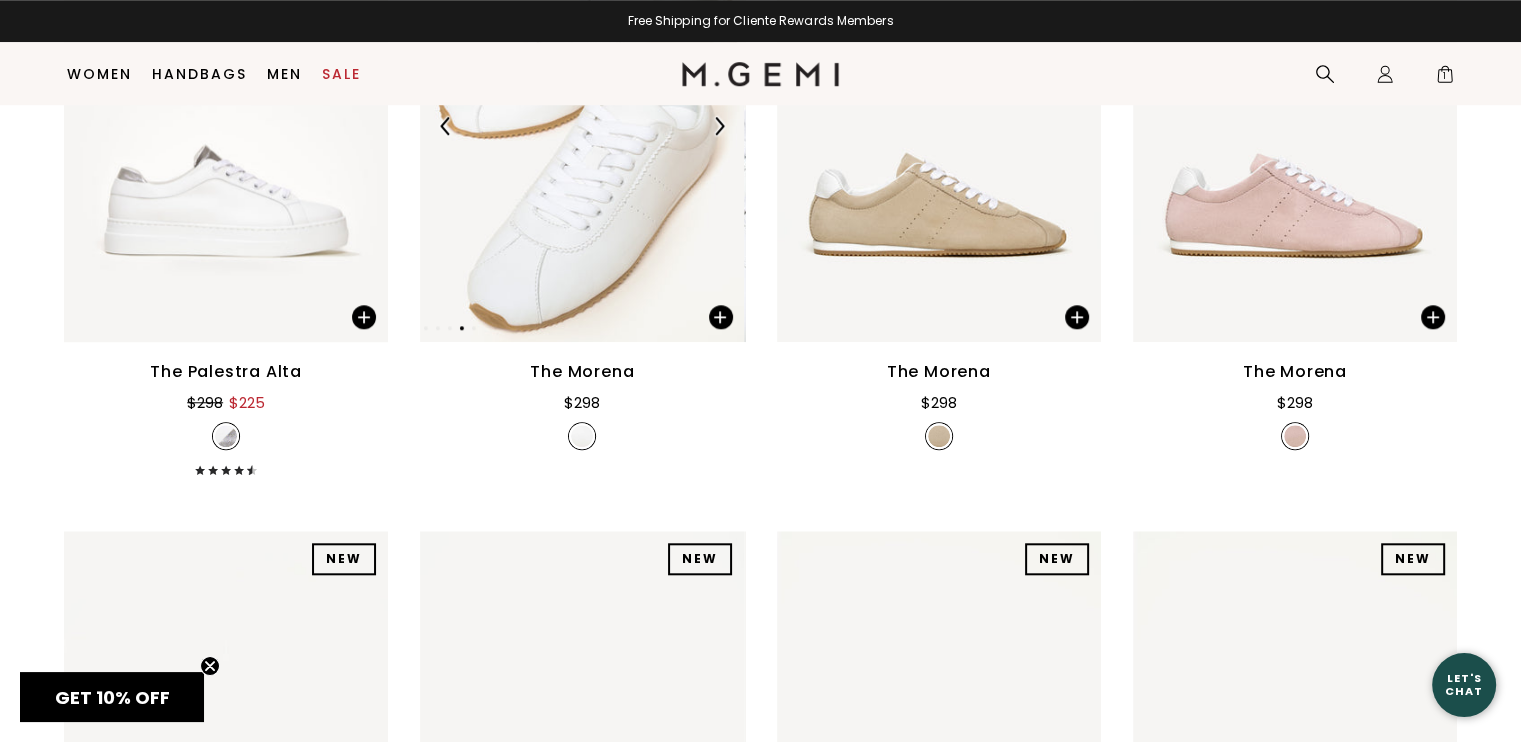 click at bounding box center (719, 126) 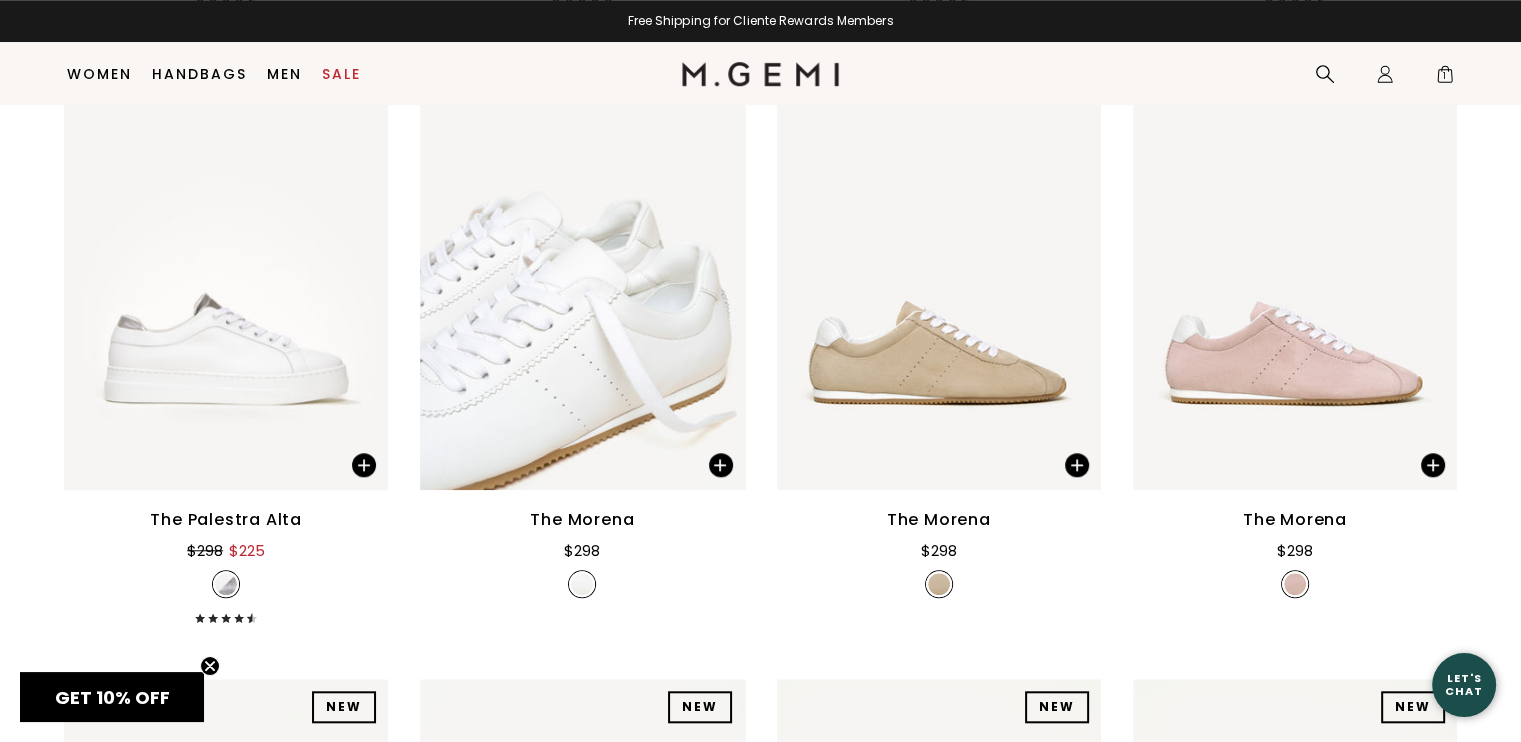 scroll, scrollTop: 1580, scrollLeft: 0, axis: vertical 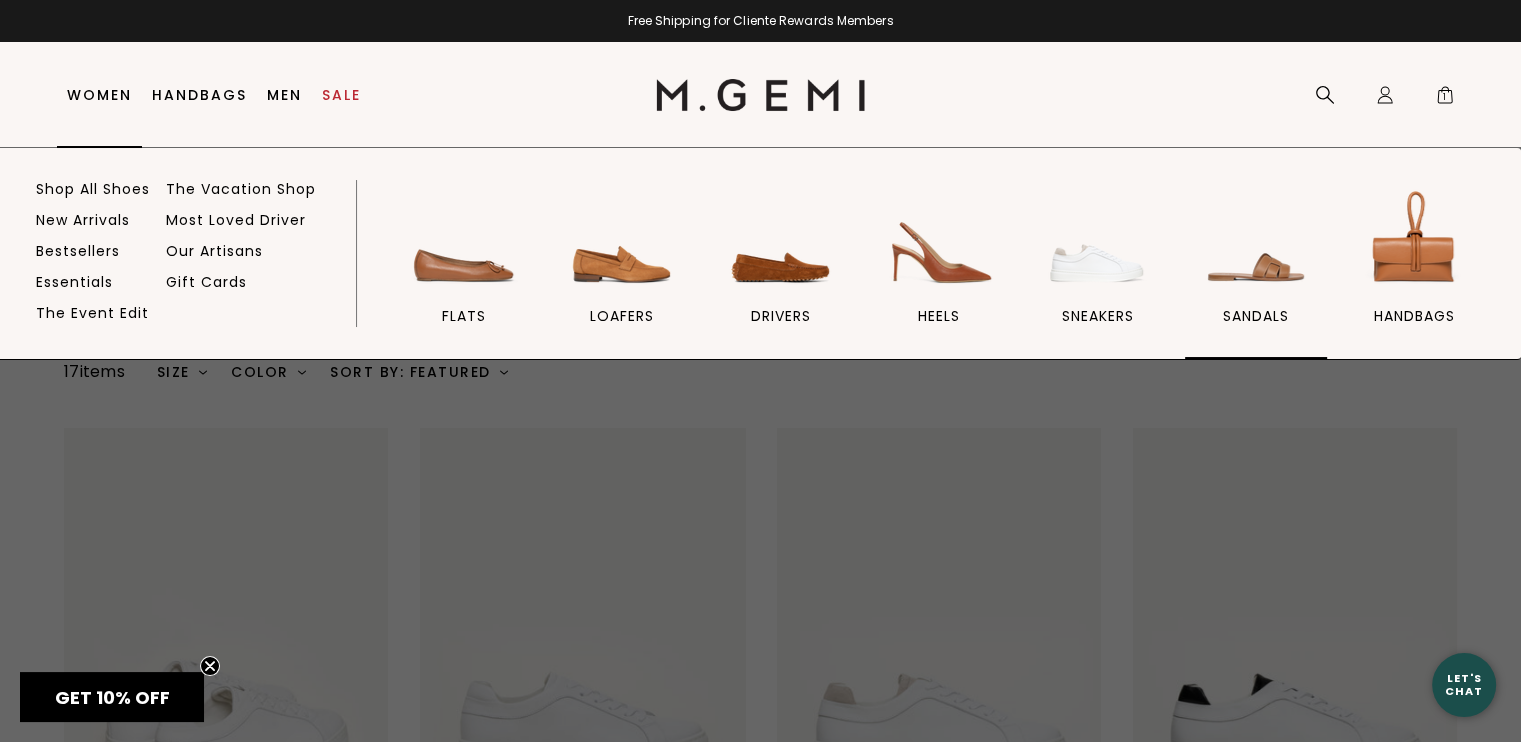click at bounding box center (1256, 241) 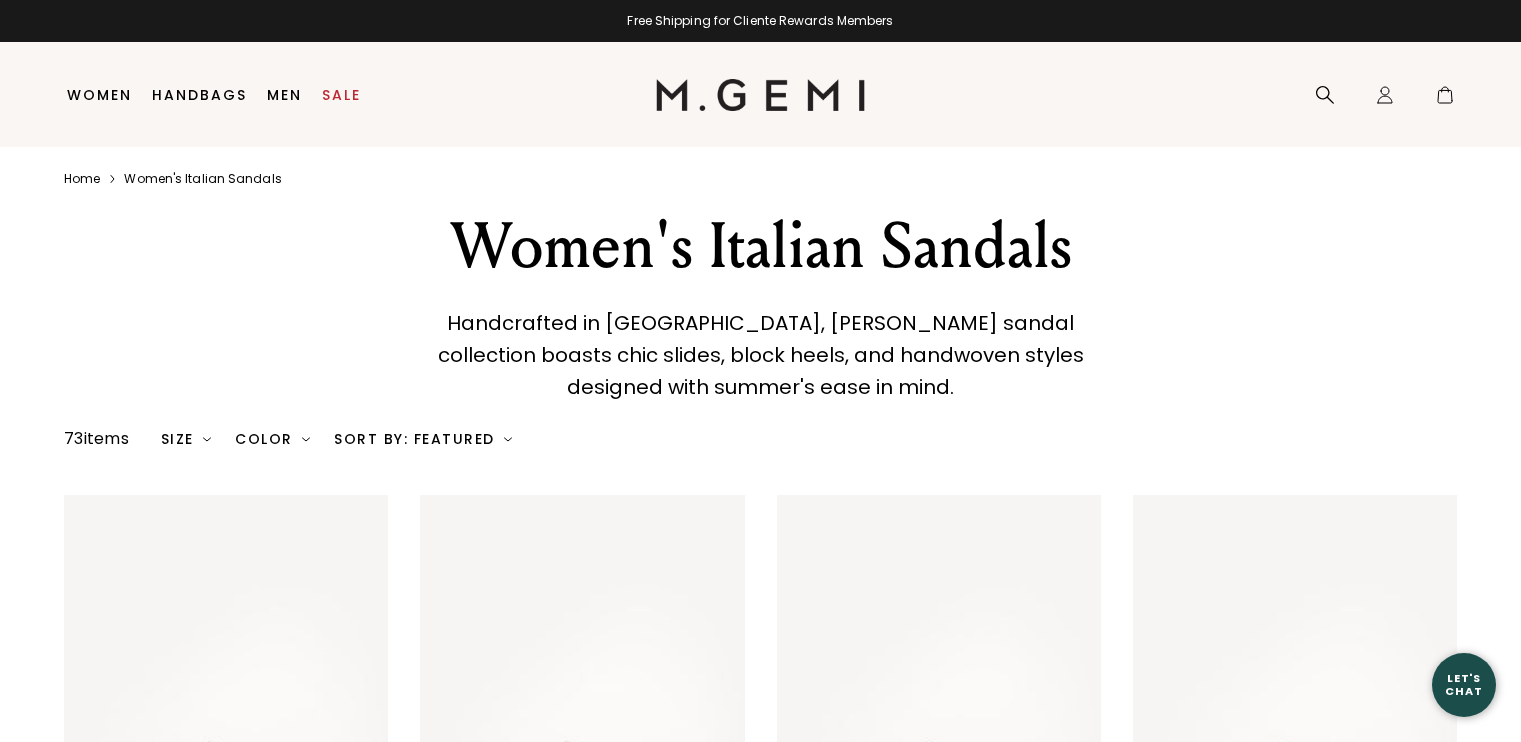 scroll, scrollTop: 0, scrollLeft: 0, axis: both 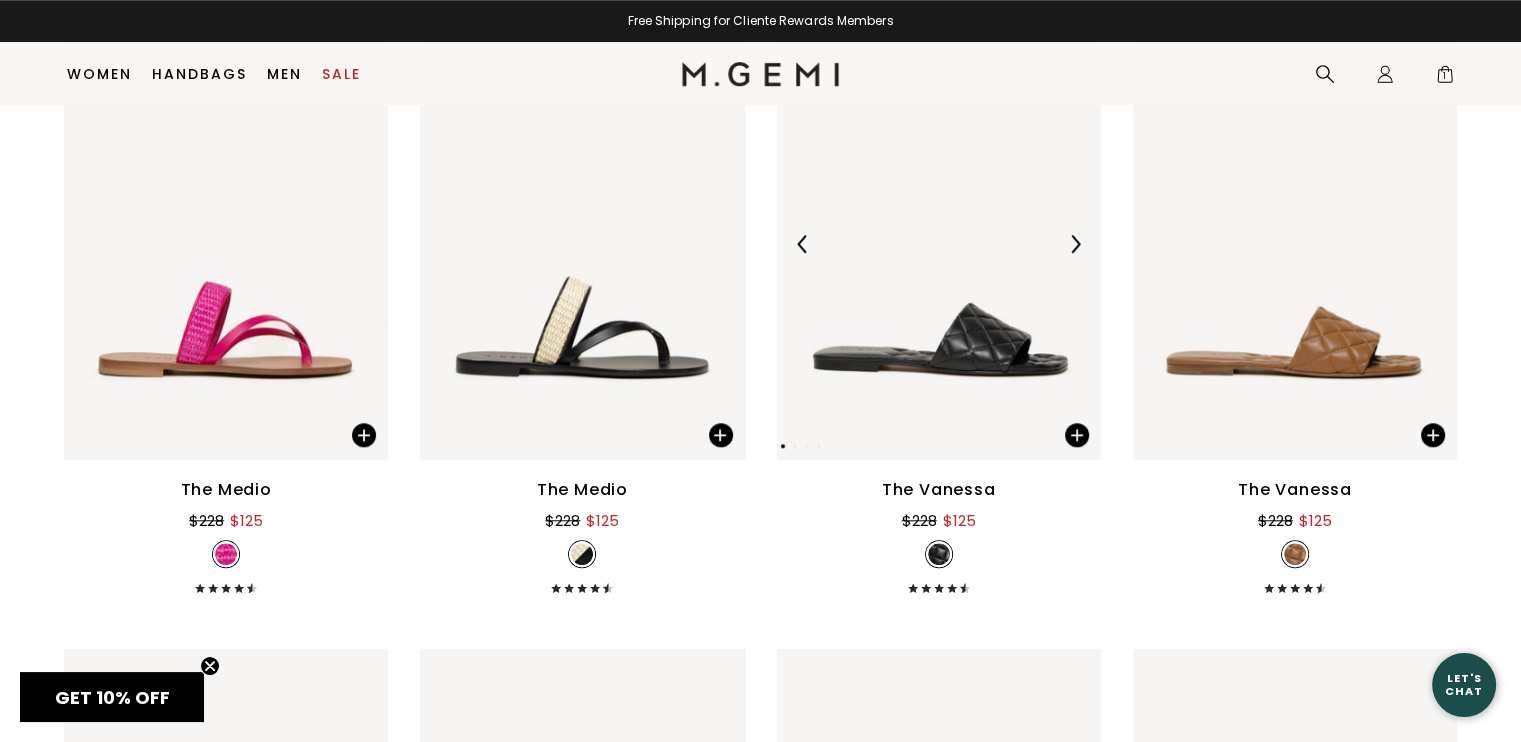click at bounding box center [939, 244] 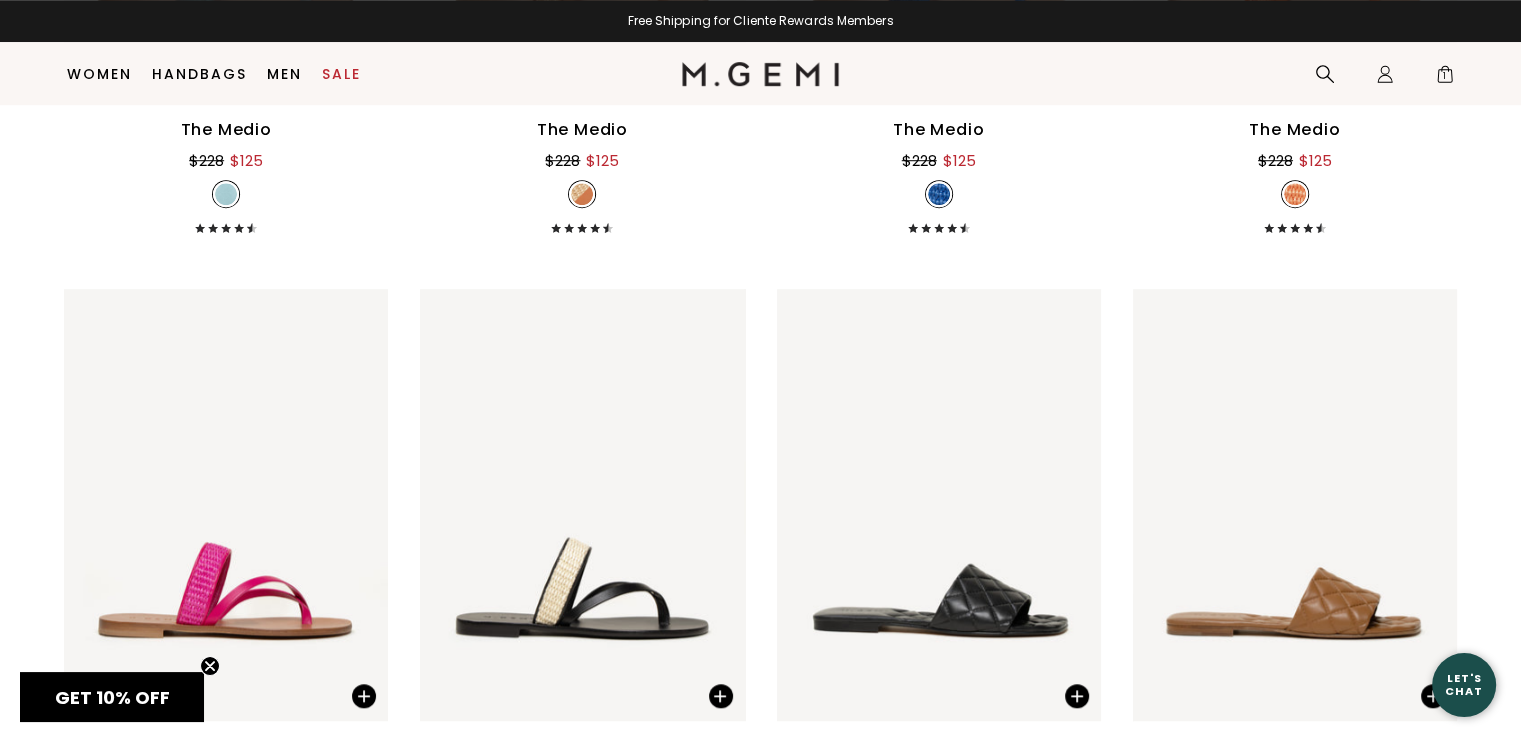 scroll, scrollTop: 0, scrollLeft: 0, axis: both 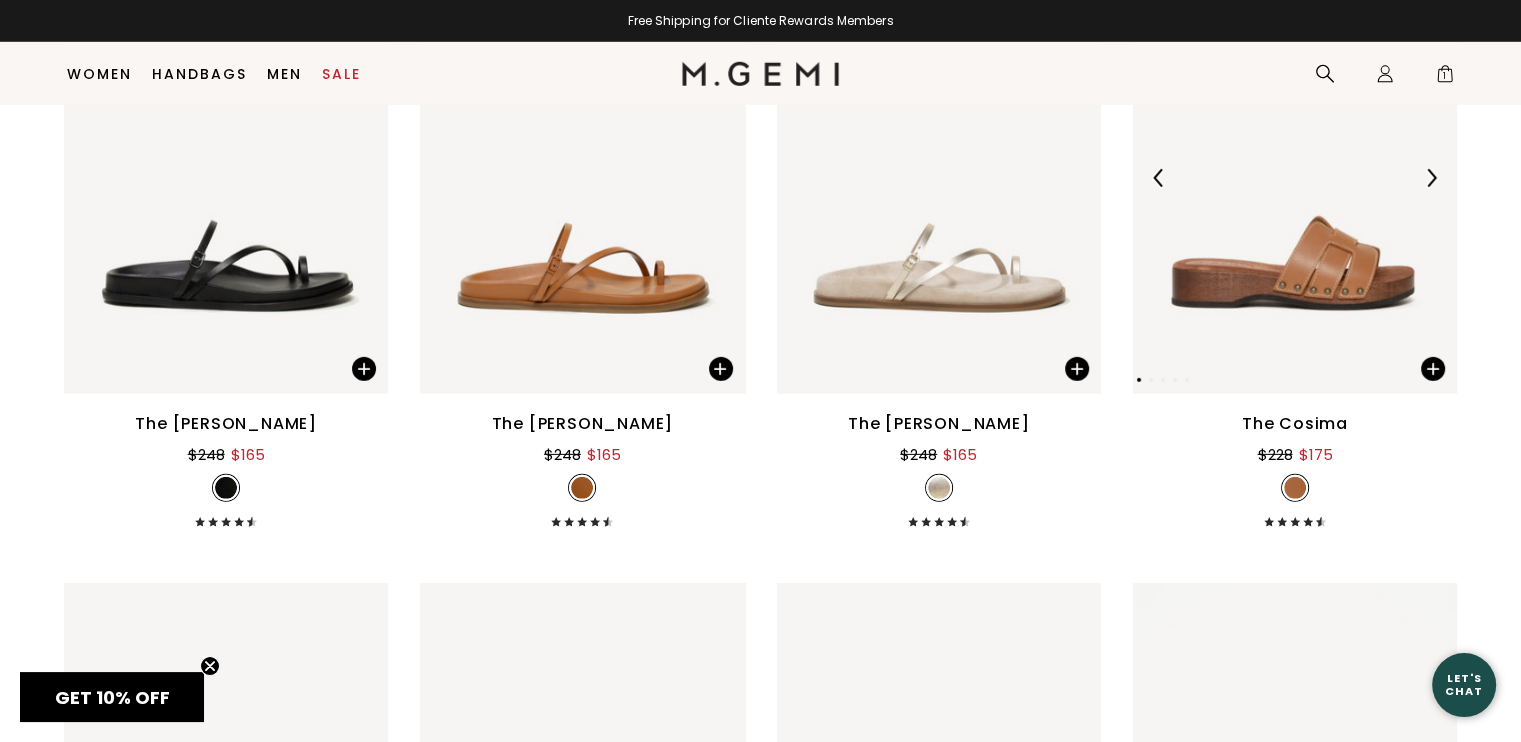click at bounding box center [1431, 178] 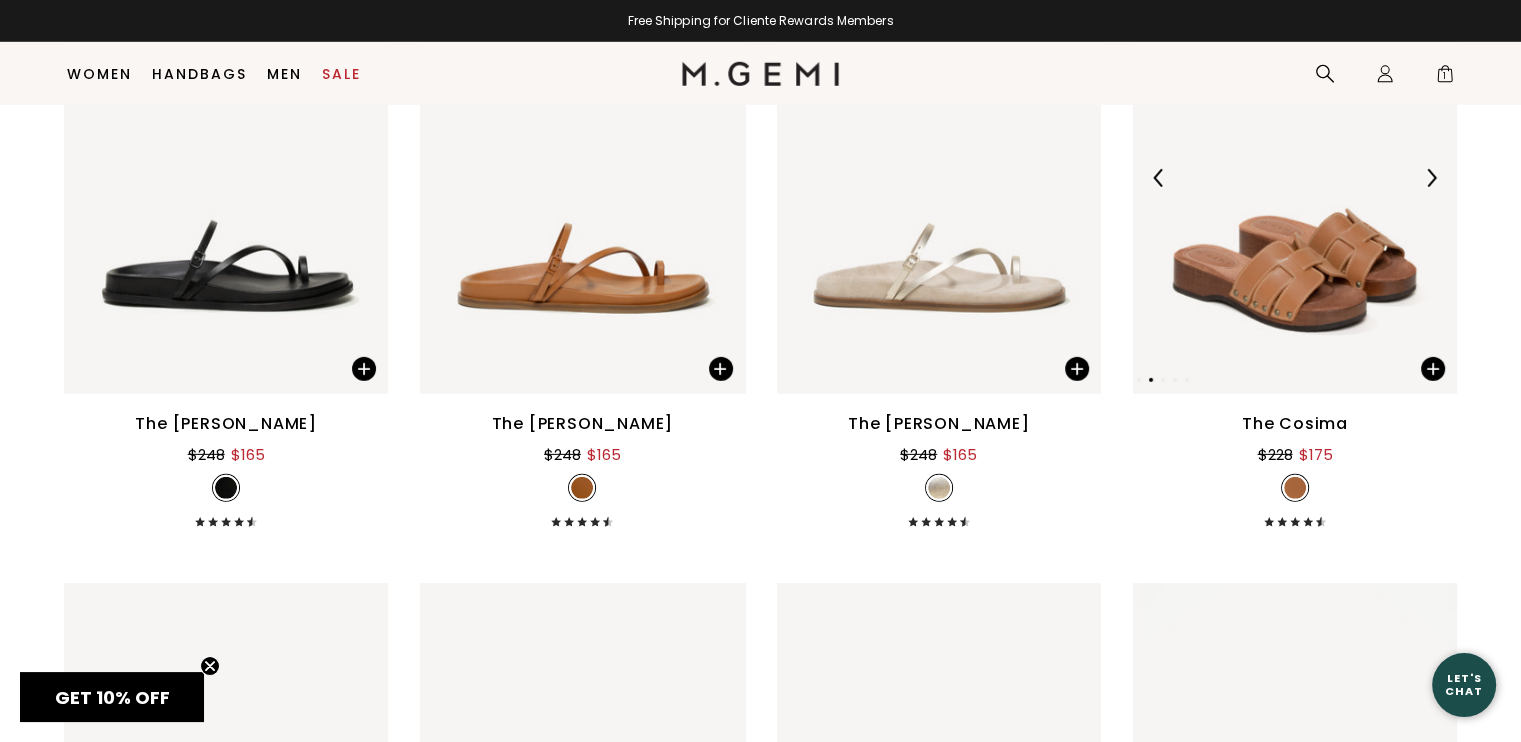click at bounding box center [1431, 178] 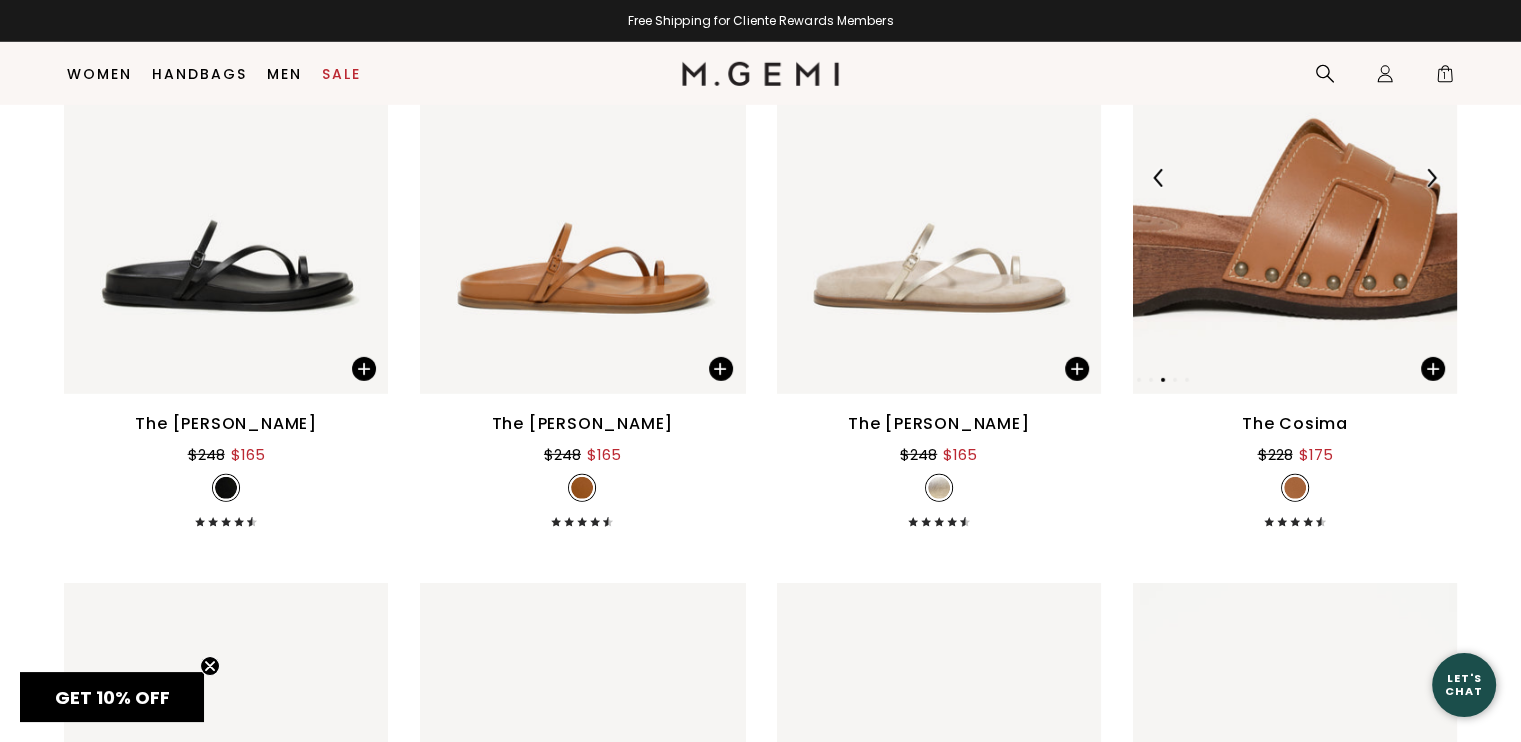 click at bounding box center [1431, 178] 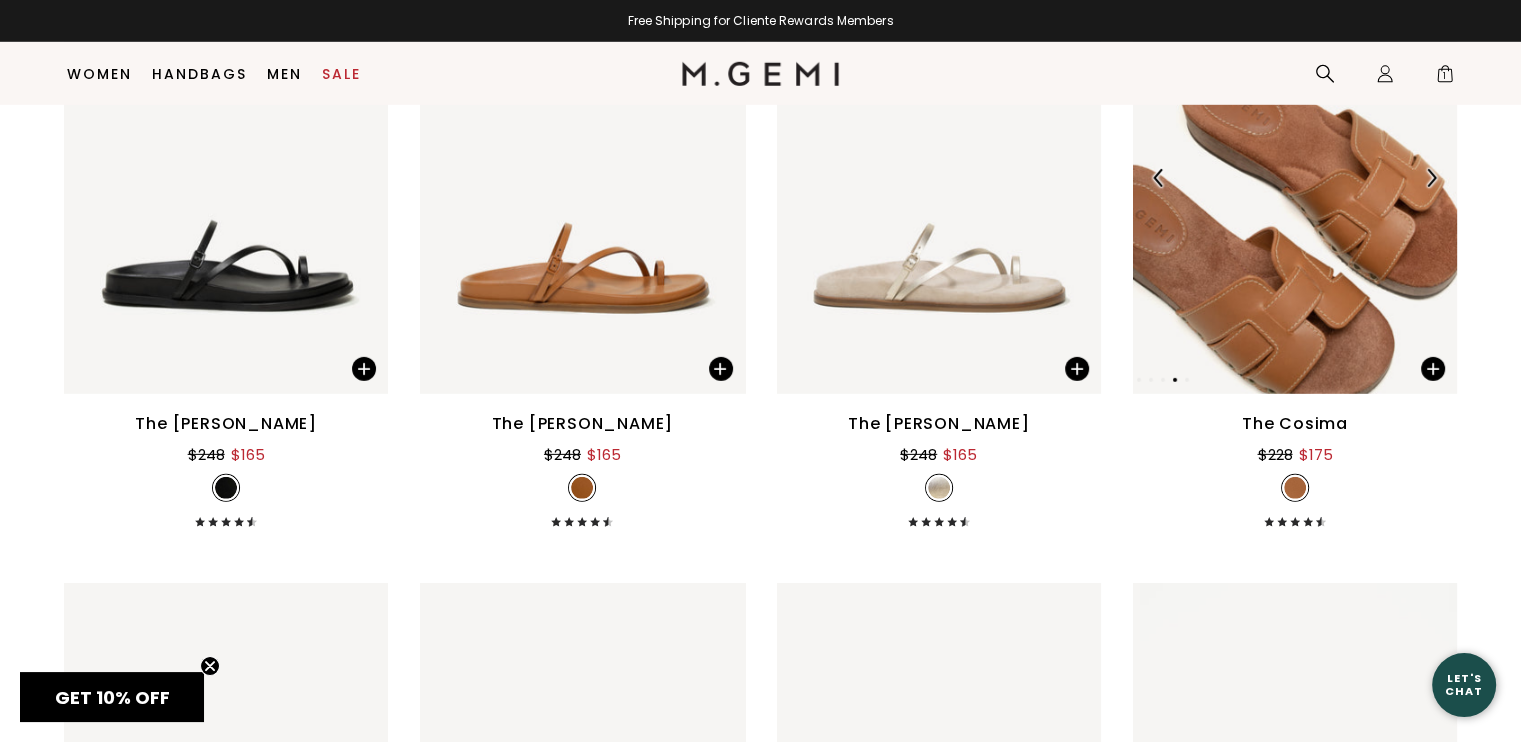 click at bounding box center [1431, 178] 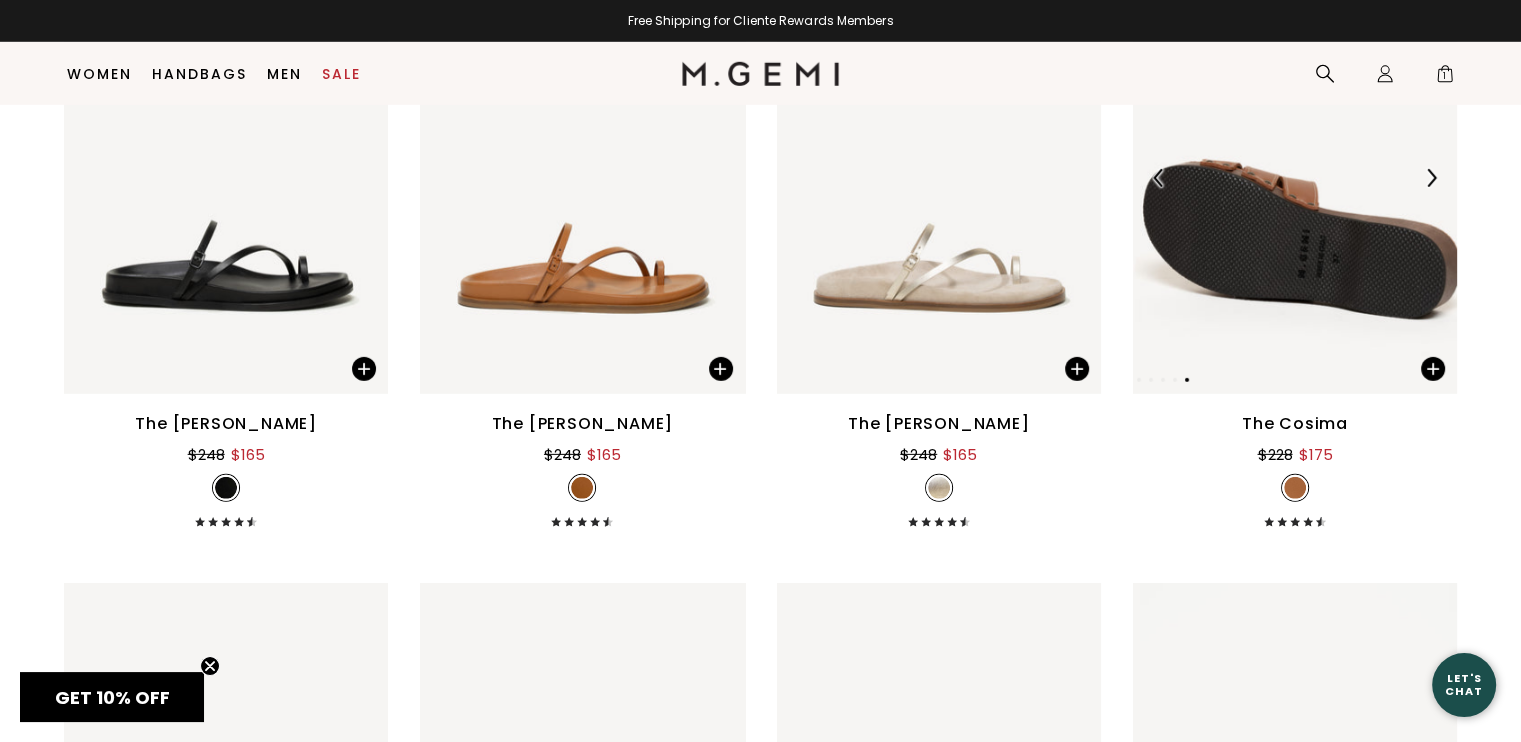 click at bounding box center (1431, 178) 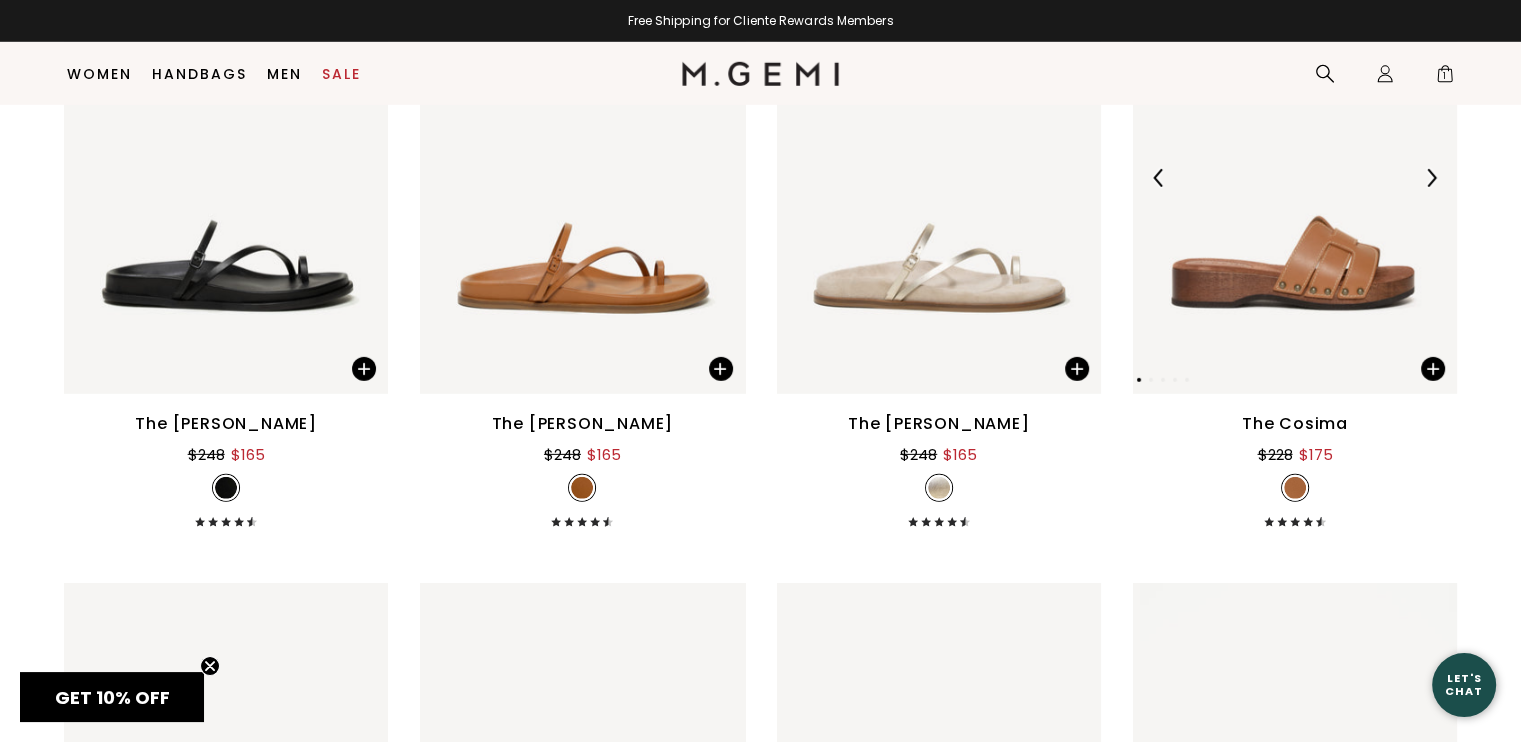 click at bounding box center [1431, 178] 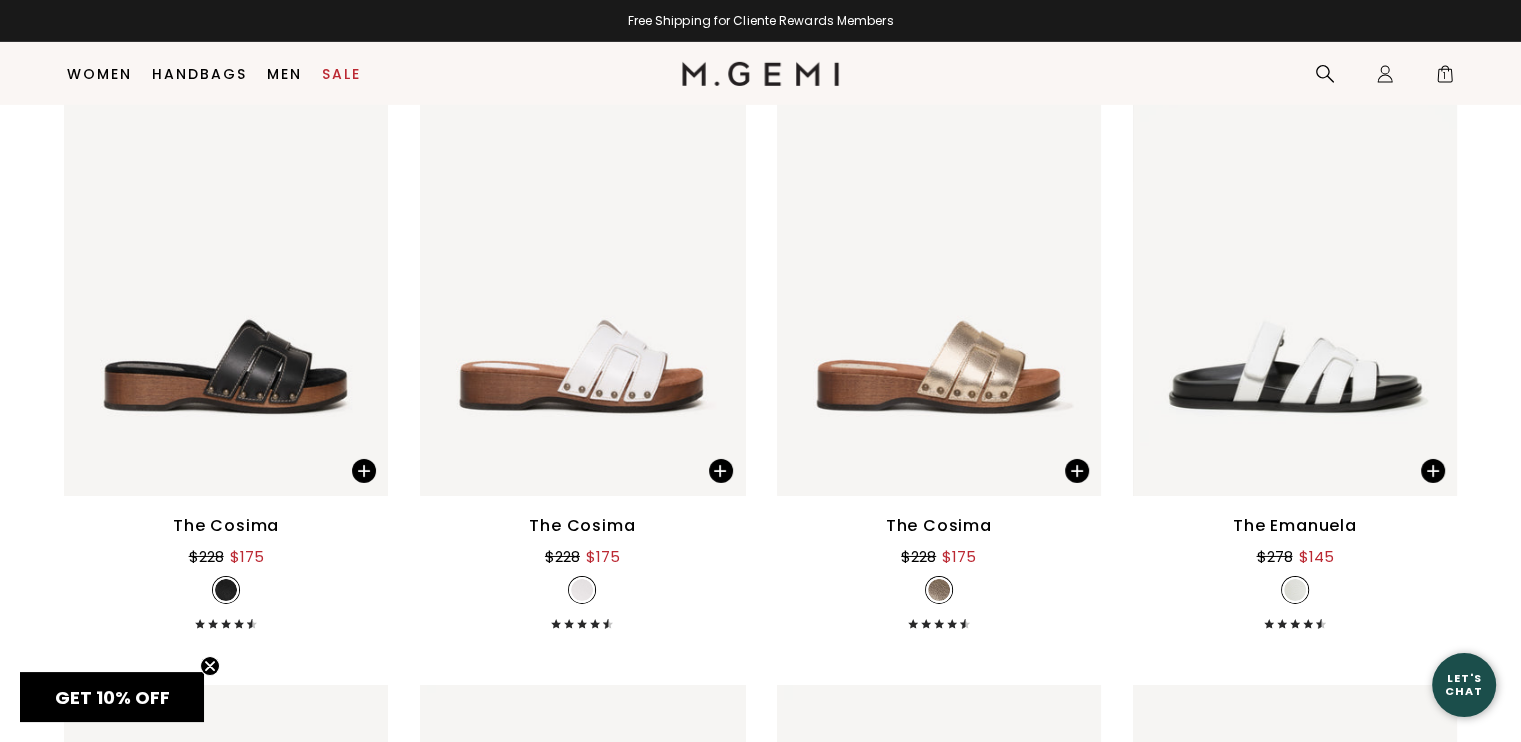 scroll, scrollTop: 6640, scrollLeft: 0, axis: vertical 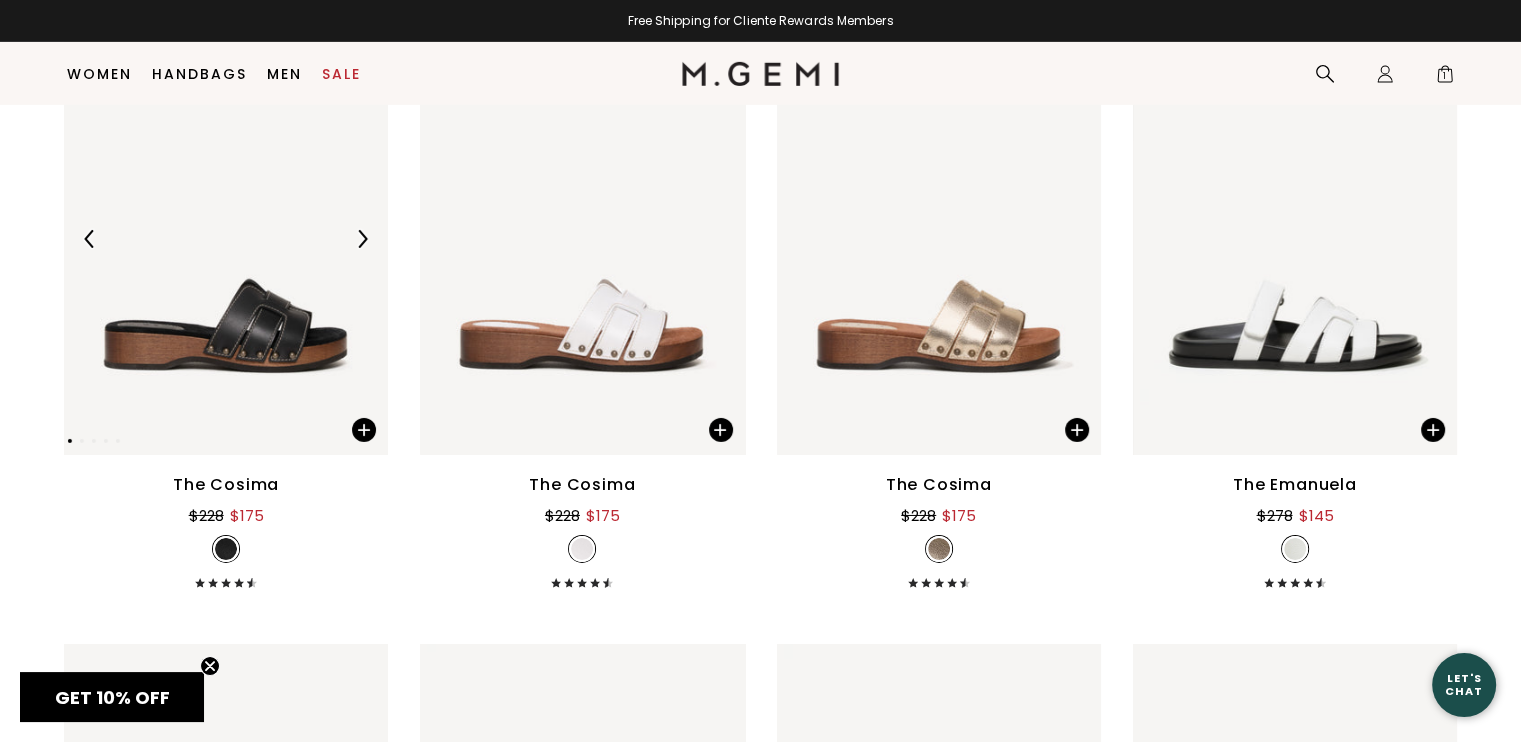 click at bounding box center [226, 239] 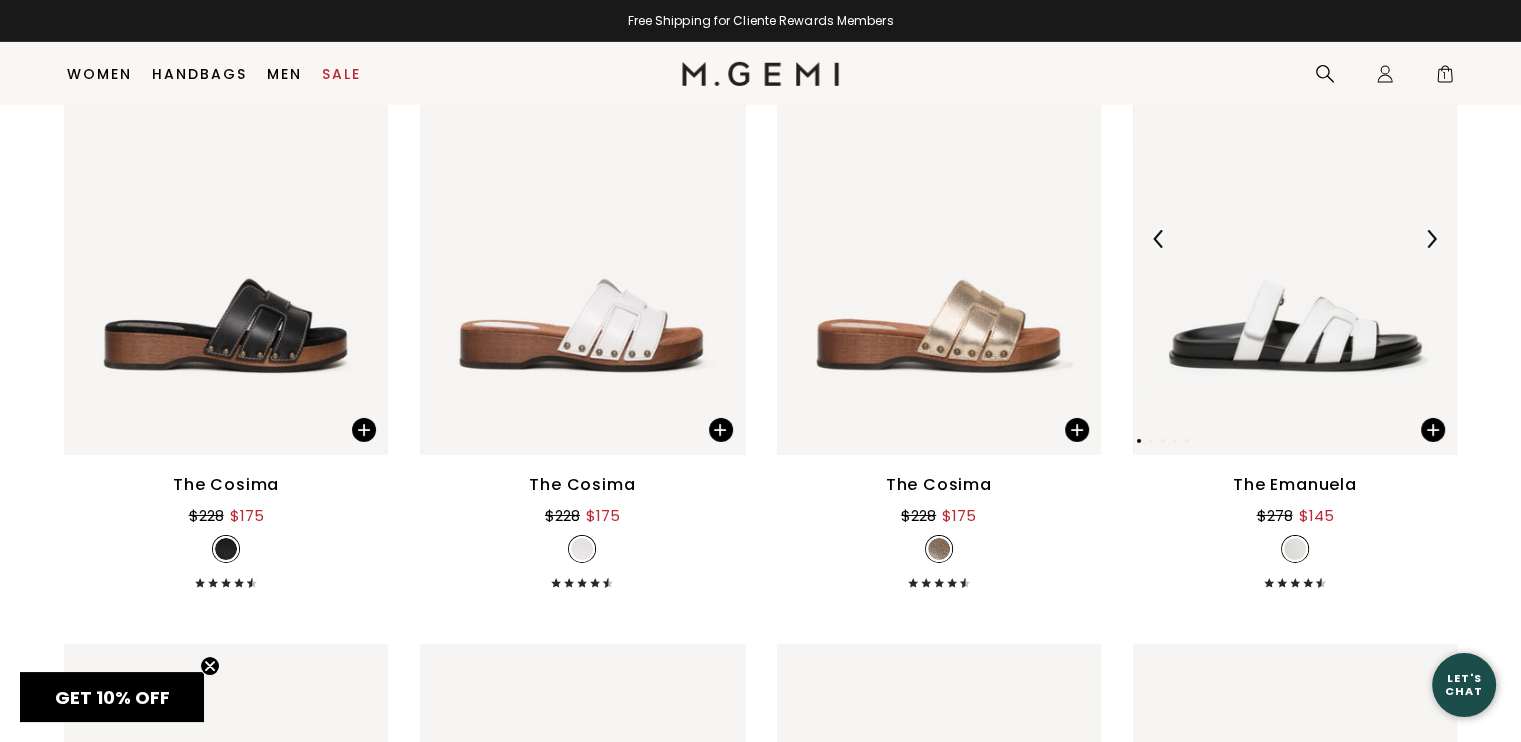 click at bounding box center (1431, 239) 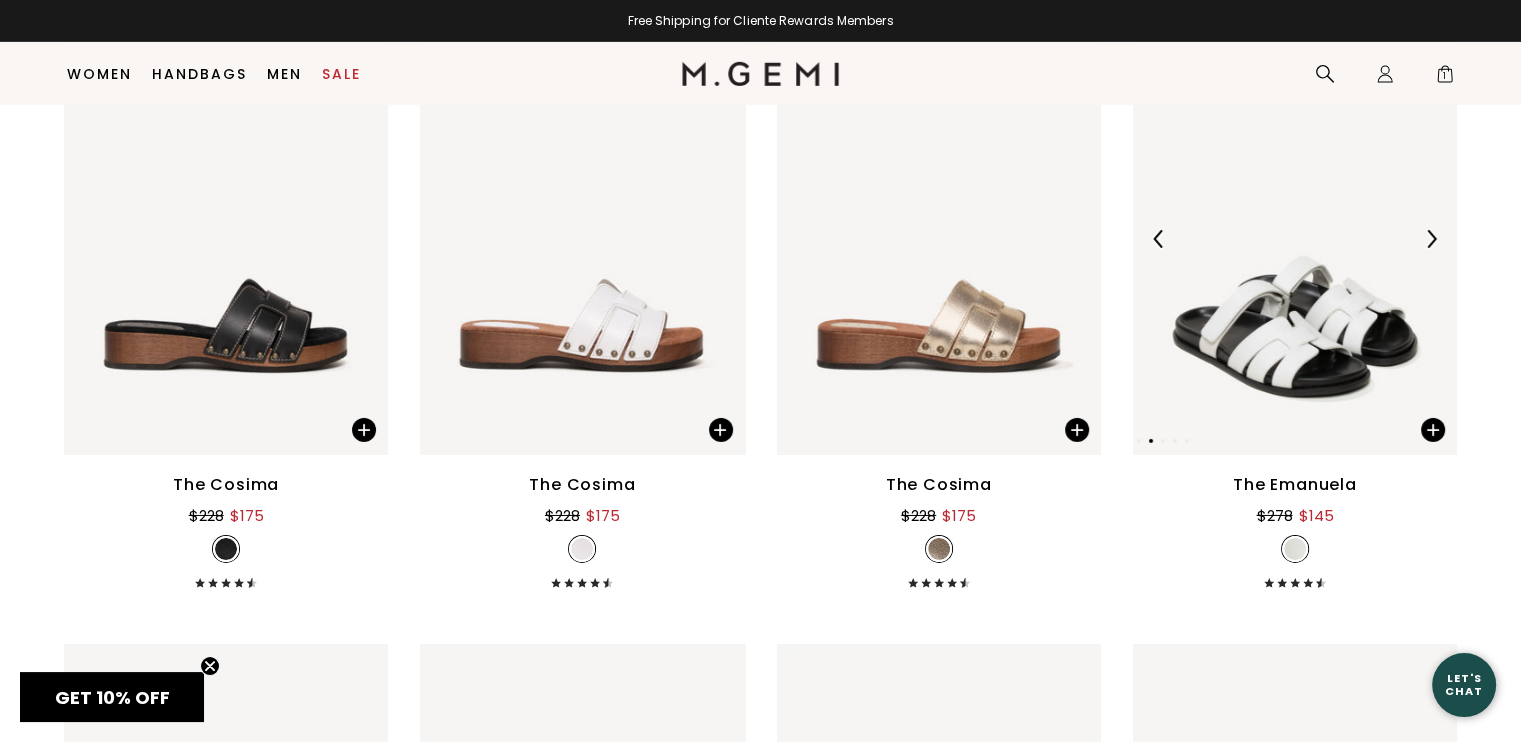 click at bounding box center (1431, 239) 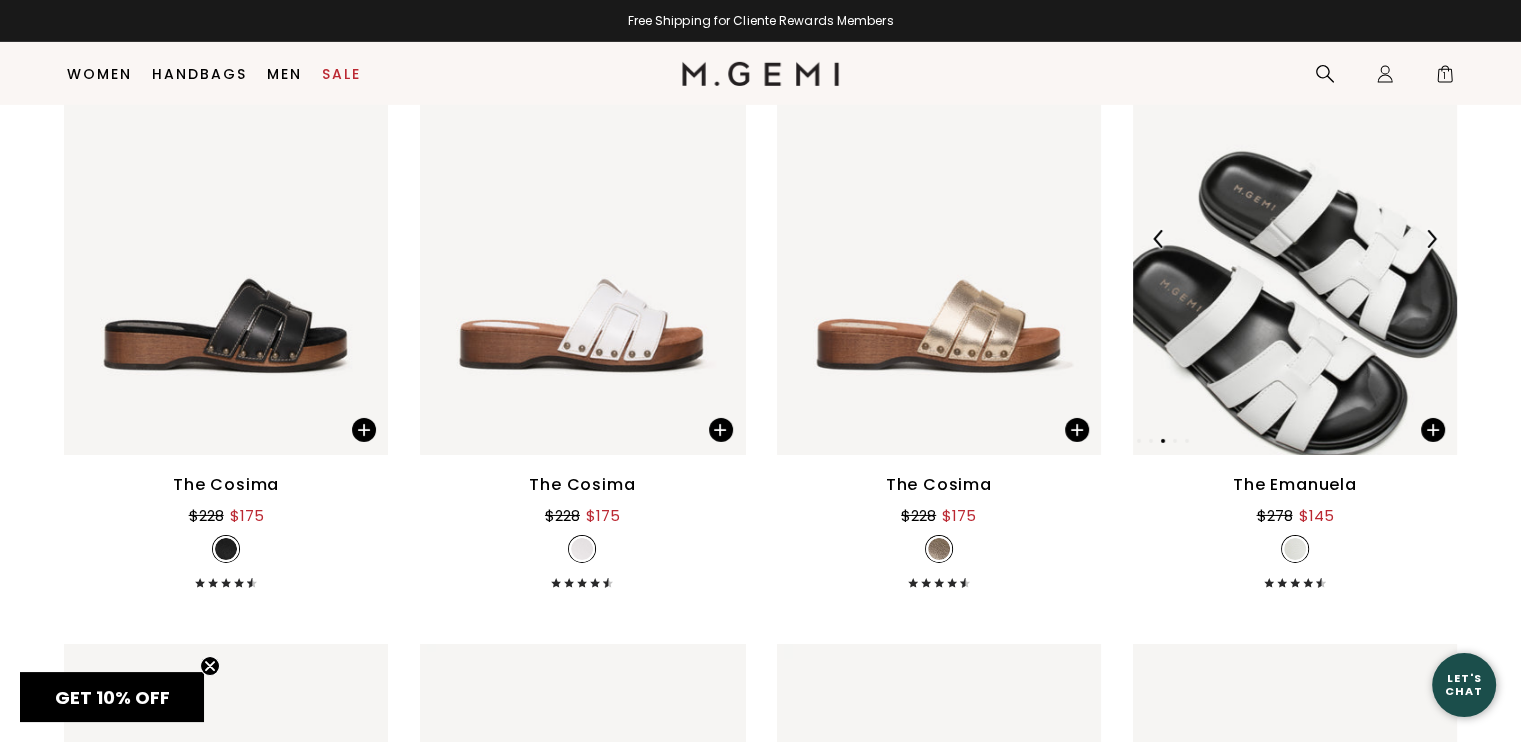 click at bounding box center (1431, 239) 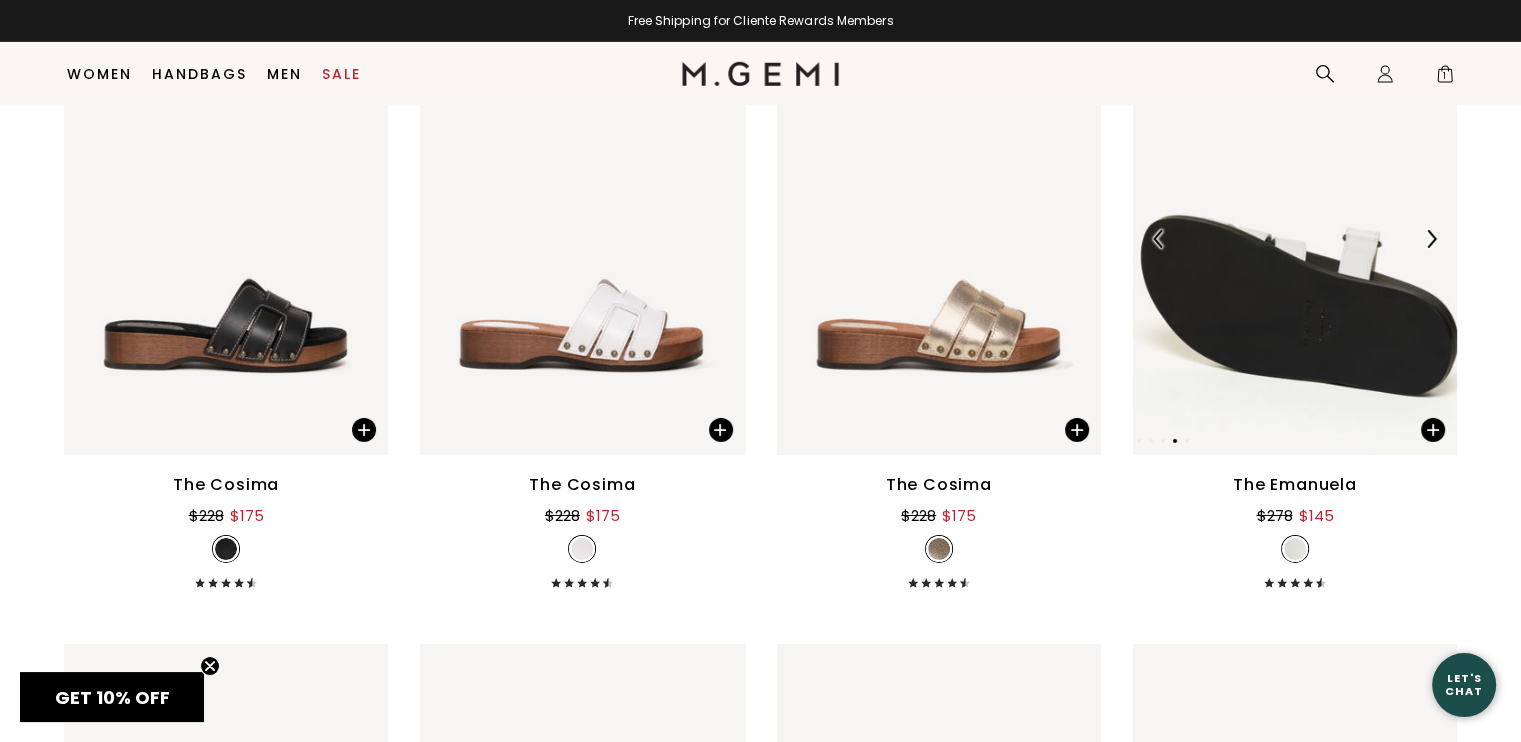 click at bounding box center (1431, 239) 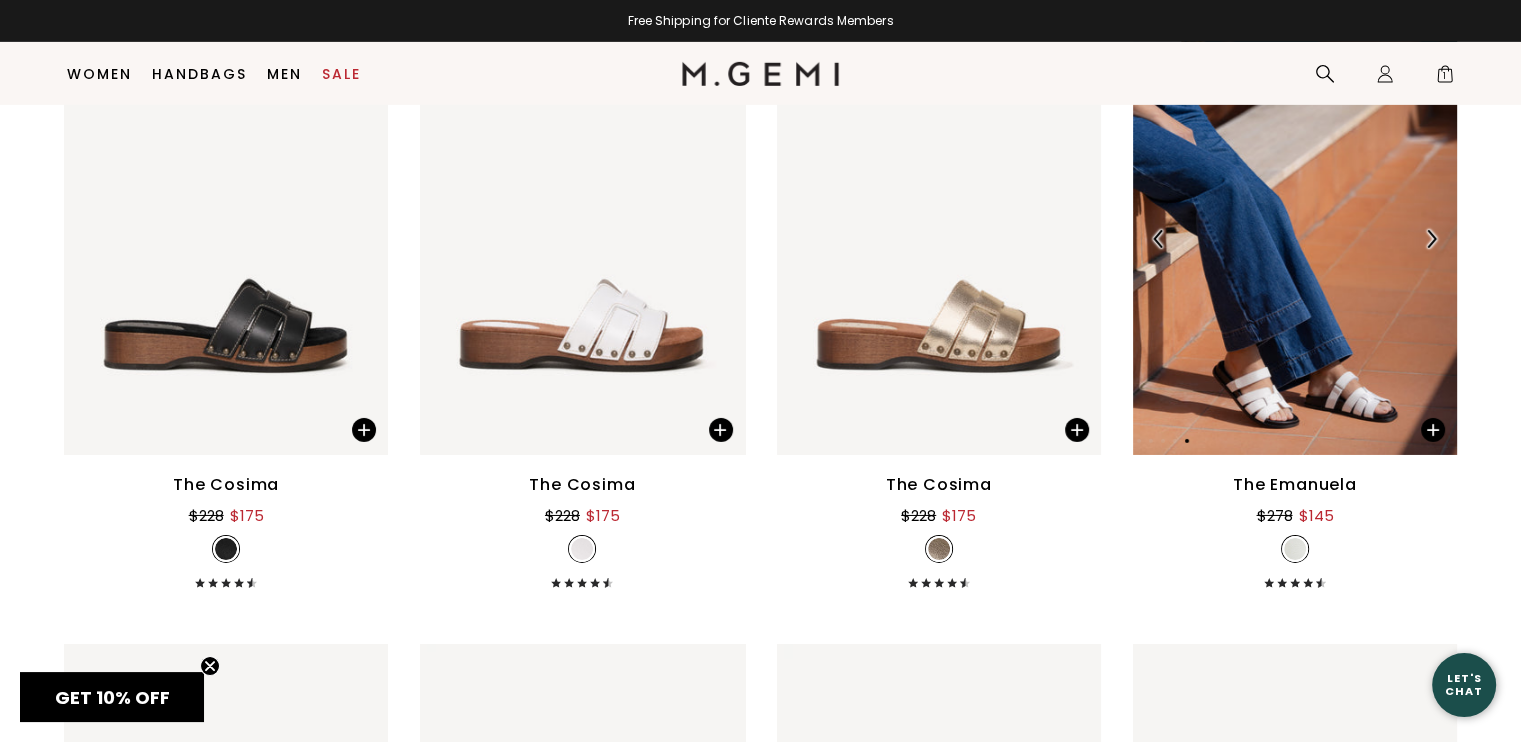 click at bounding box center [1431, 239] 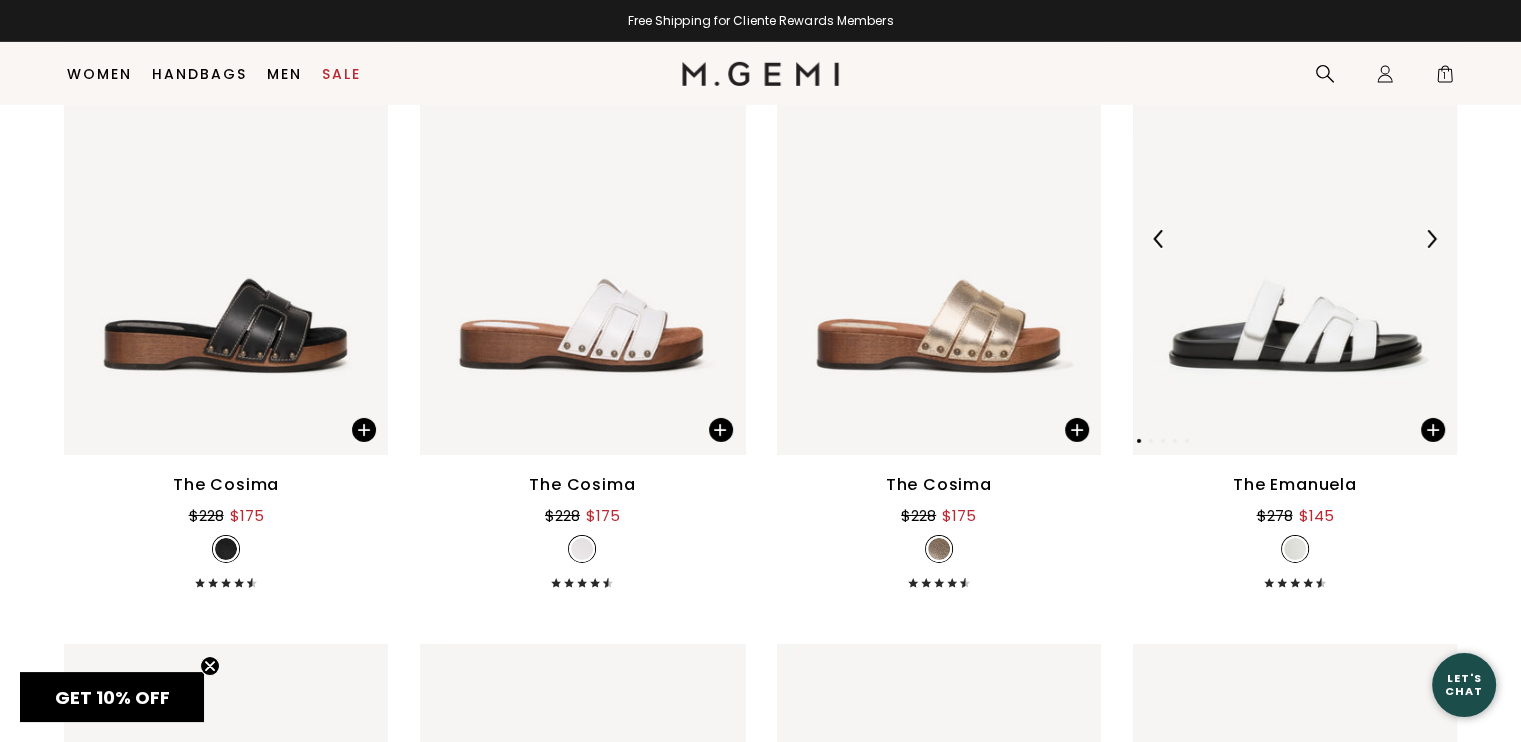 click at bounding box center [1159, 239] 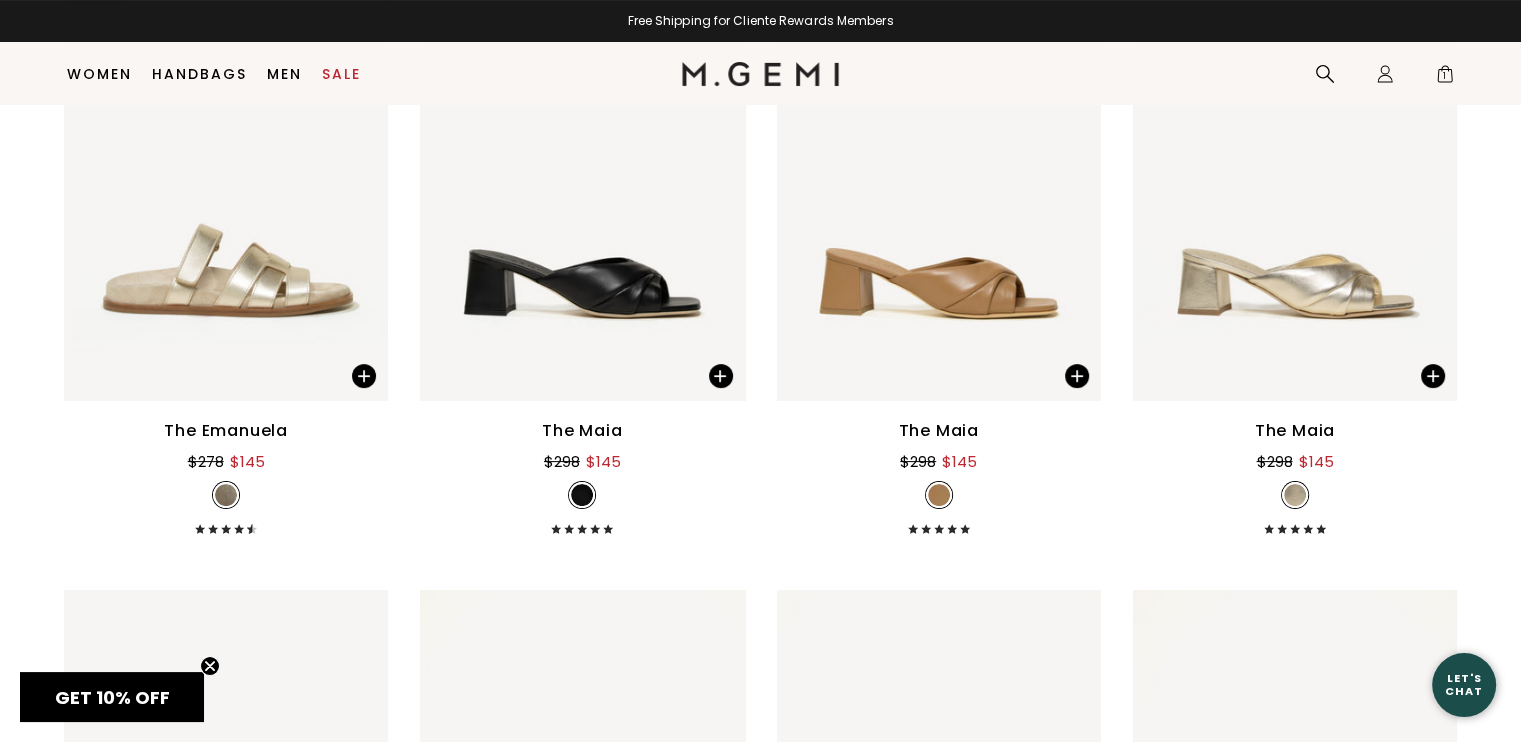 scroll, scrollTop: 7973, scrollLeft: 0, axis: vertical 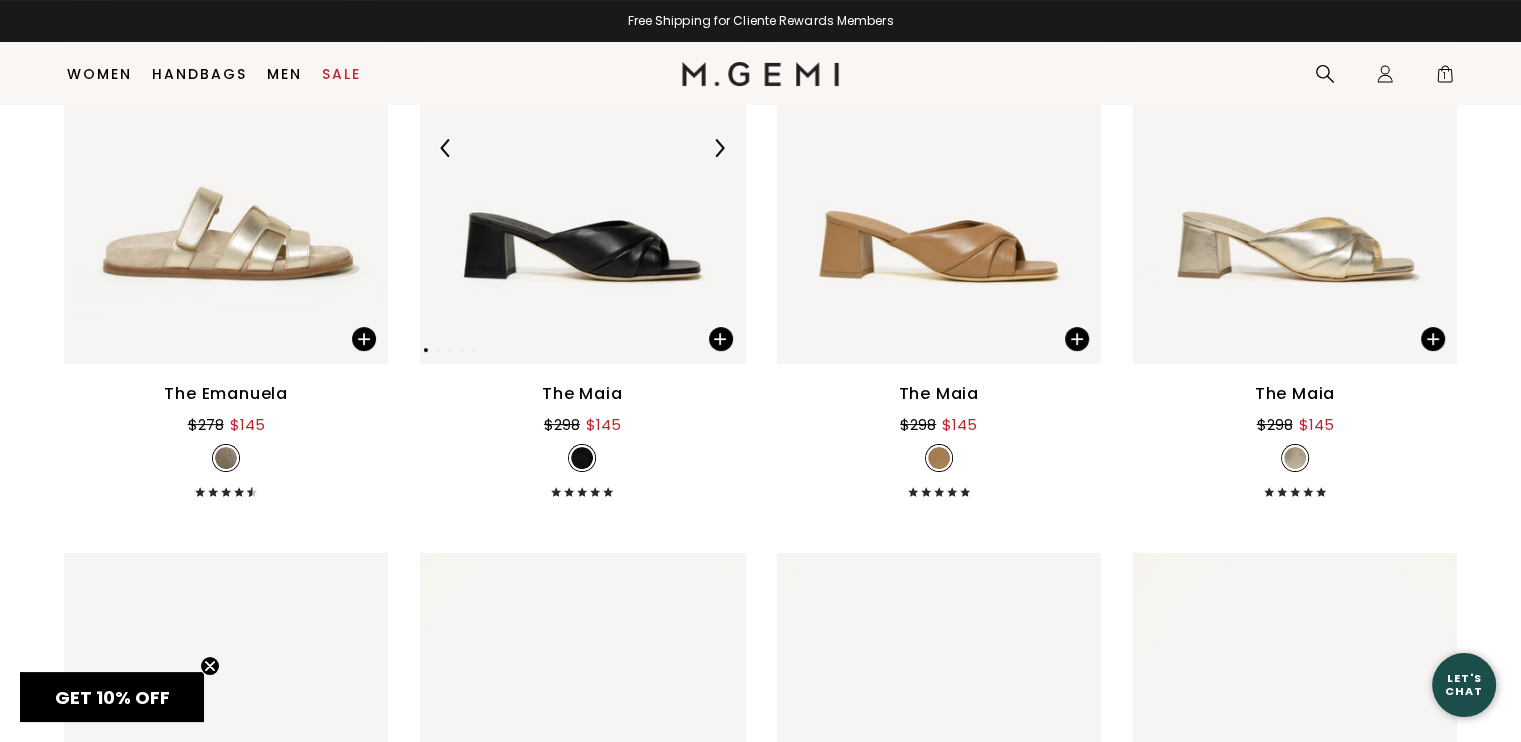 click at bounding box center (719, 148) 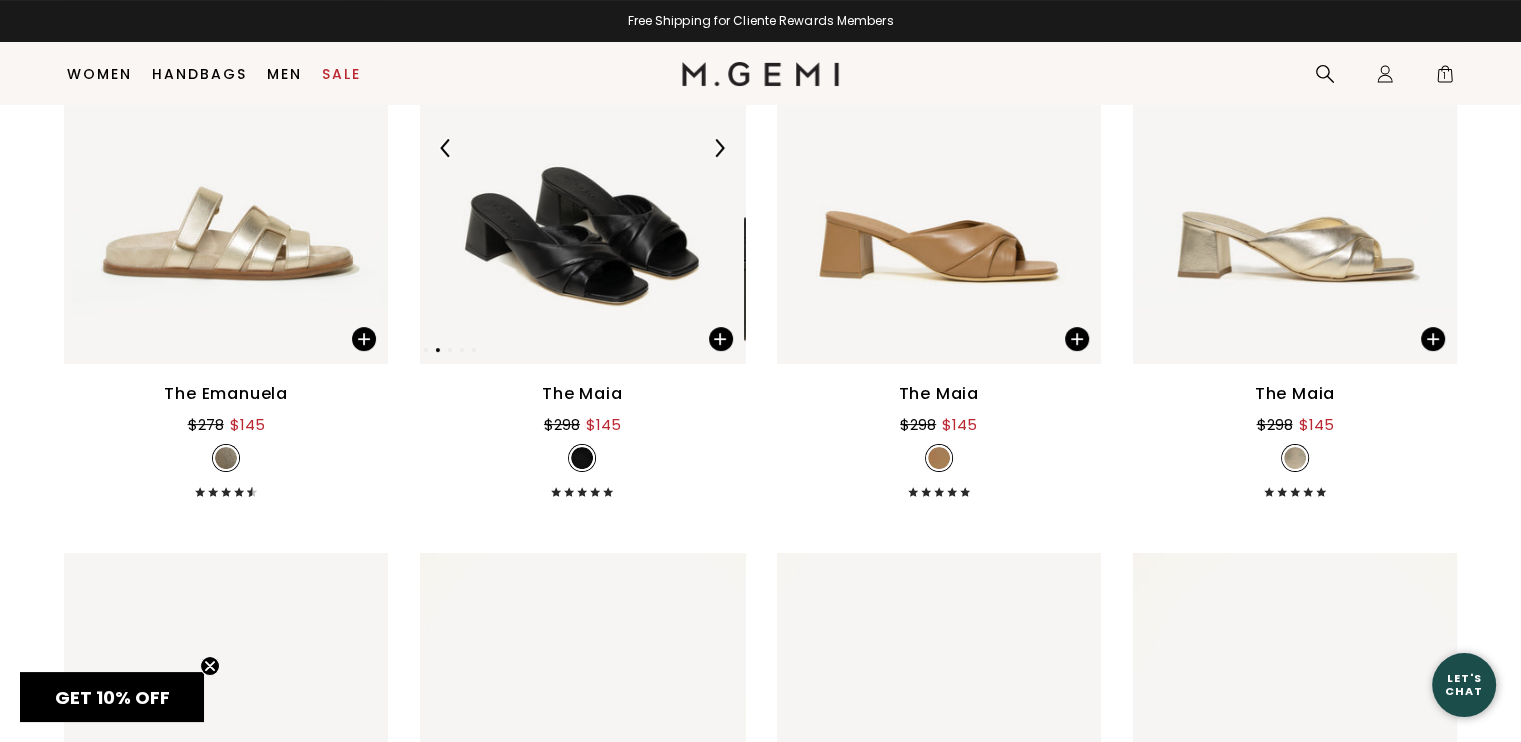 click at bounding box center [719, 148] 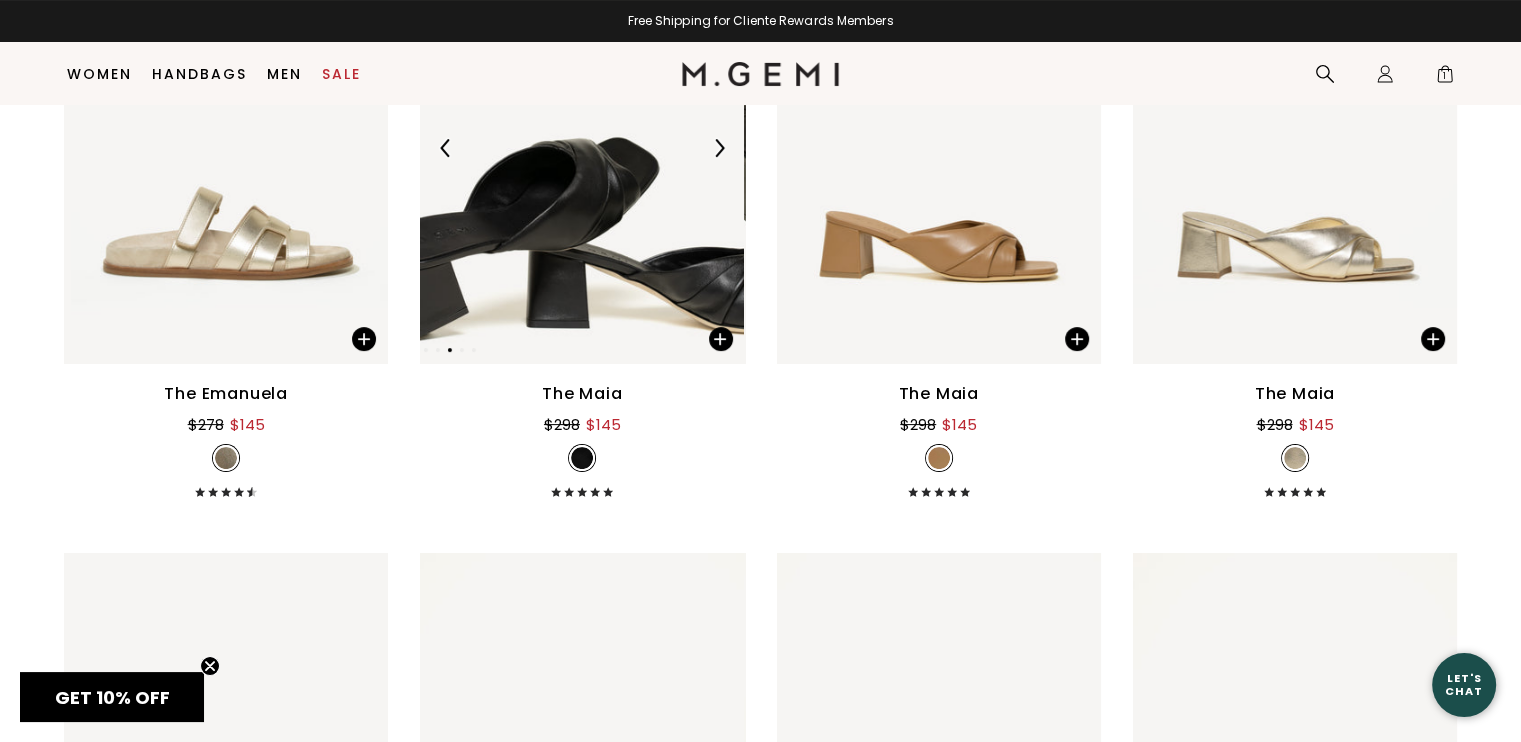 click at bounding box center (719, 148) 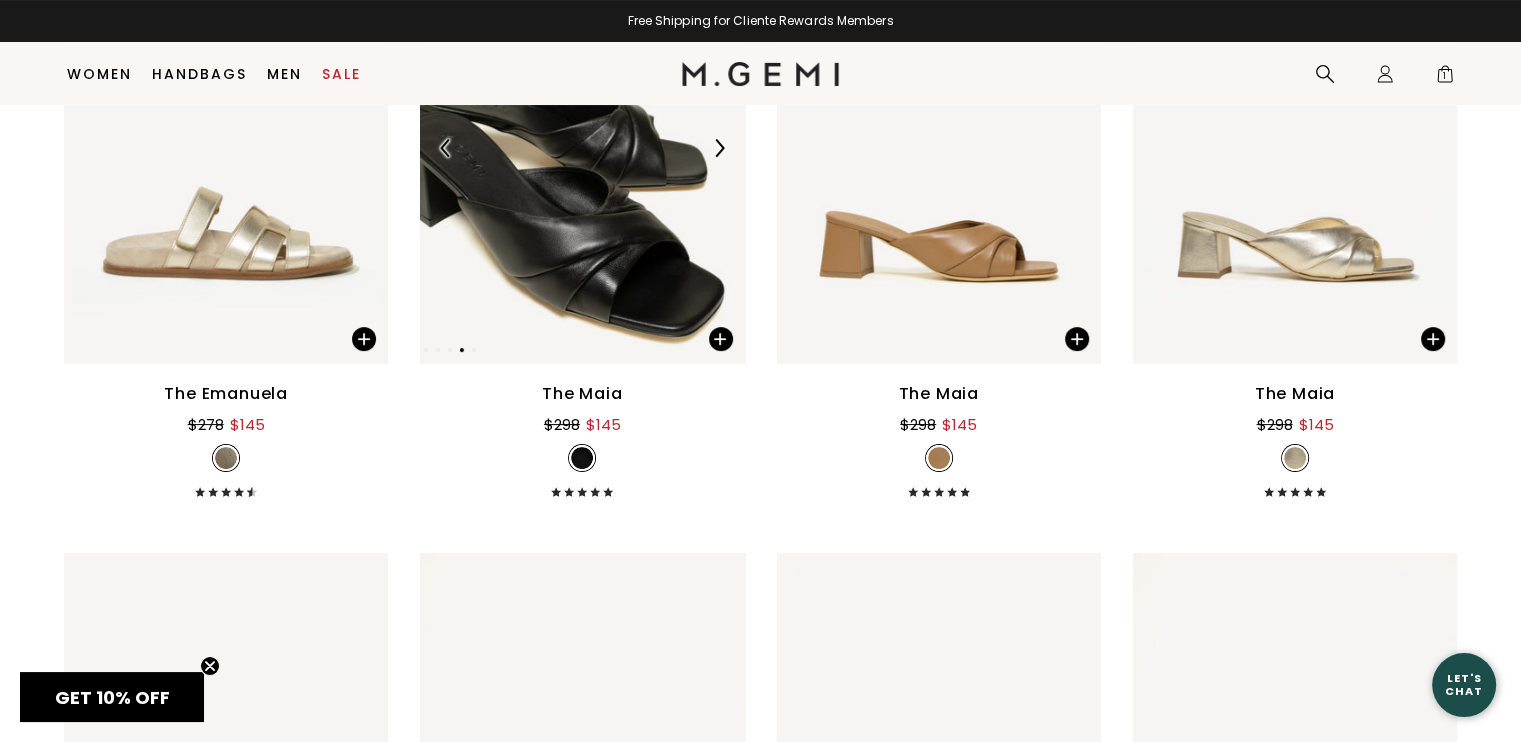 click at bounding box center [719, 148] 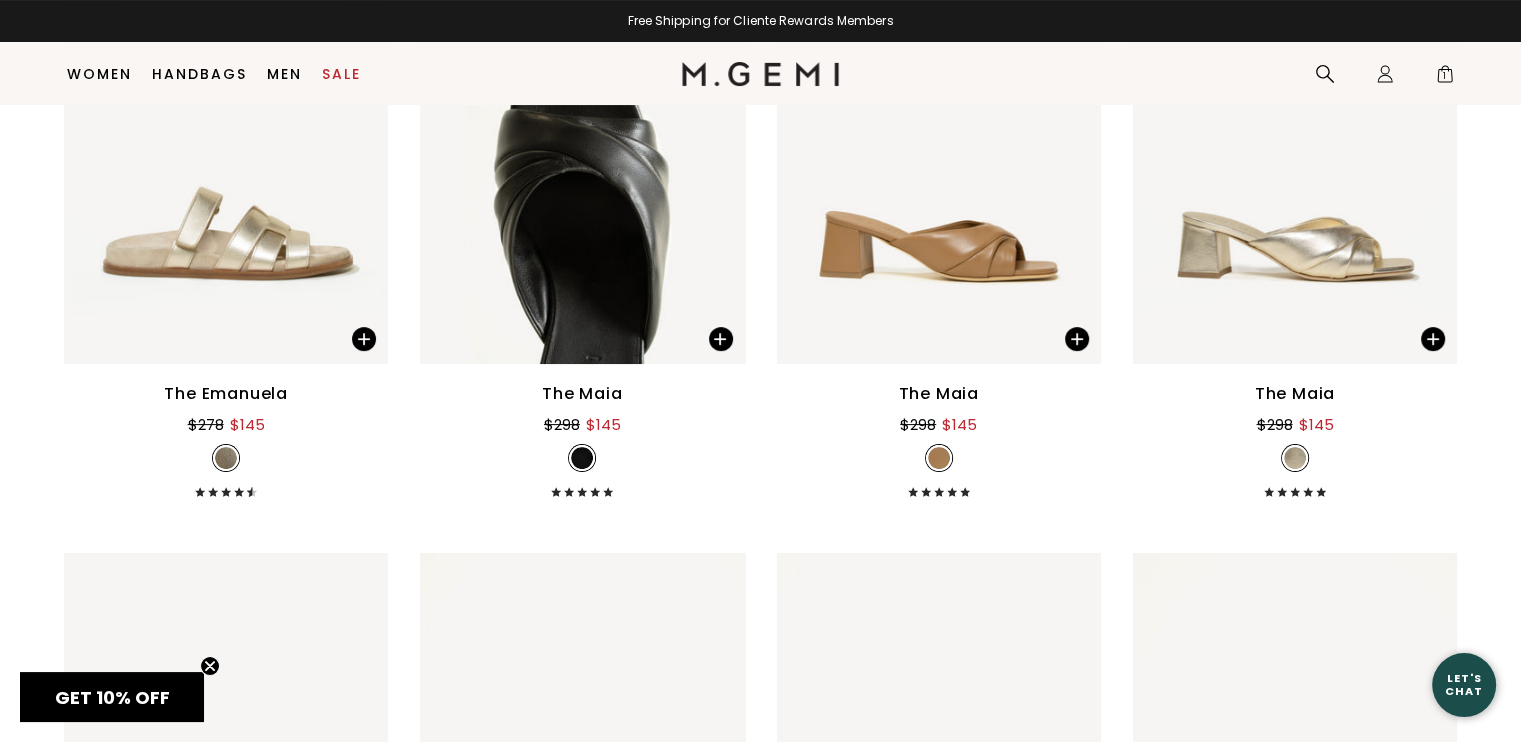 scroll, scrollTop: 7324, scrollLeft: 0, axis: vertical 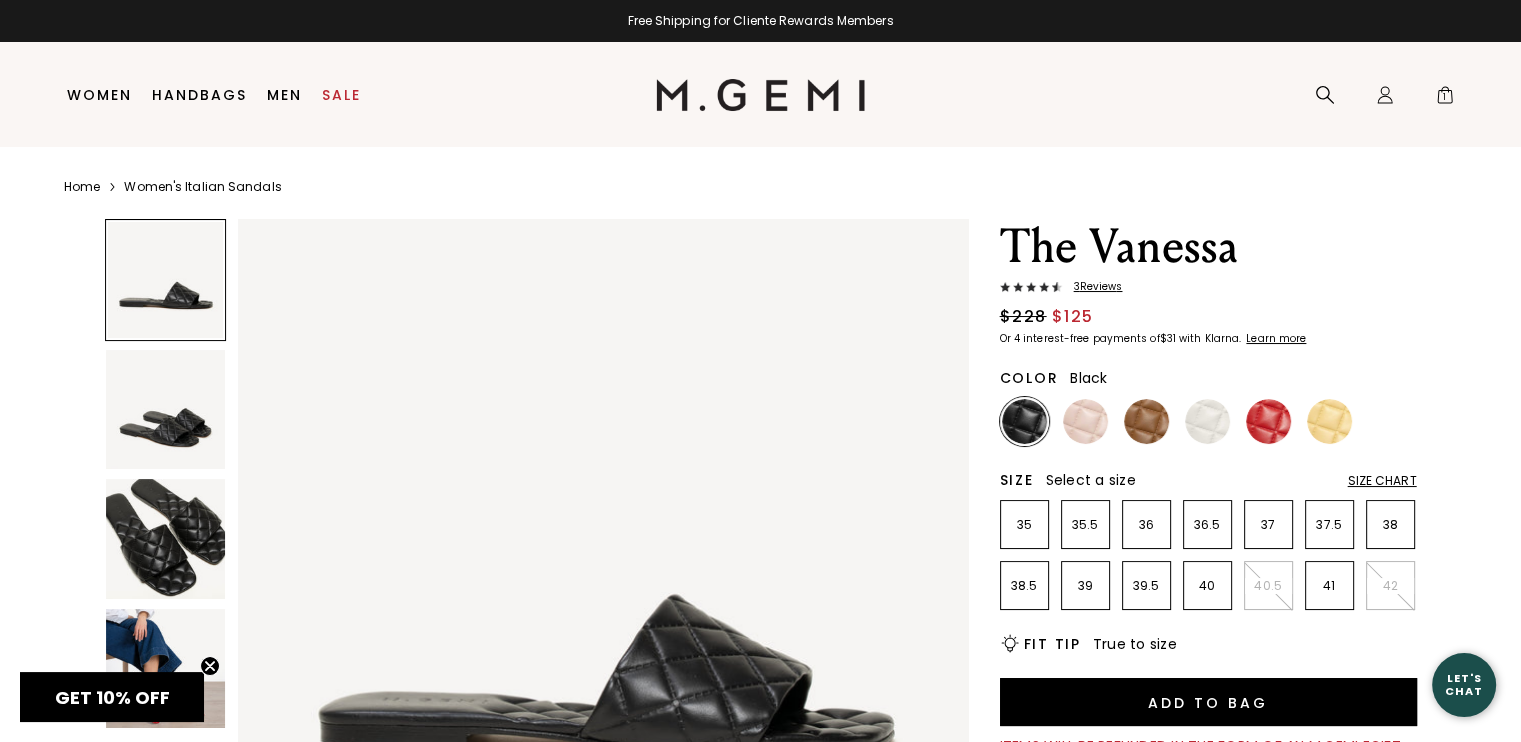 click at bounding box center [166, 539] 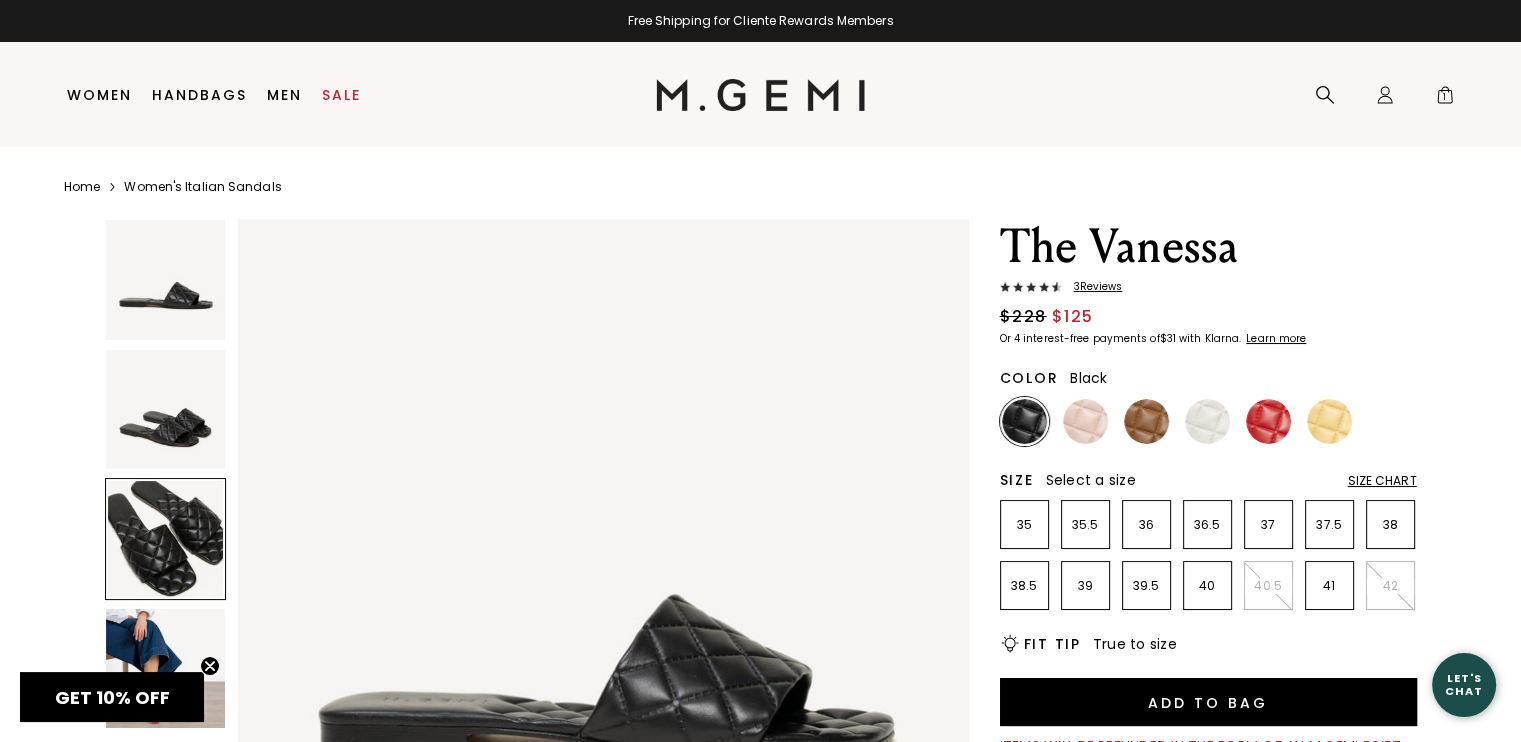 scroll, scrollTop: 208, scrollLeft: 0, axis: vertical 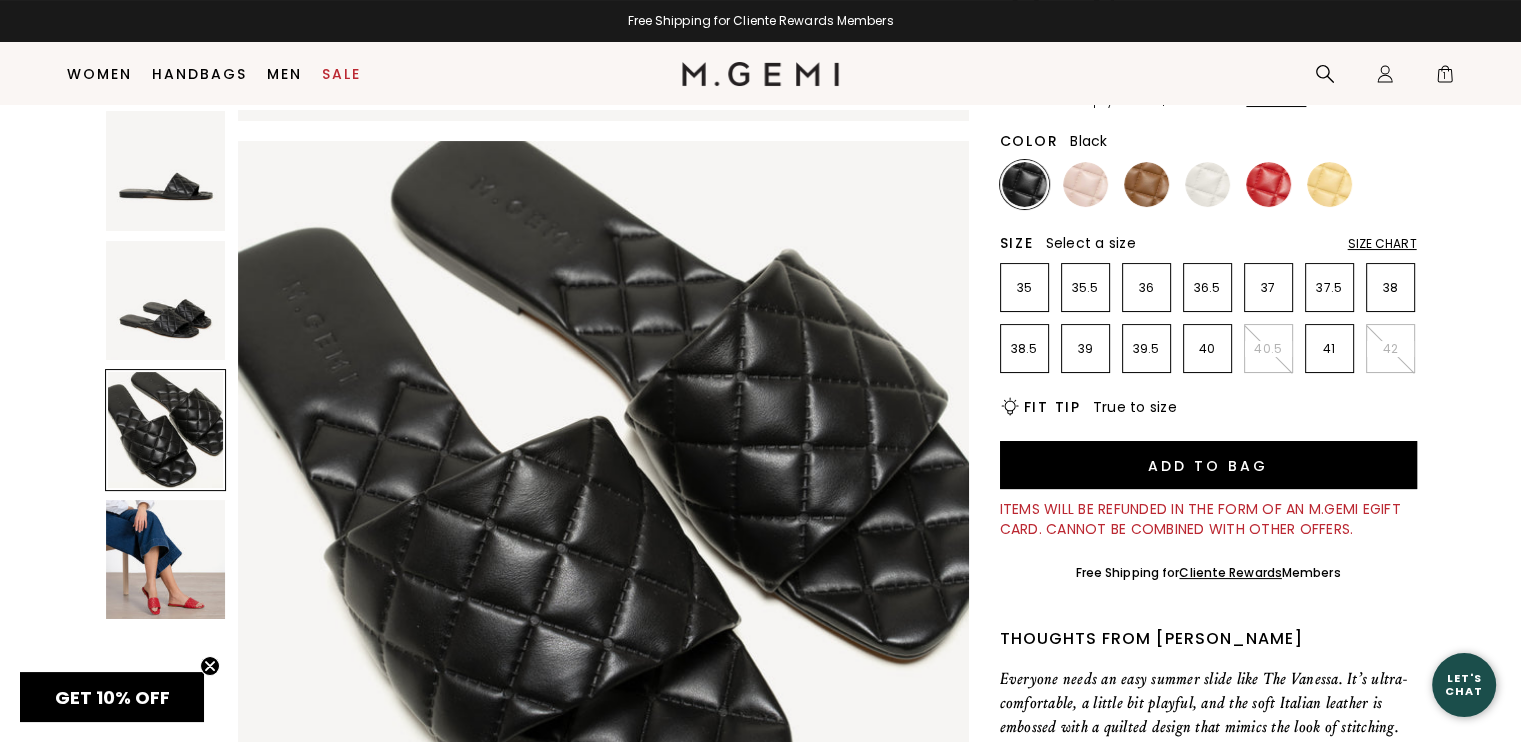 click at bounding box center [166, 171] 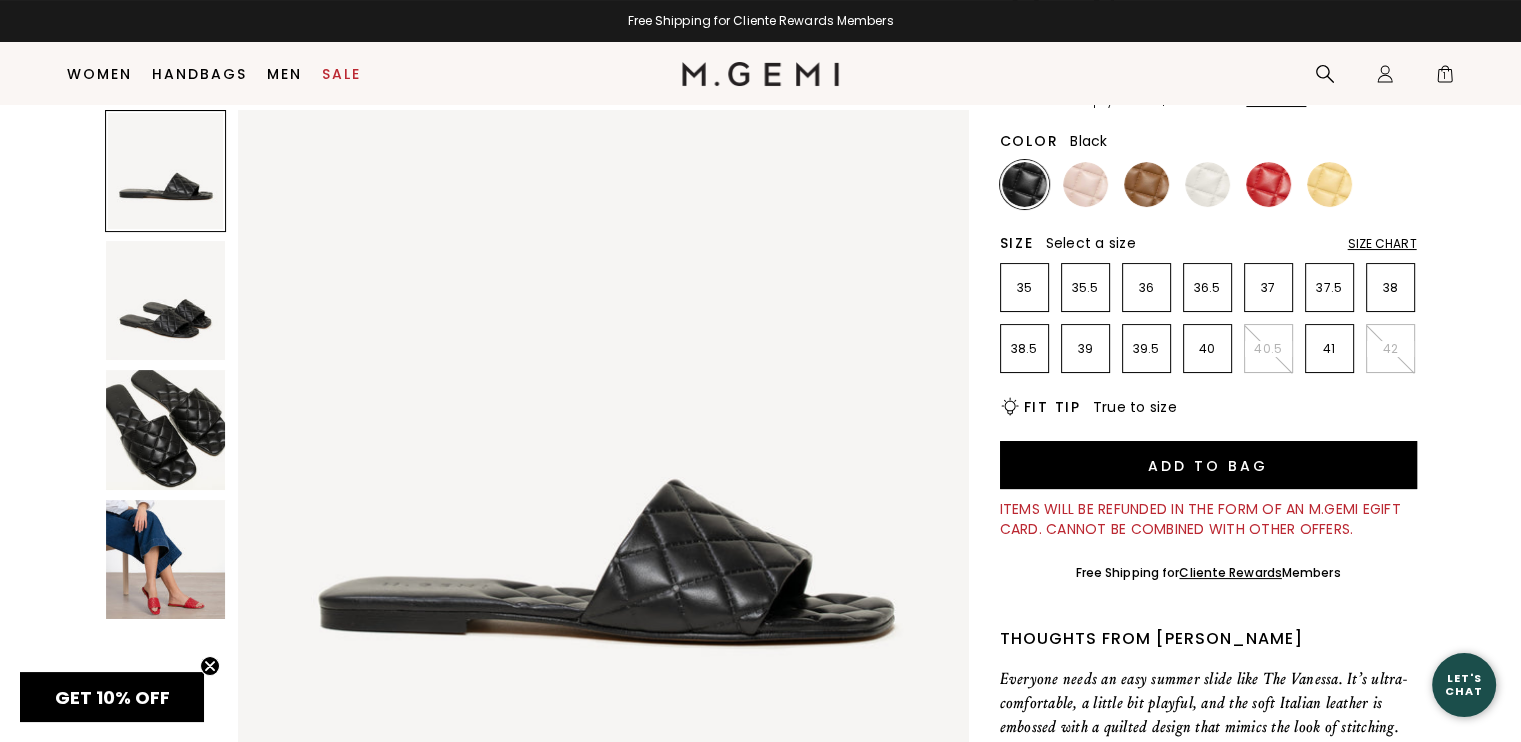 scroll, scrollTop: 0, scrollLeft: 0, axis: both 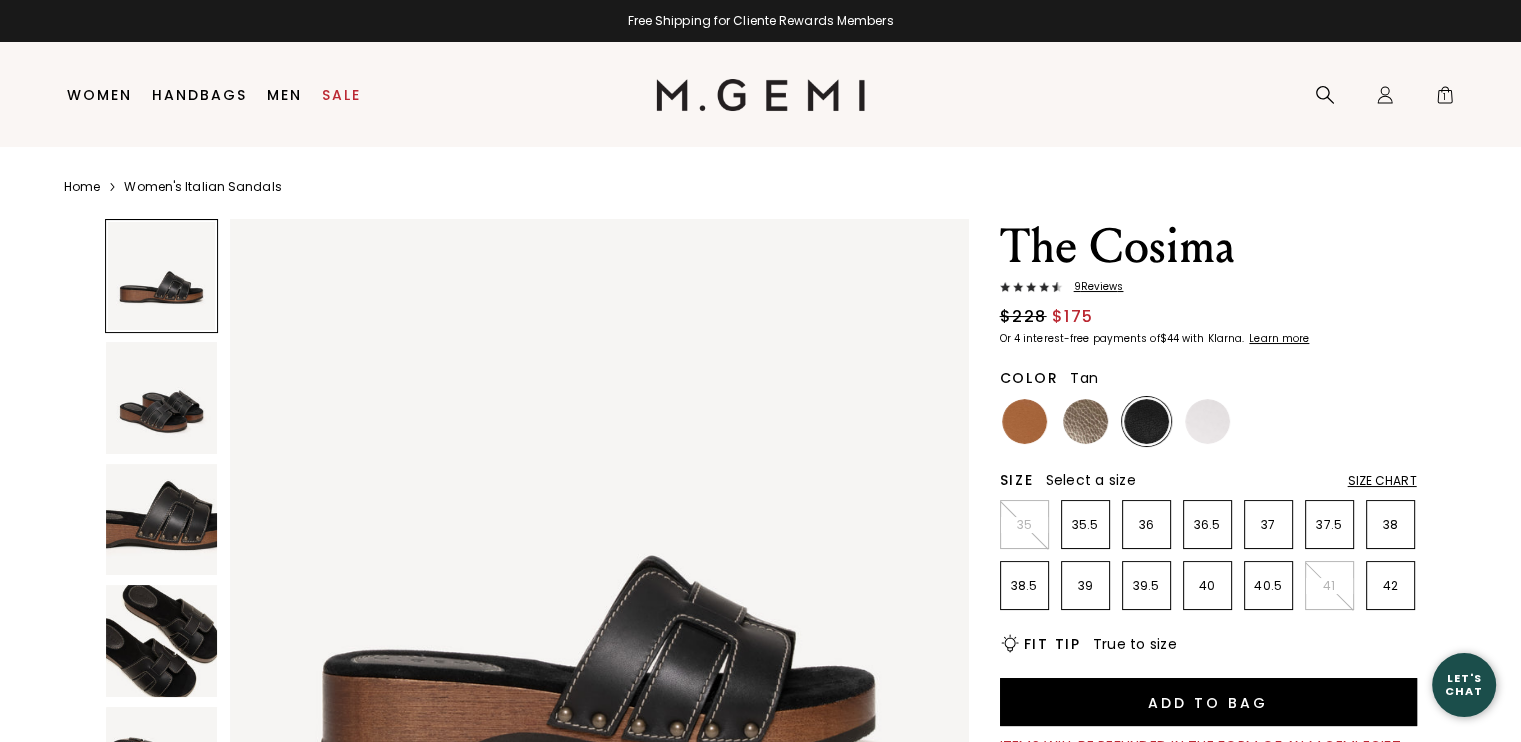 click at bounding box center (1024, 421) 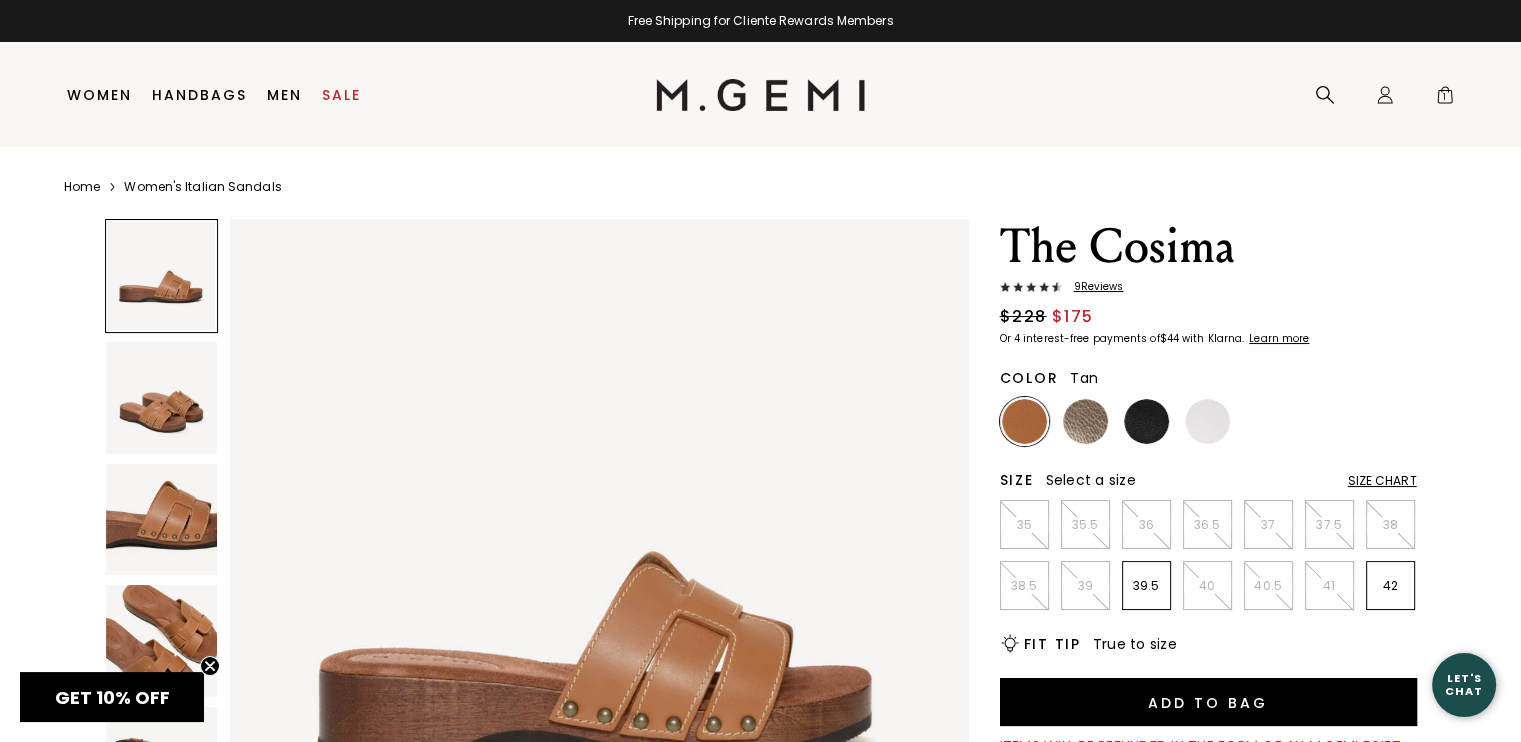 scroll, scrollTop: 0, scrollLeft: 0, axis: both 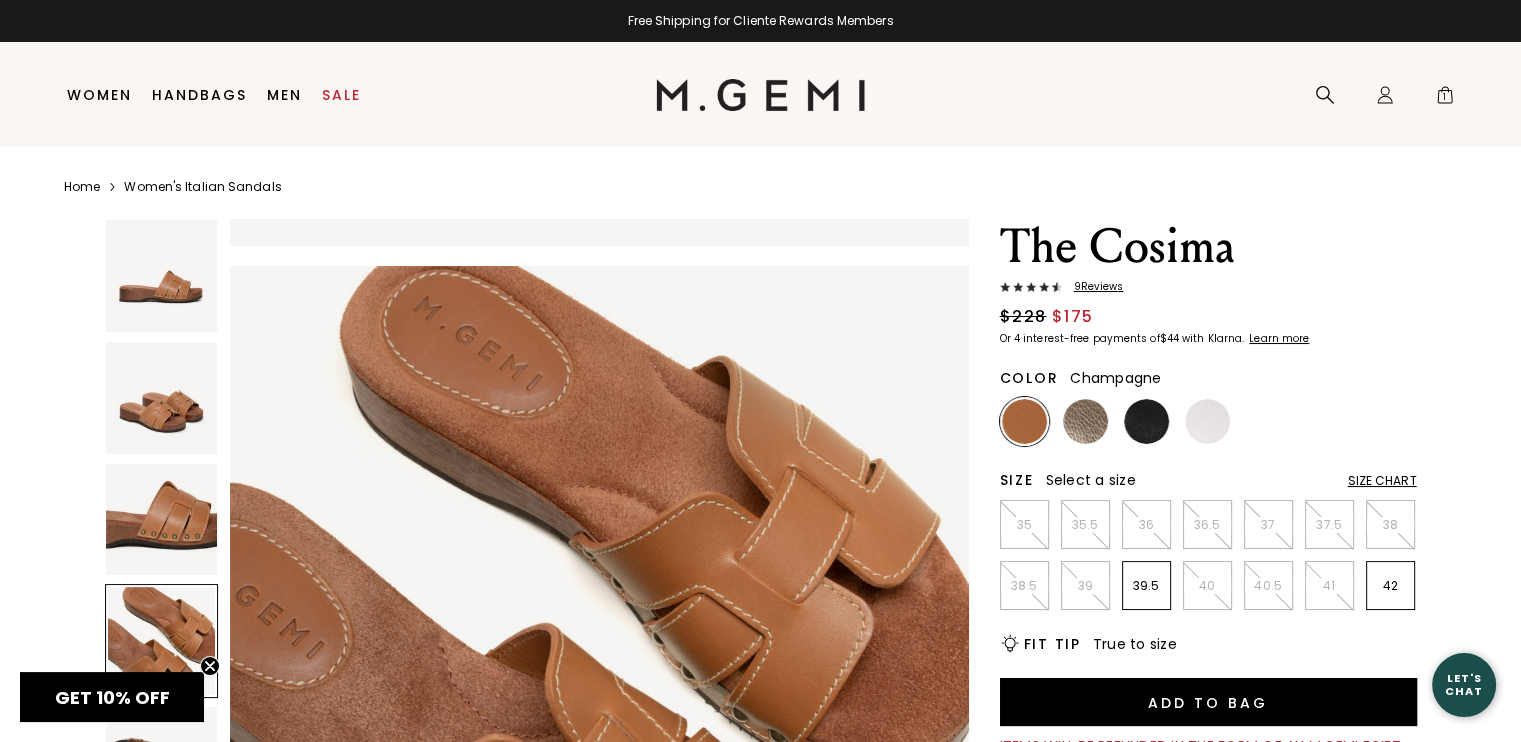 click at bounding box center [1085, 421] 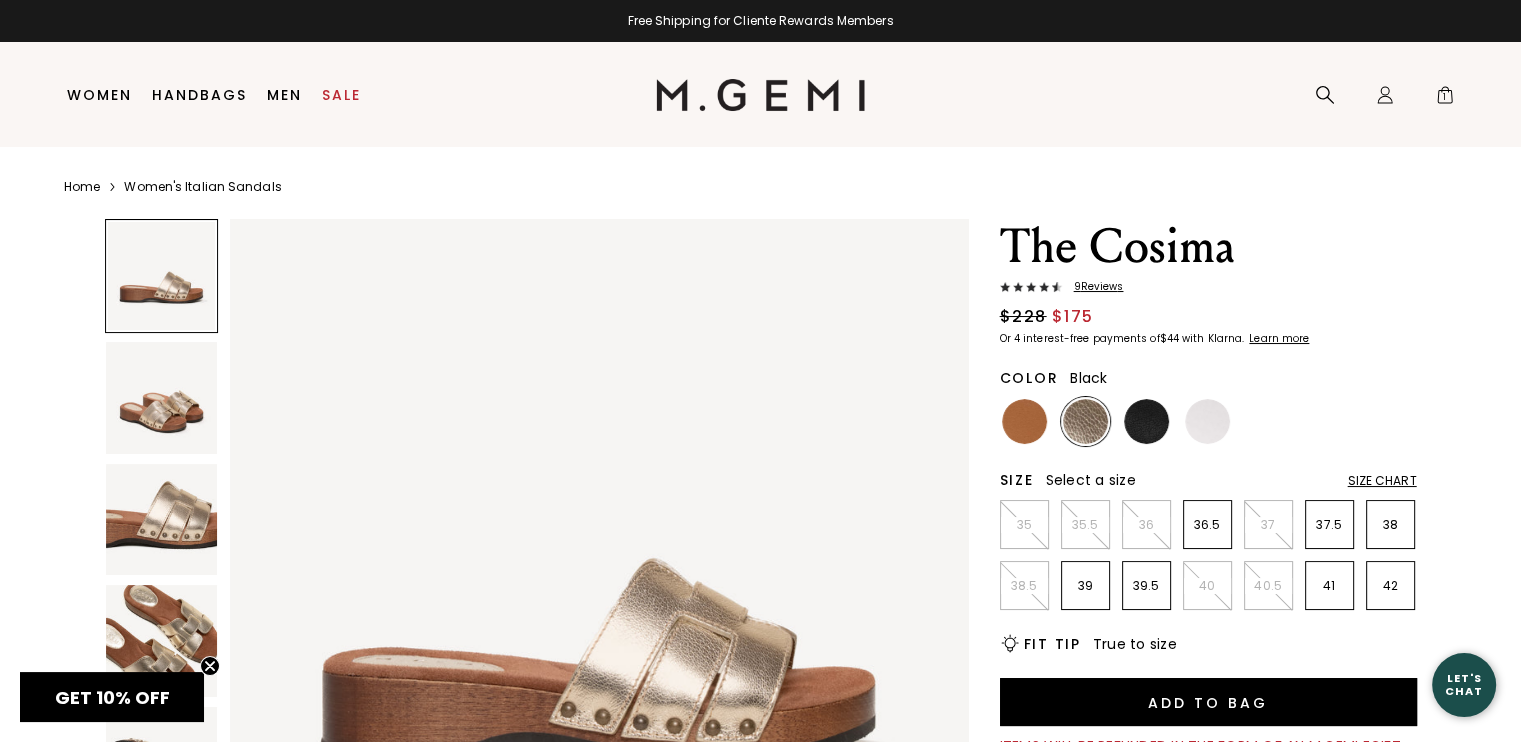 drag, startPoint x: 1139, startPoint y: 415, endPoint x: 1179, endPoint y: 414, distance: 40.012497 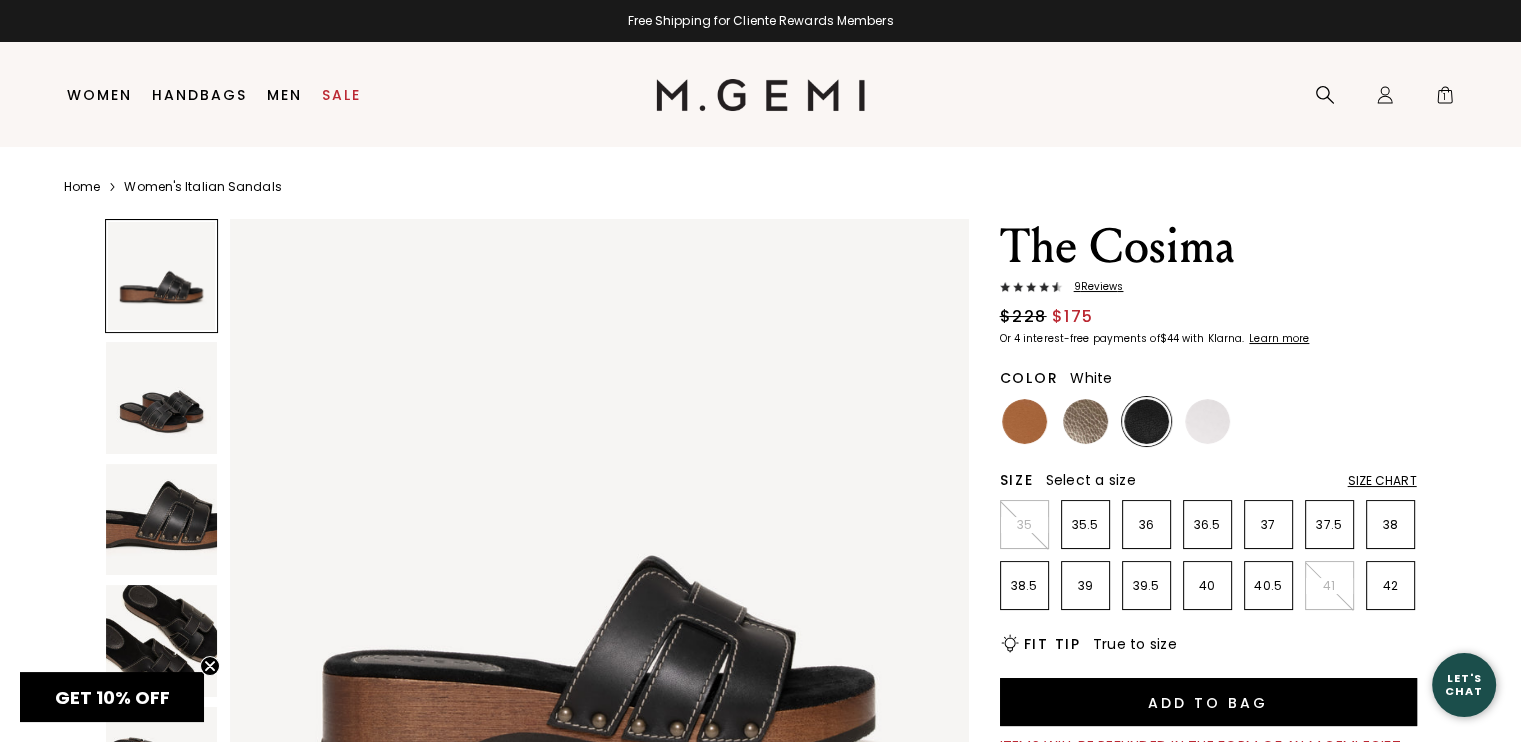 click at bounding box center (1207, 421) 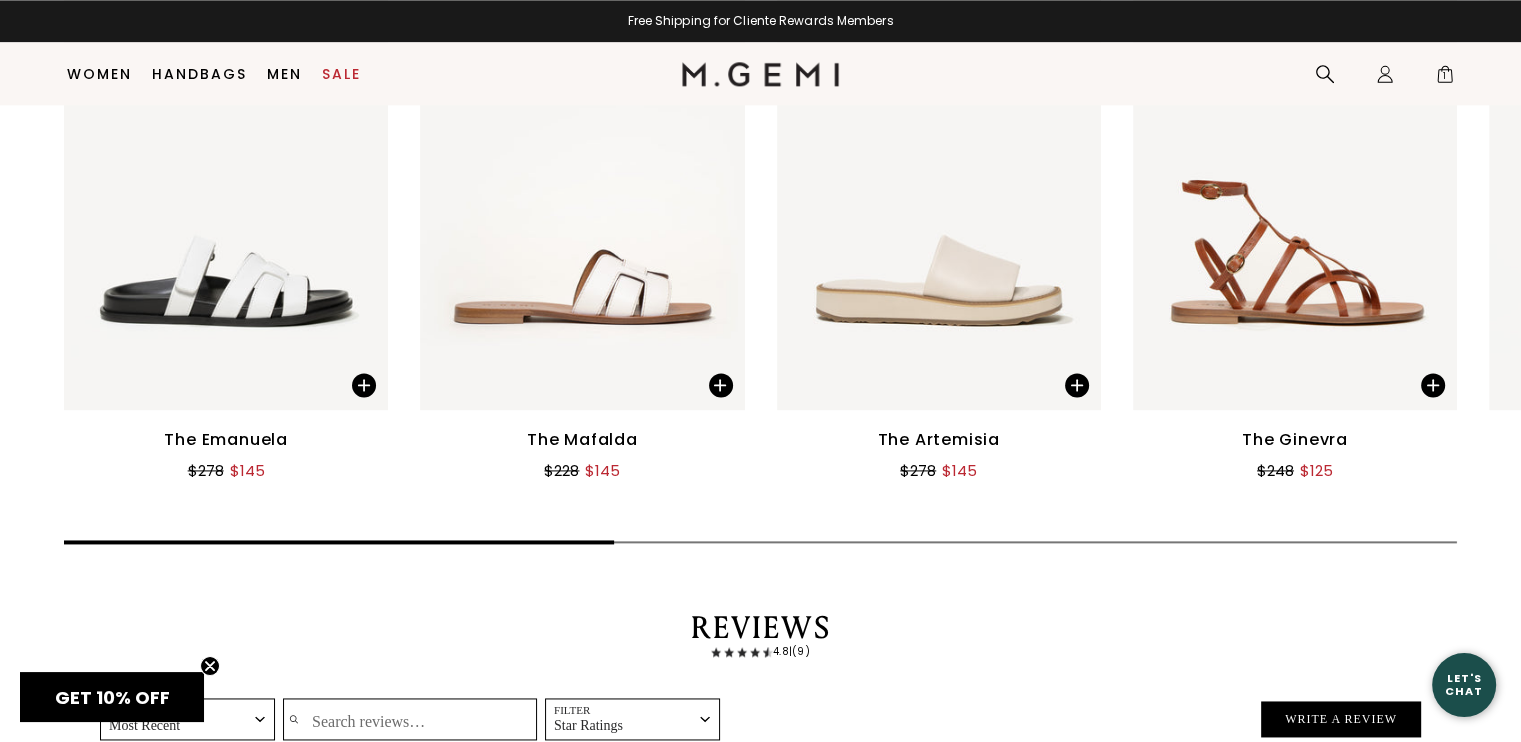 scroll, scrollTop: 2587, scrollLeft: 0, axis: vertical 